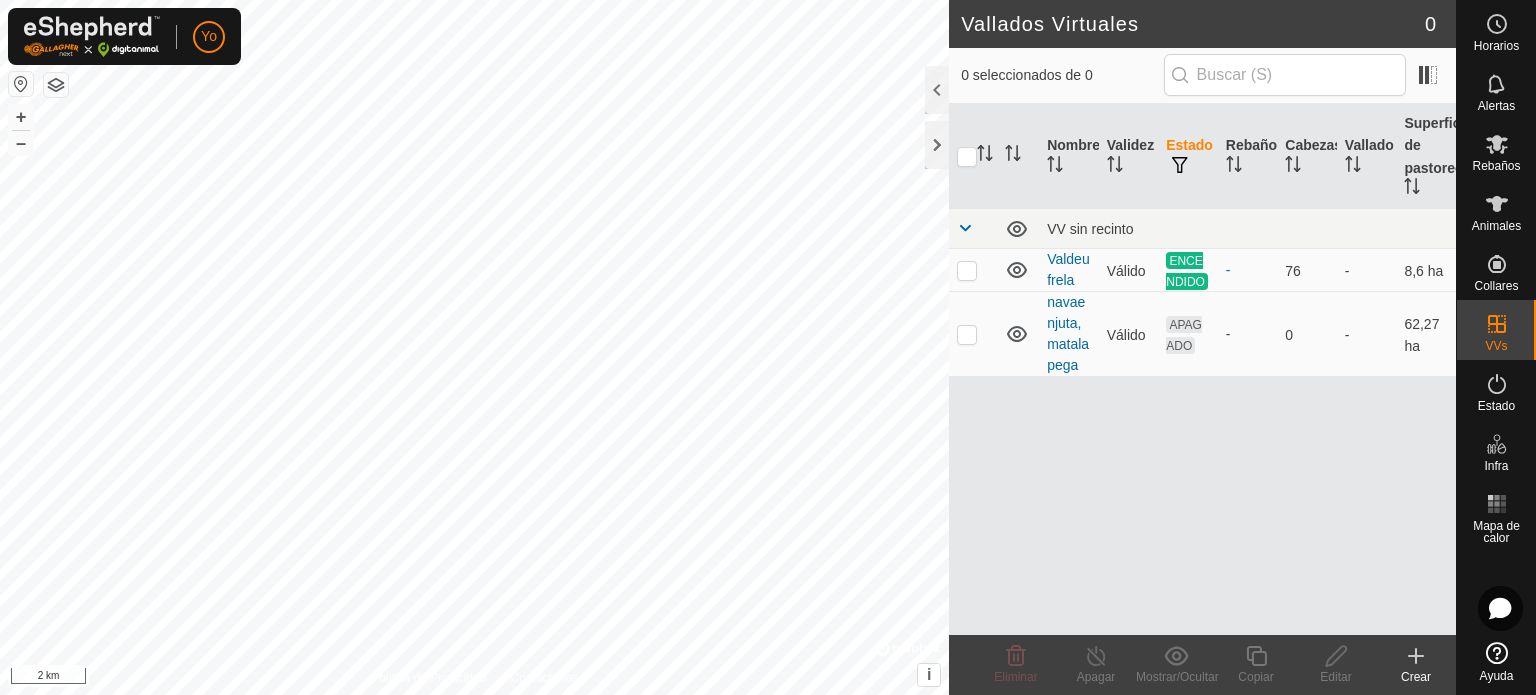 scroll, scrollTop: 0, scrollLeft: 0, axis: both 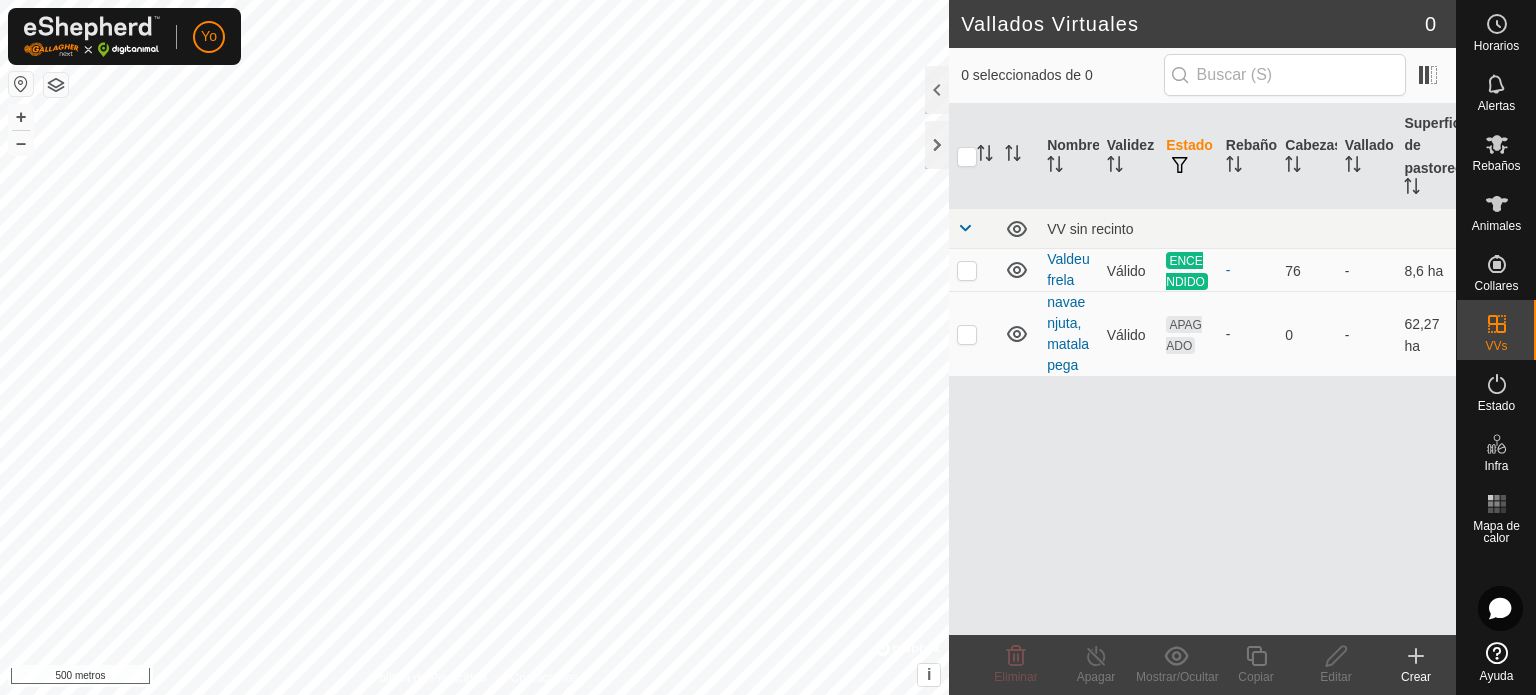 click on "Valdeufrela" at bounding box center (1069, 270) 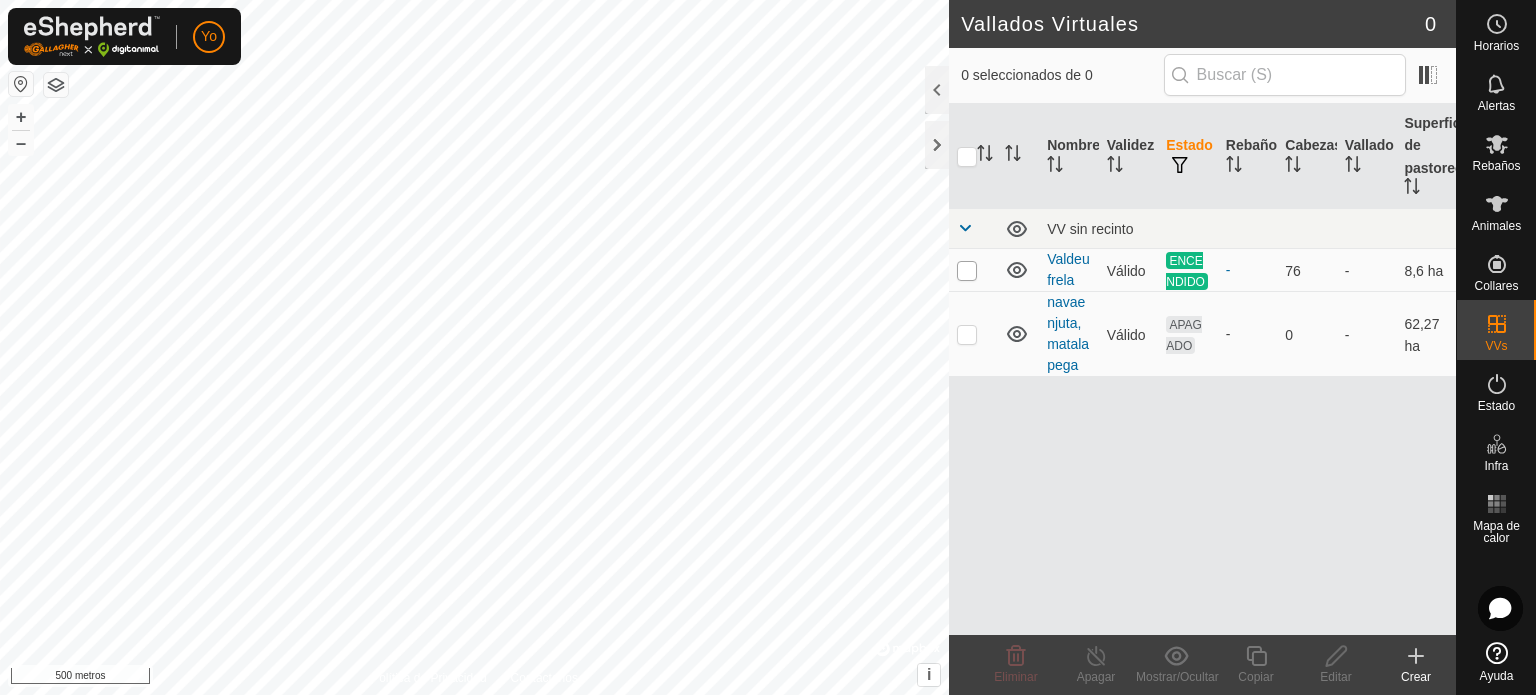click at bounding box center (967, 271) 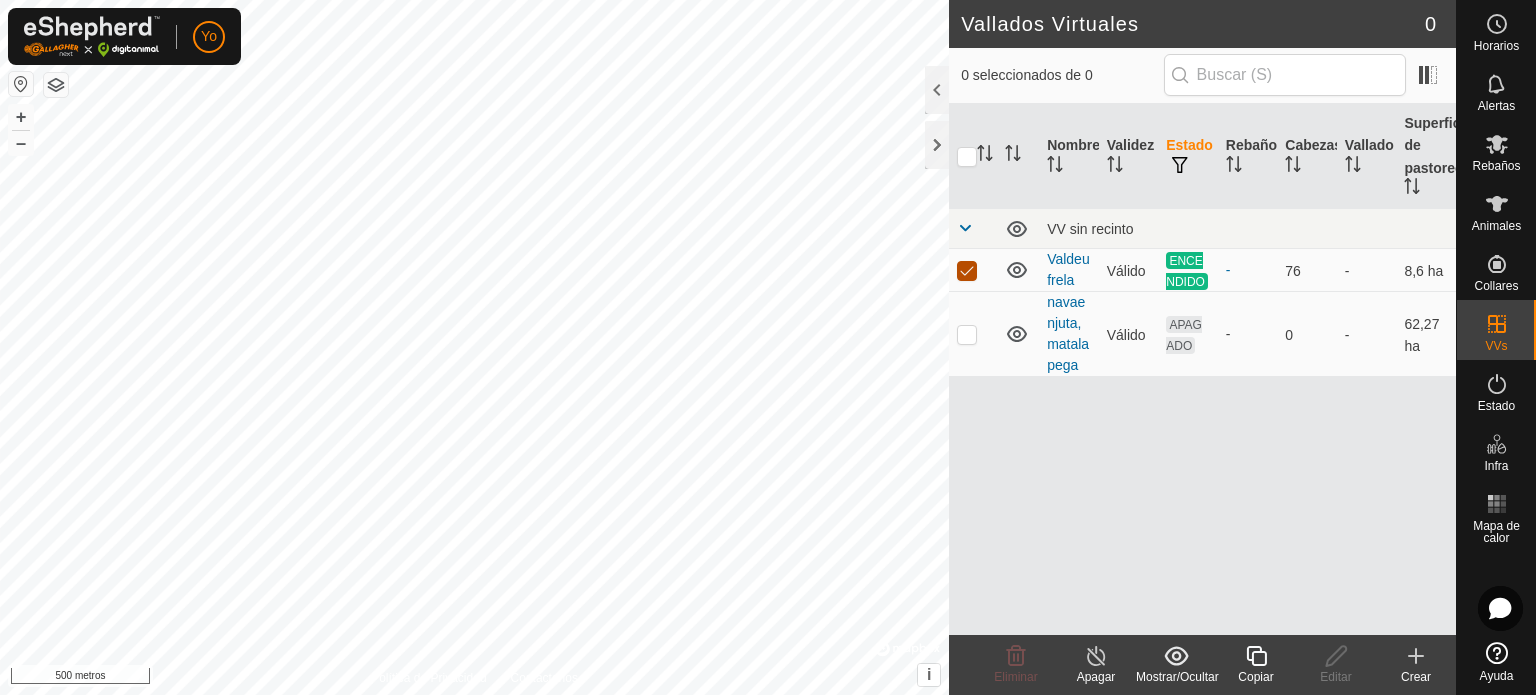 click at bounding box center [967, 271] 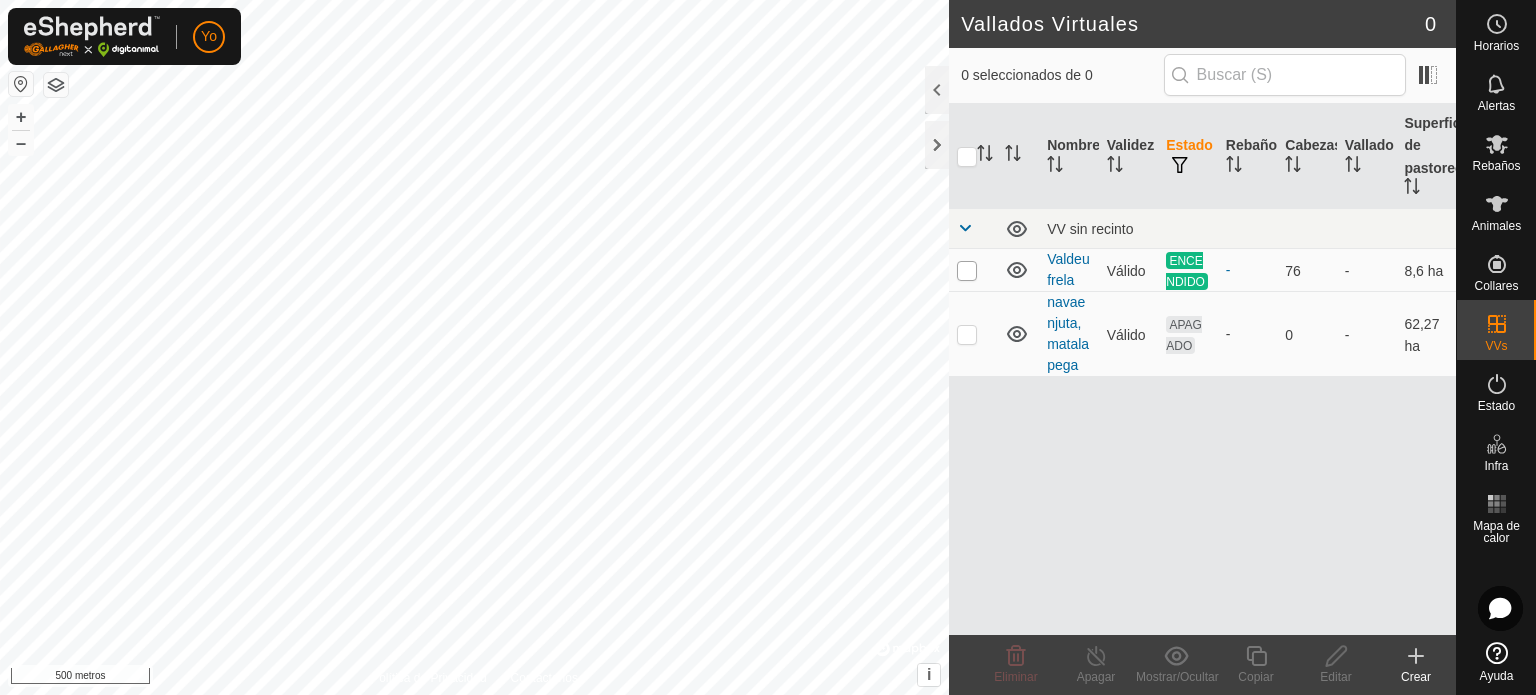 click at bounding box center [967, 271] 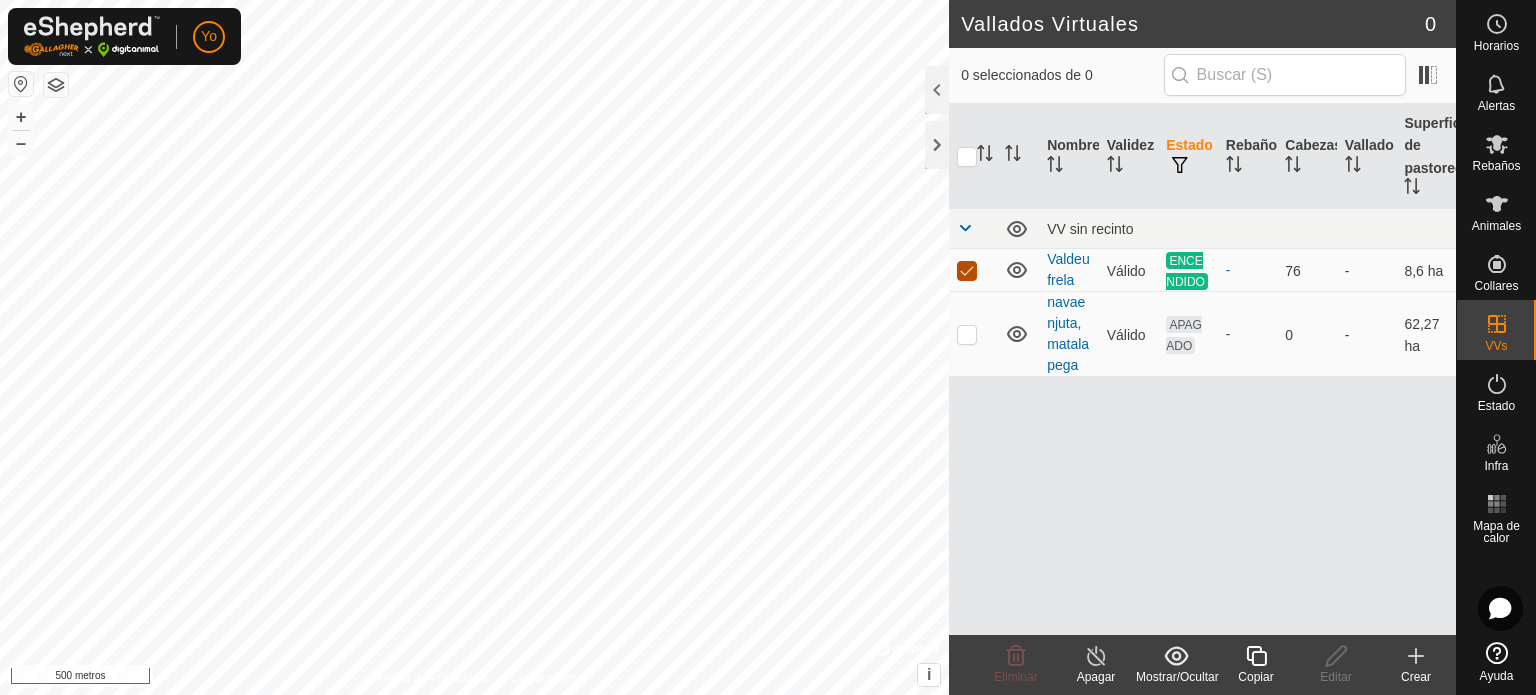click at bounding box center [967, 271] 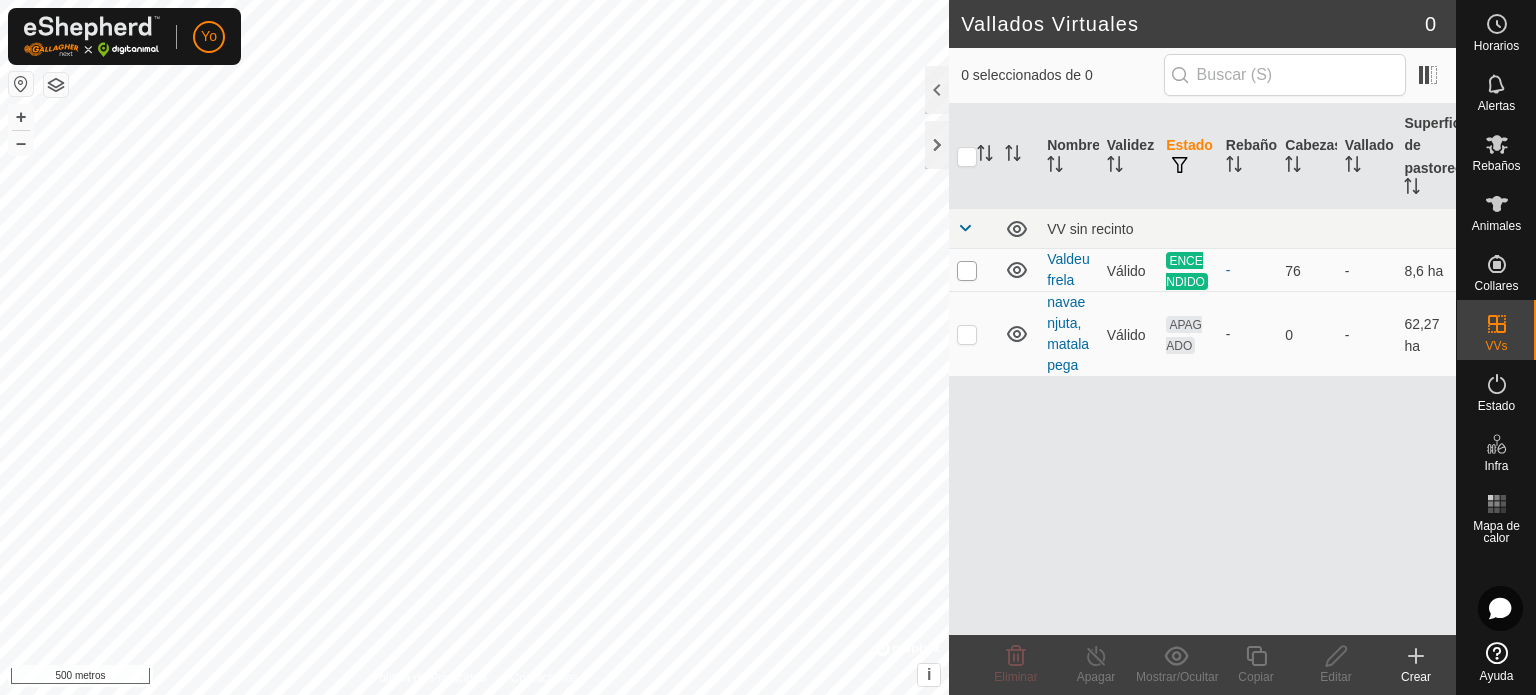 click at bounding box center [967, 271] 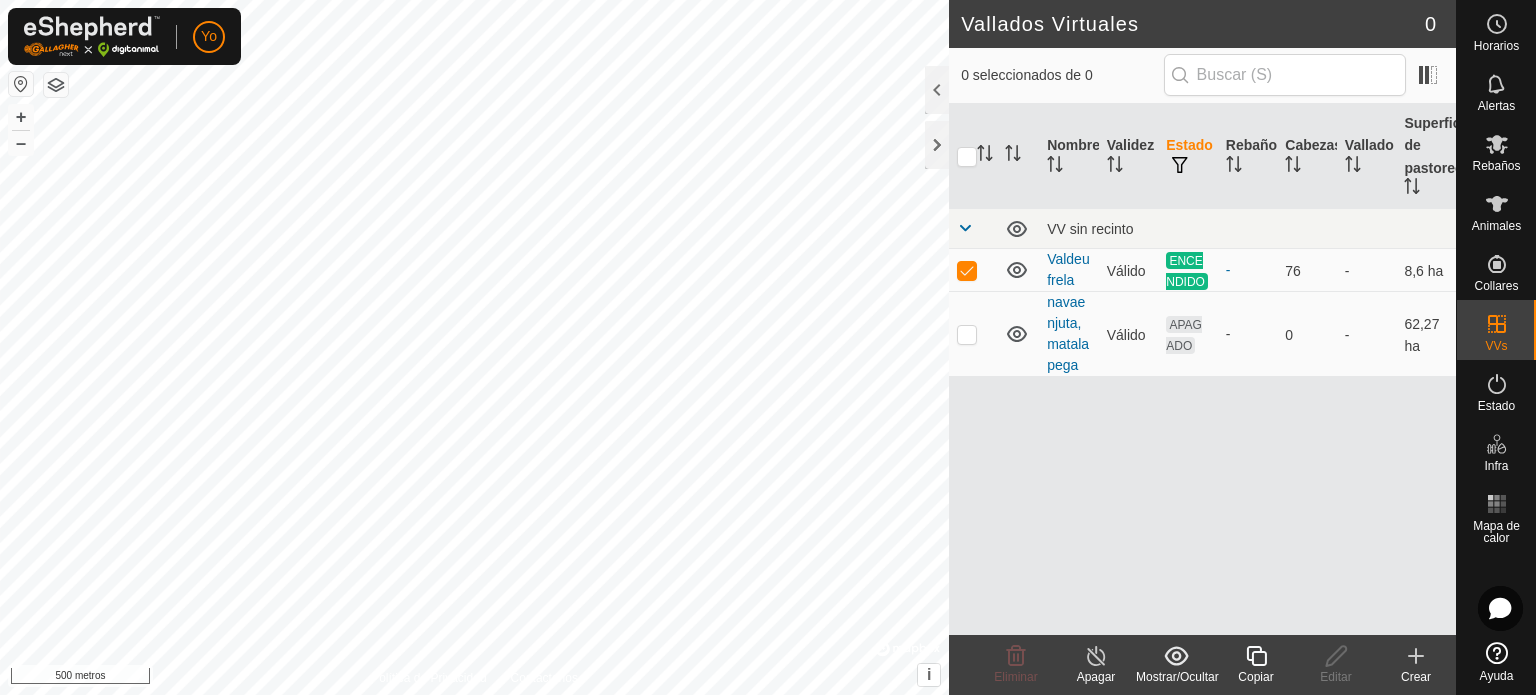 click 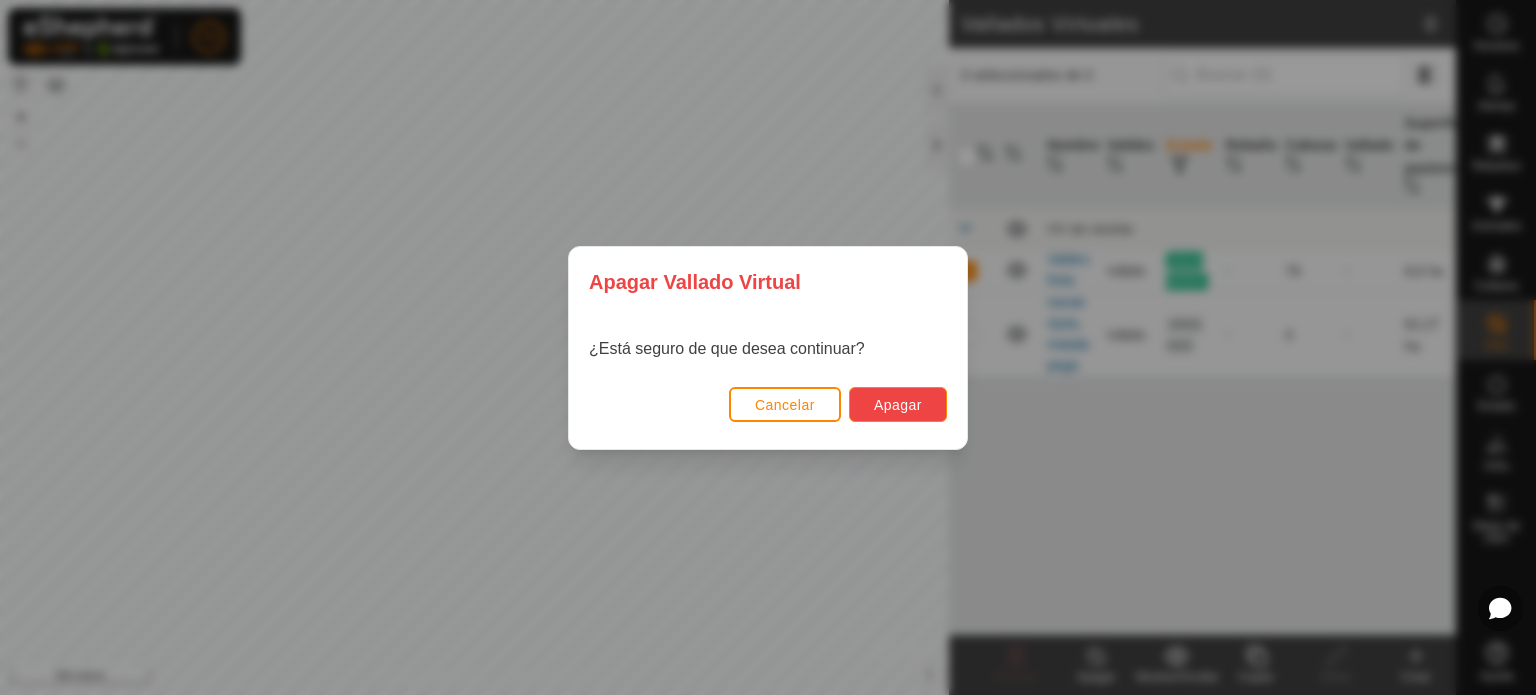 click on "Apagar" at bounding box center [898, 405] 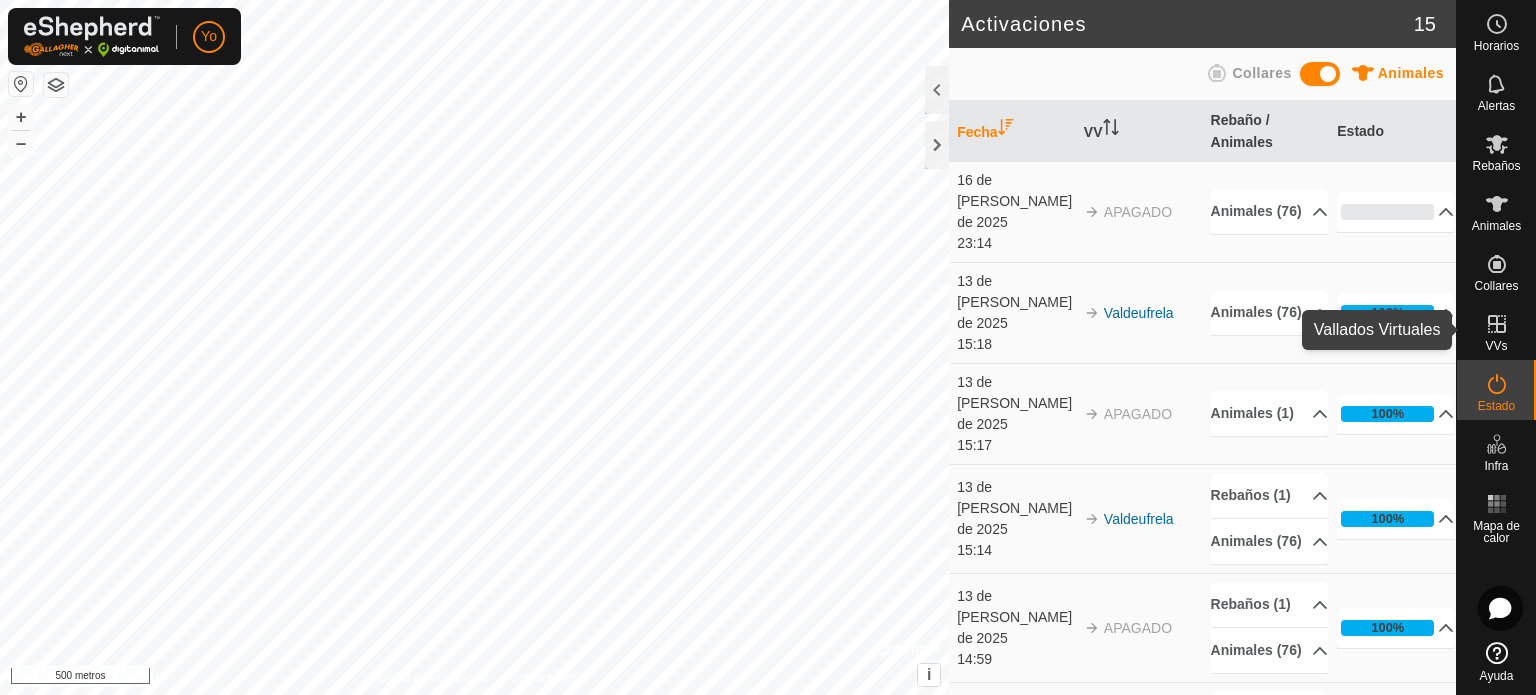click 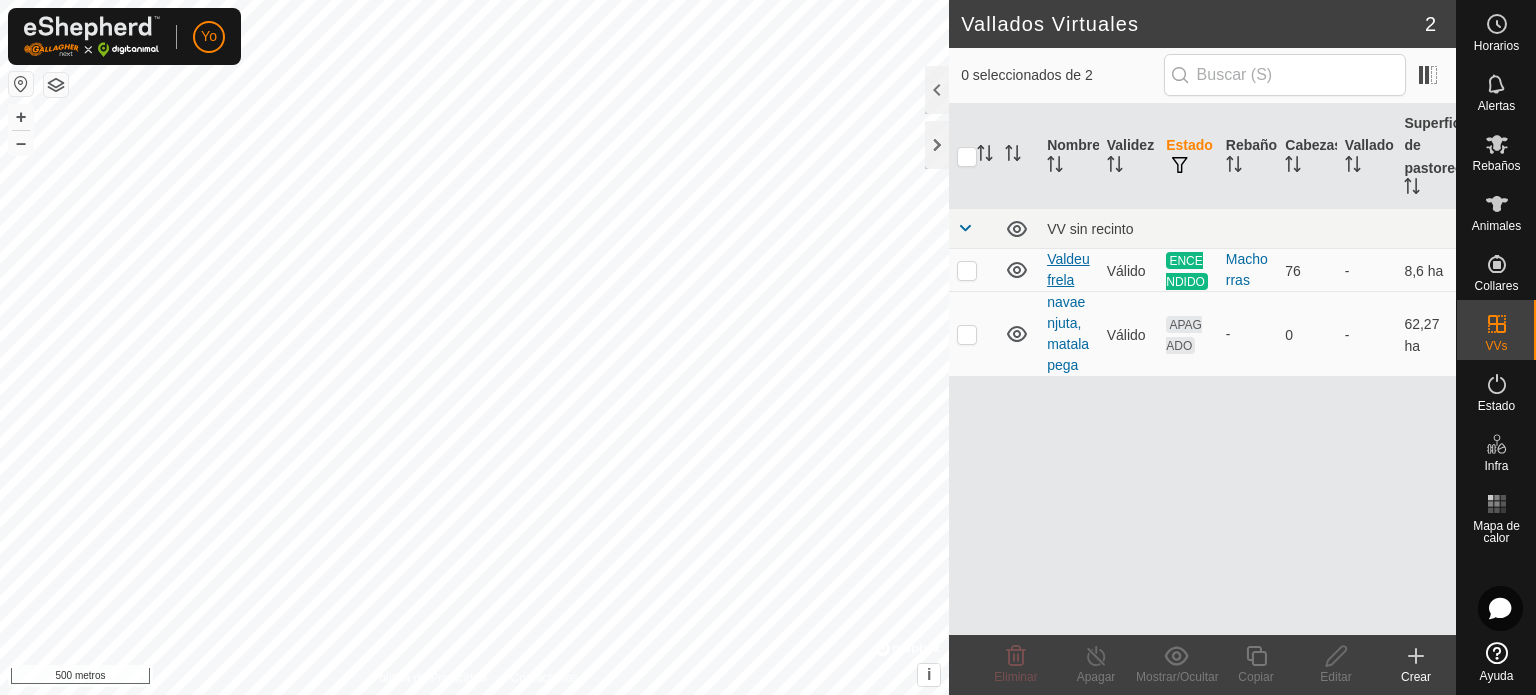 click on "Valdeufrela" at bounding box center (1068, 269) 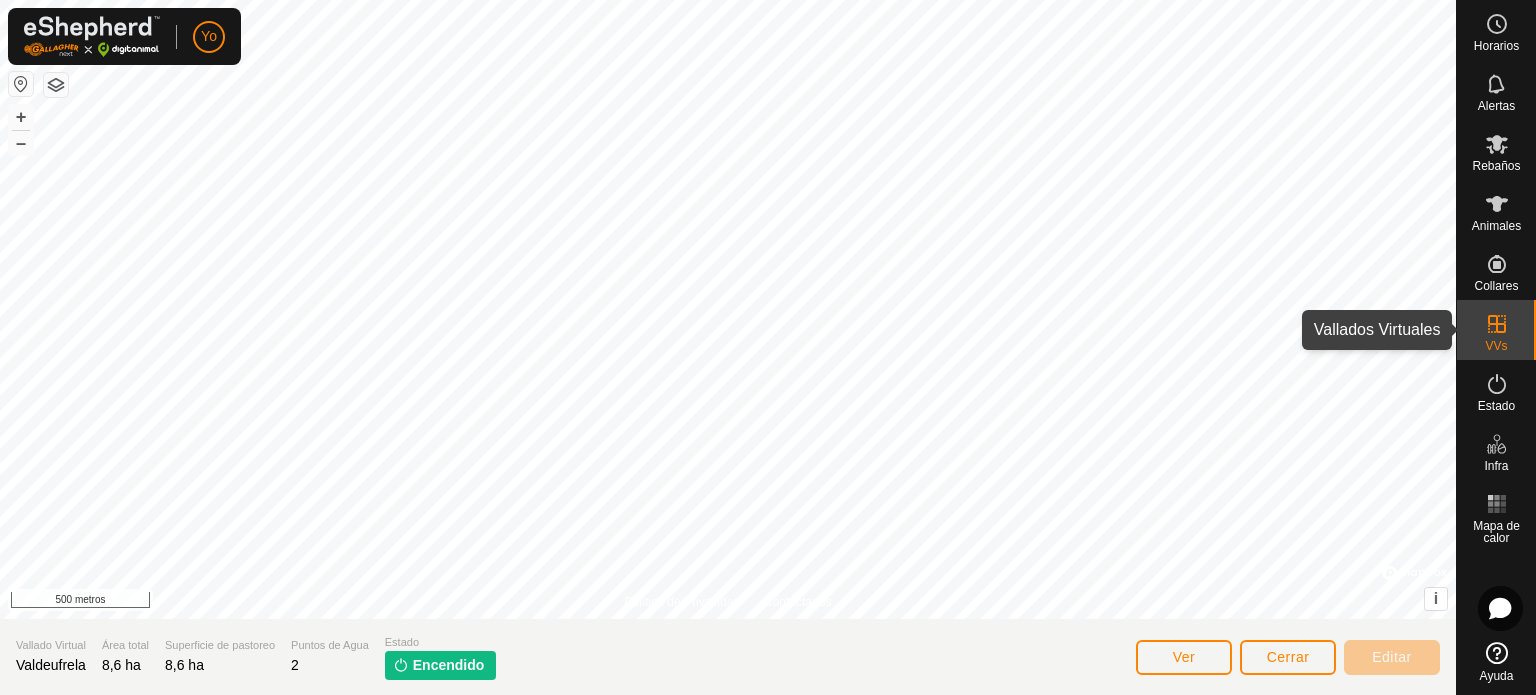click on "VVs" at bounding box center (1496, 346) 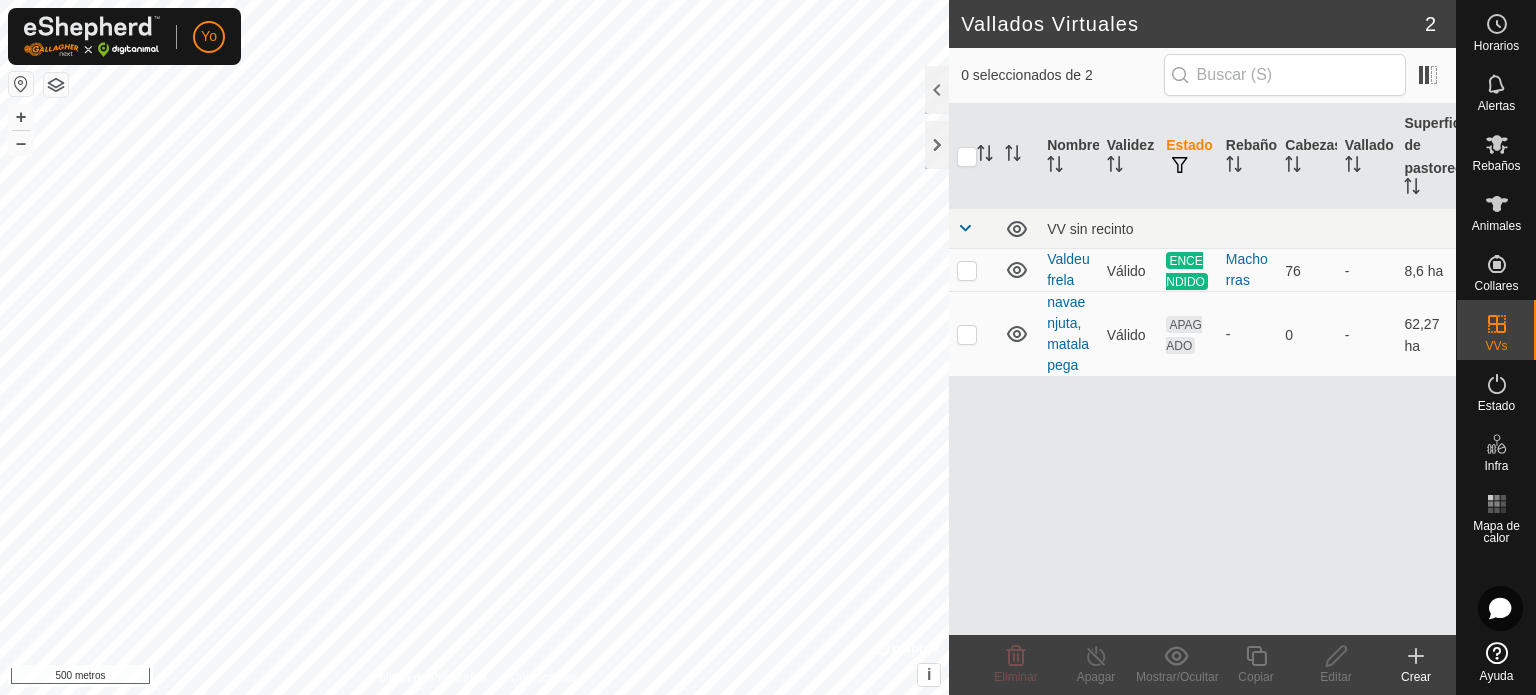 click on "ENCENDIDO" at bounding box center [1185, 270] 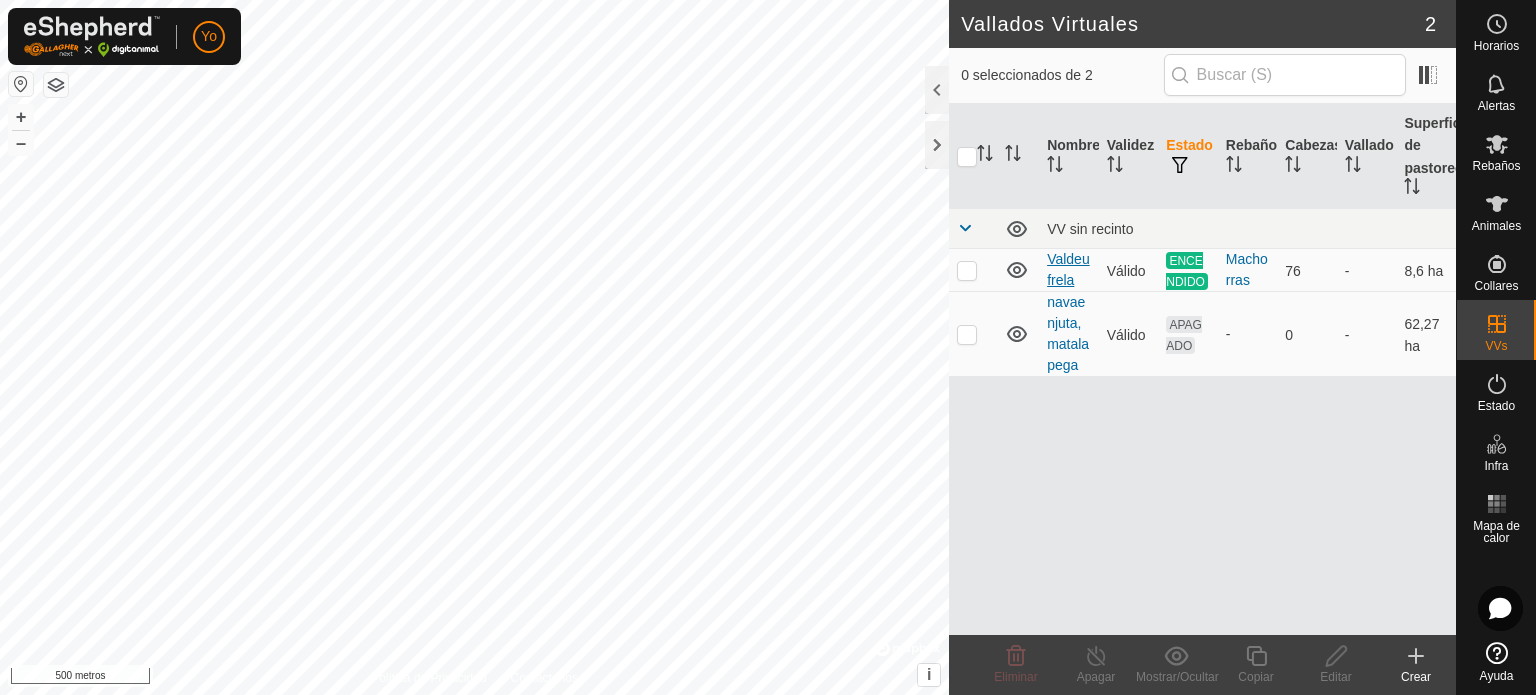 click on "Valdeufrela" at bounding box center [1068, 269] 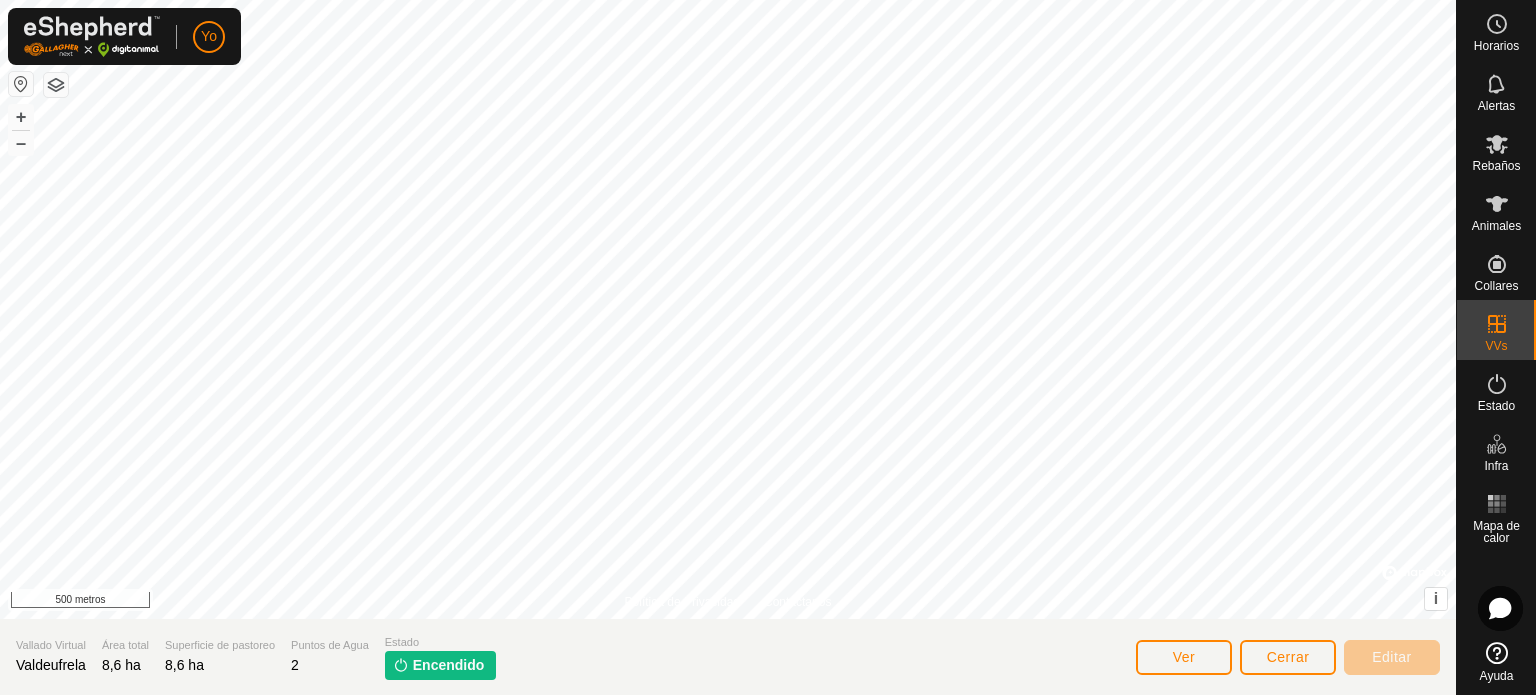 click on "Encendido" 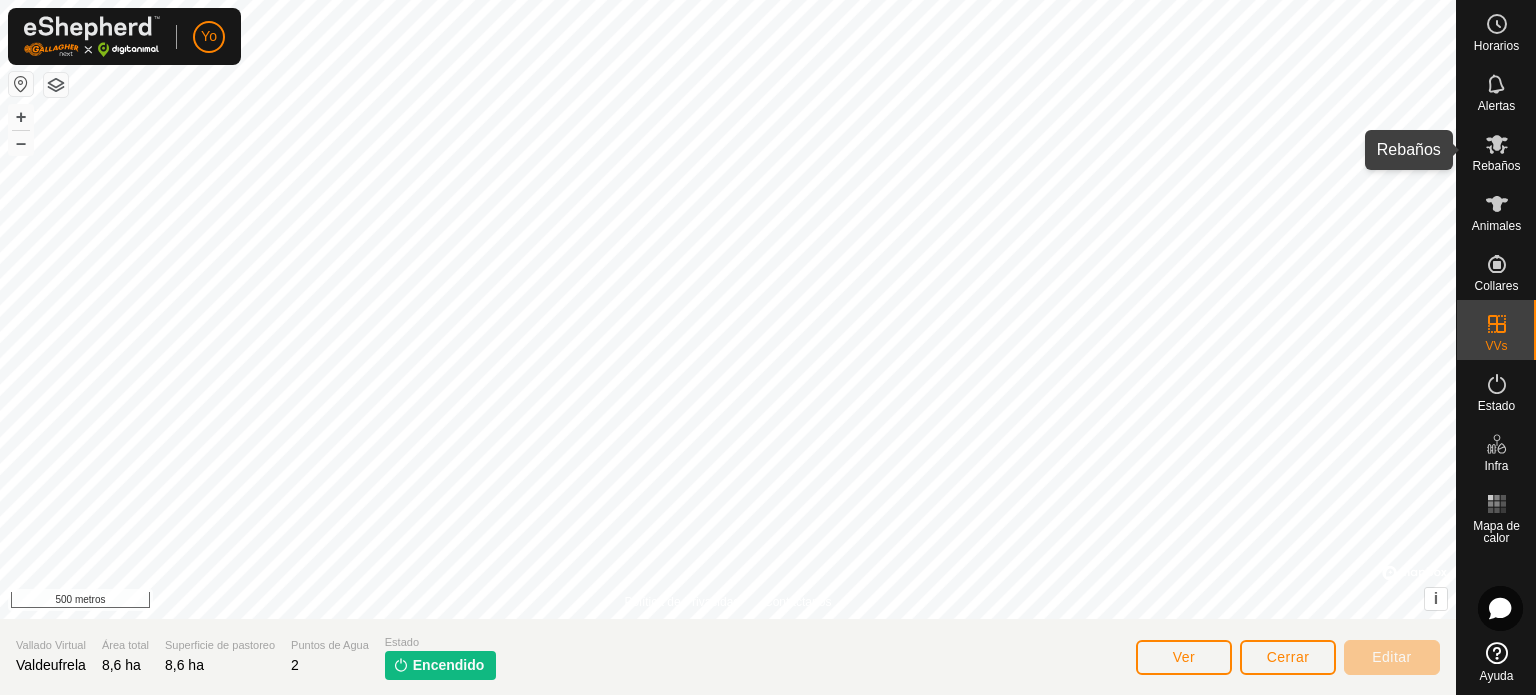 click on "Rebaños" at bounding box center (1496, 166) 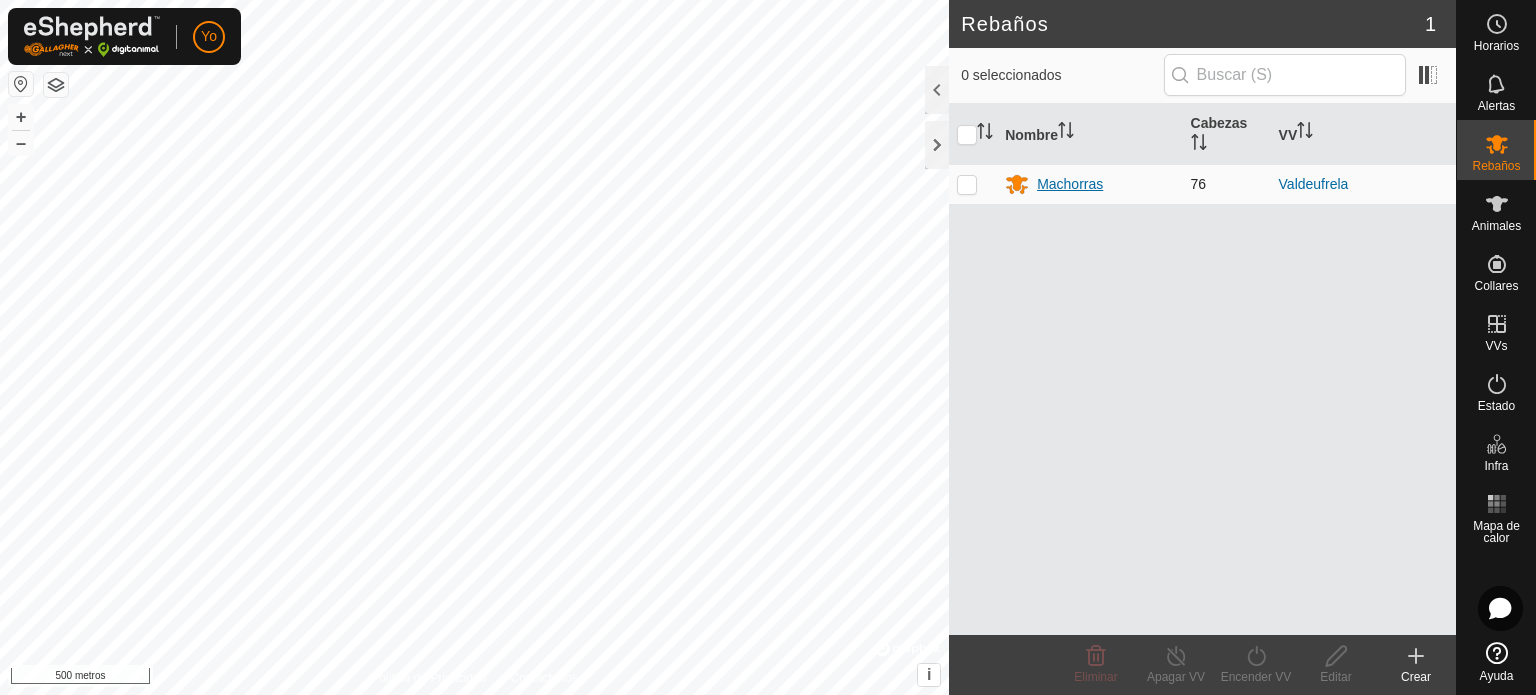 click on "Machorras" at bounding box center [1070, 184] 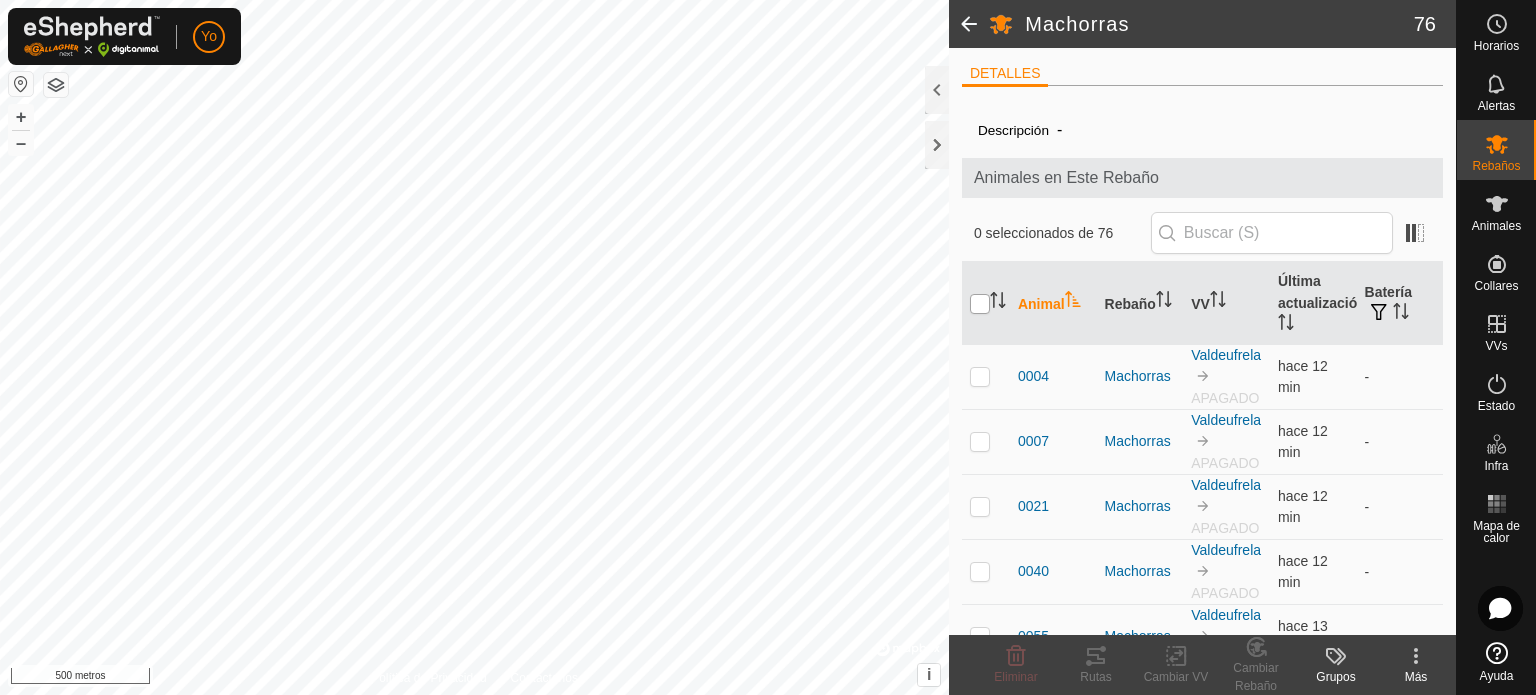click at bounding box center [980, 304] 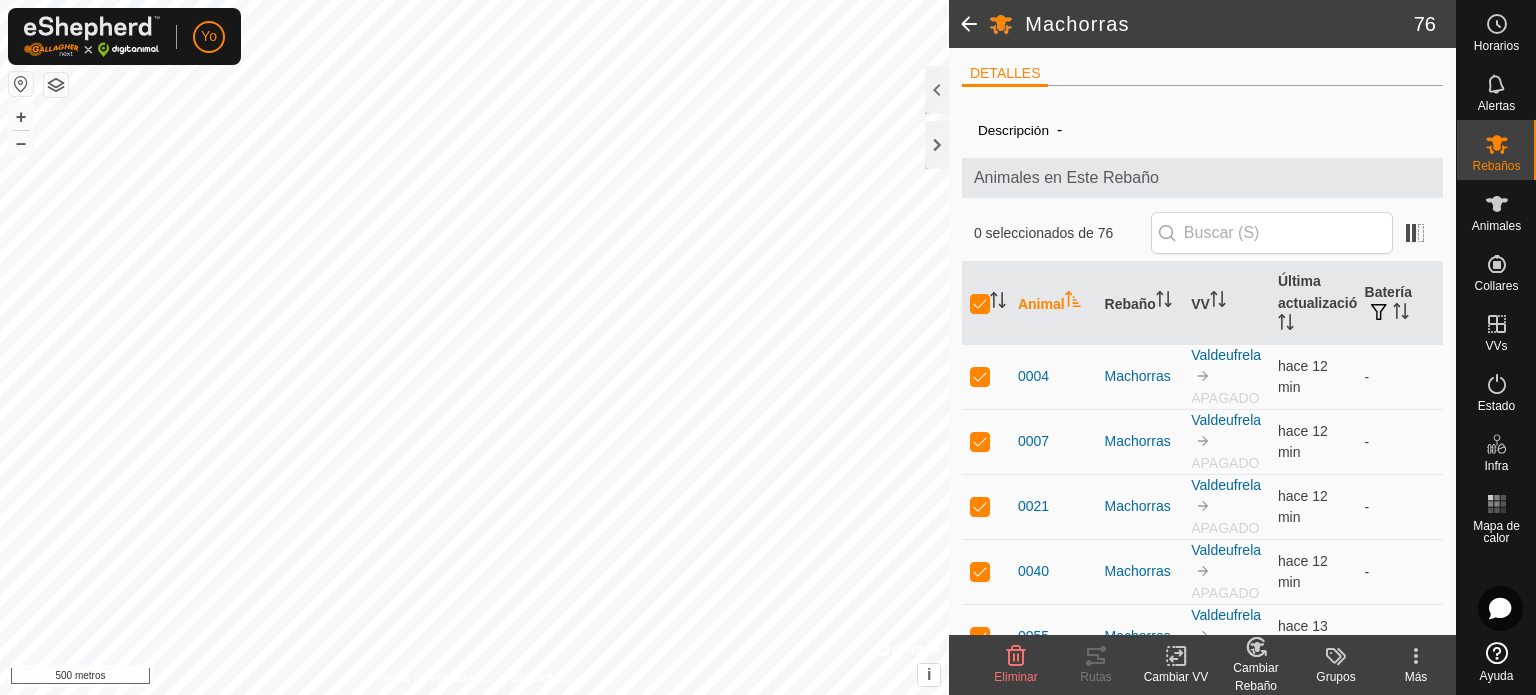 click 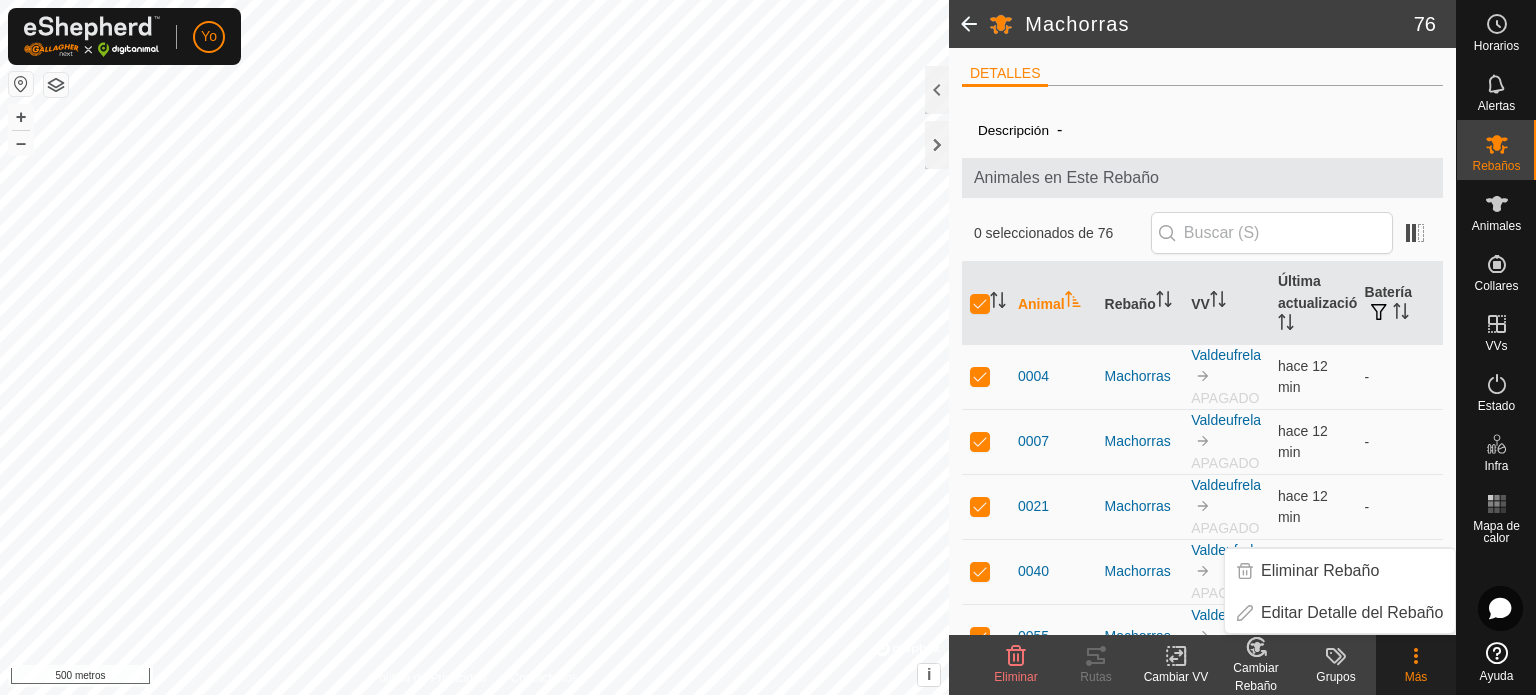 click on "Cambiar VV" 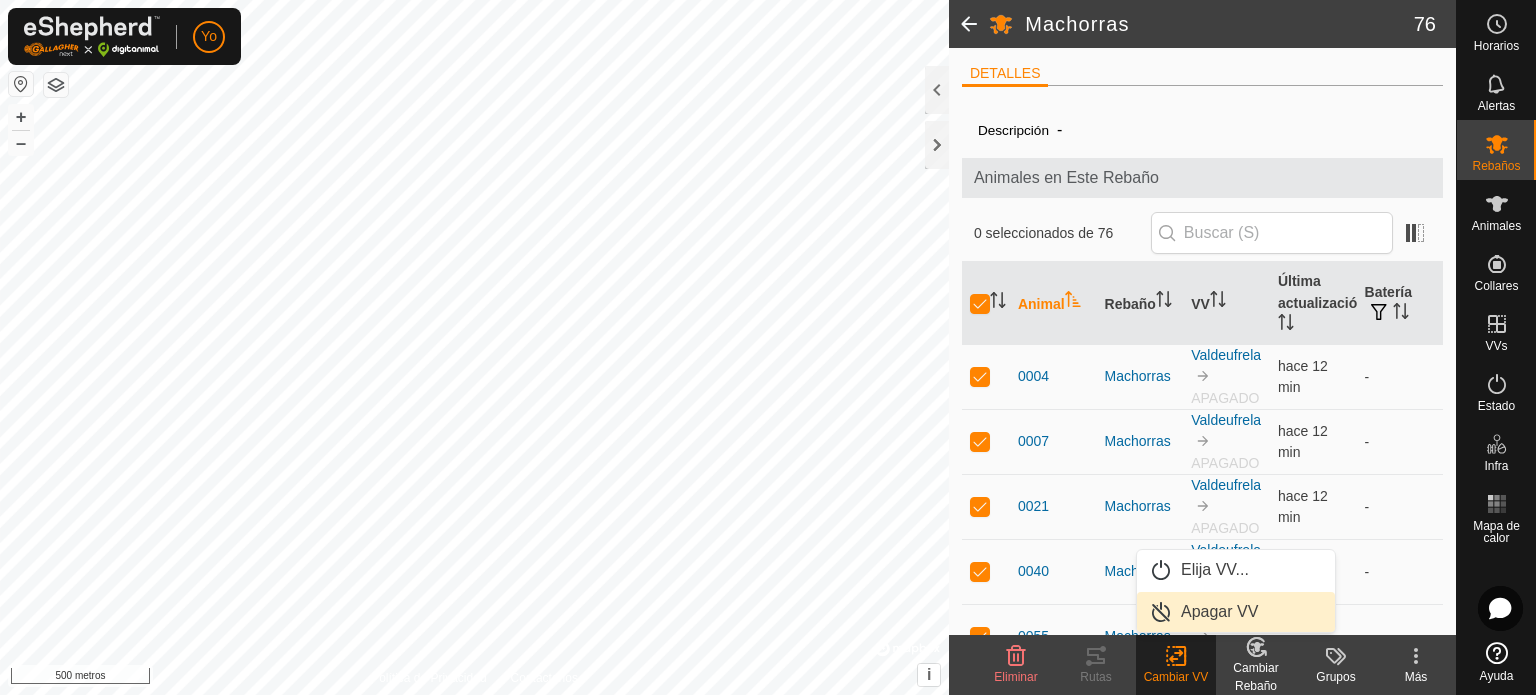 click on "Apagar VV" at bounding box center [1236, 612] 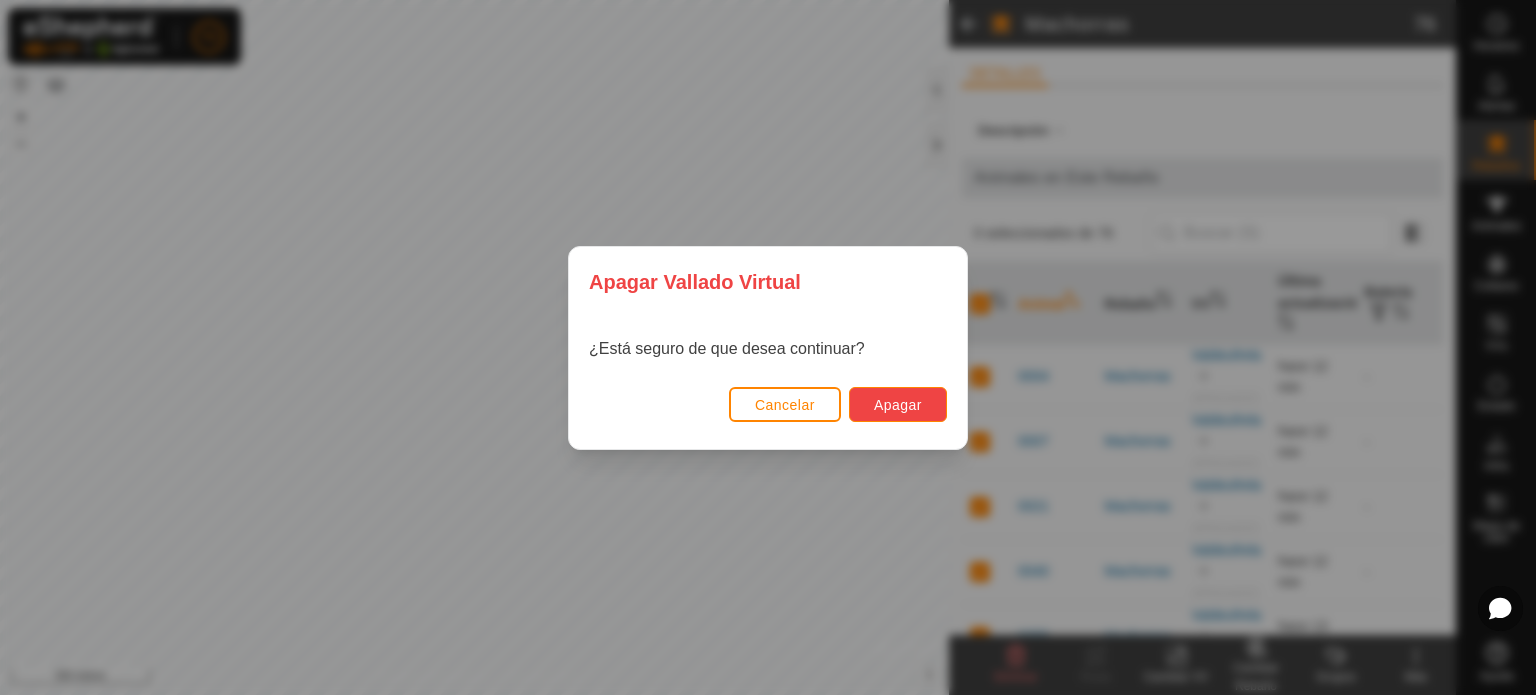 click on "Apagar" at bounding box center [898, 405] 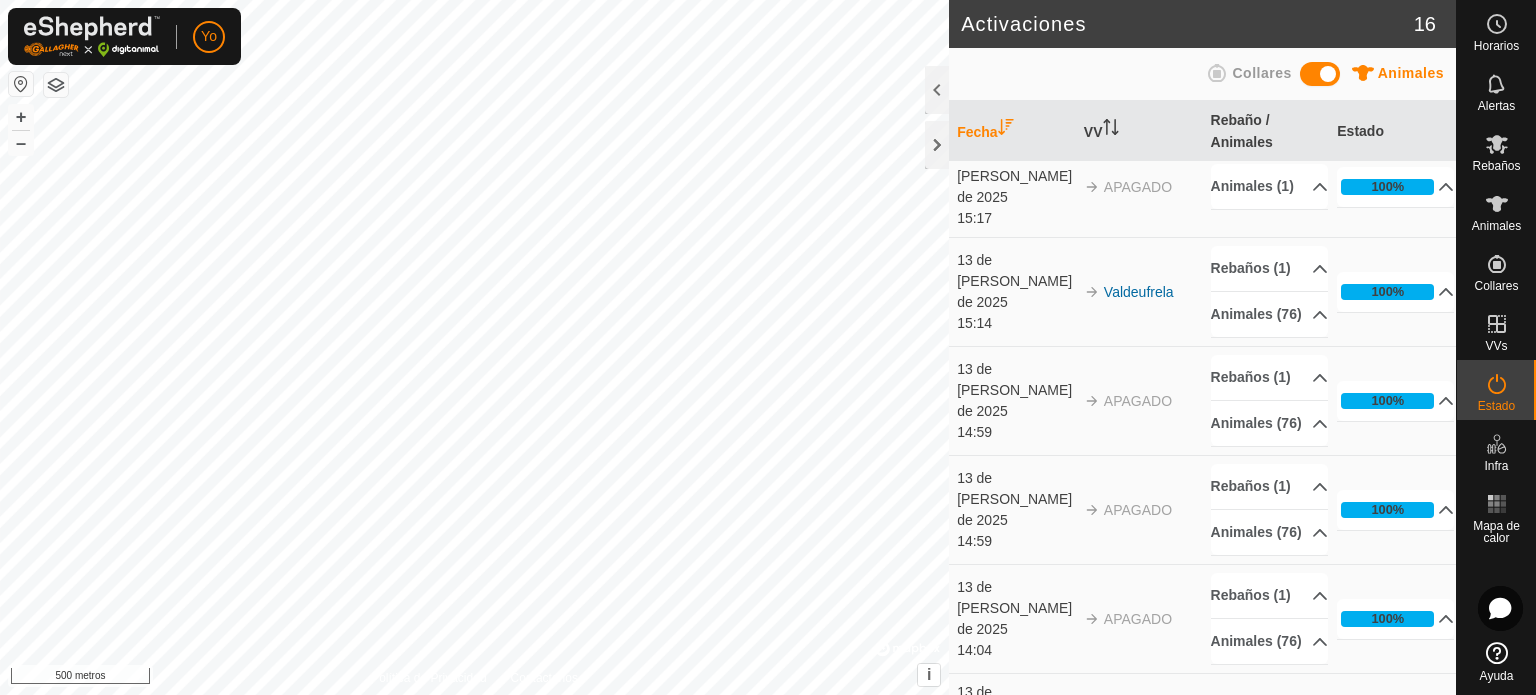 scroll, scrollTop: 25, scrollLeft: 0, axis: vertical 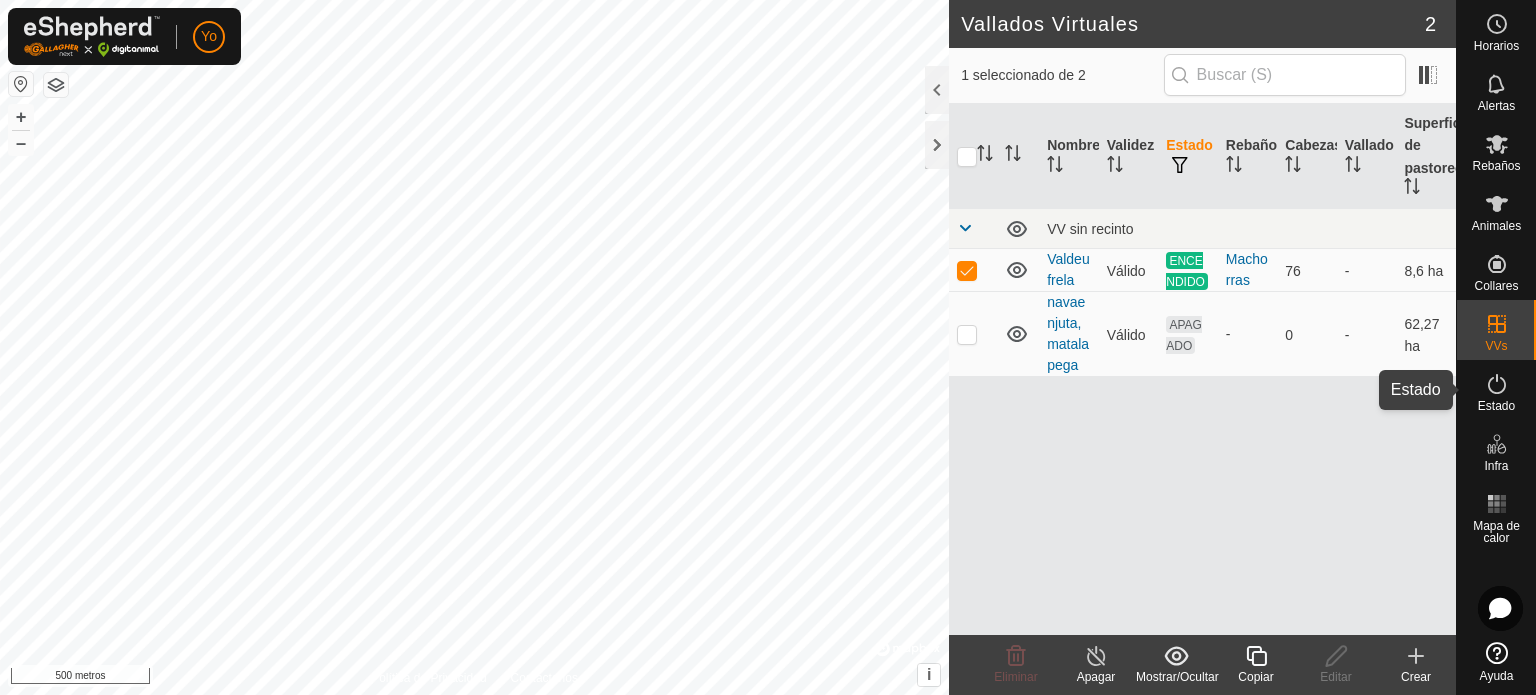 click 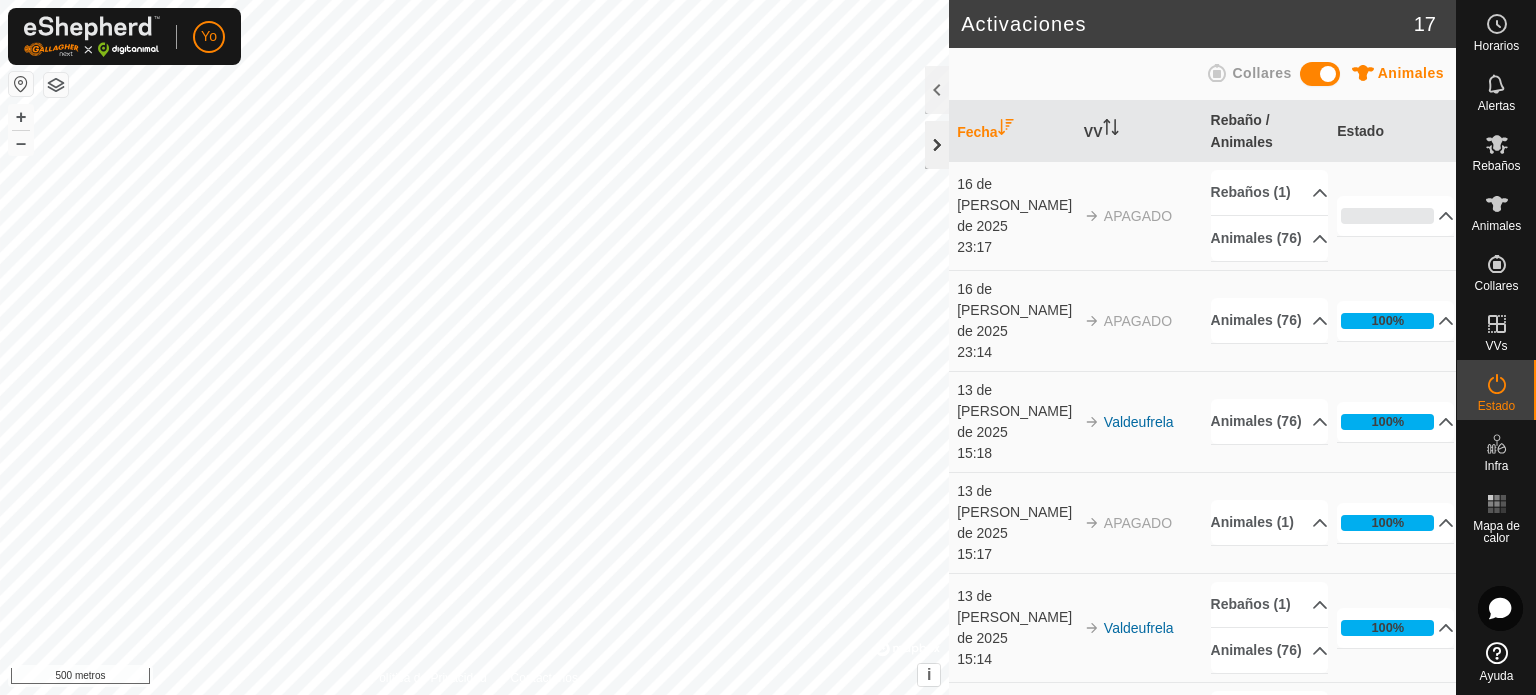 click 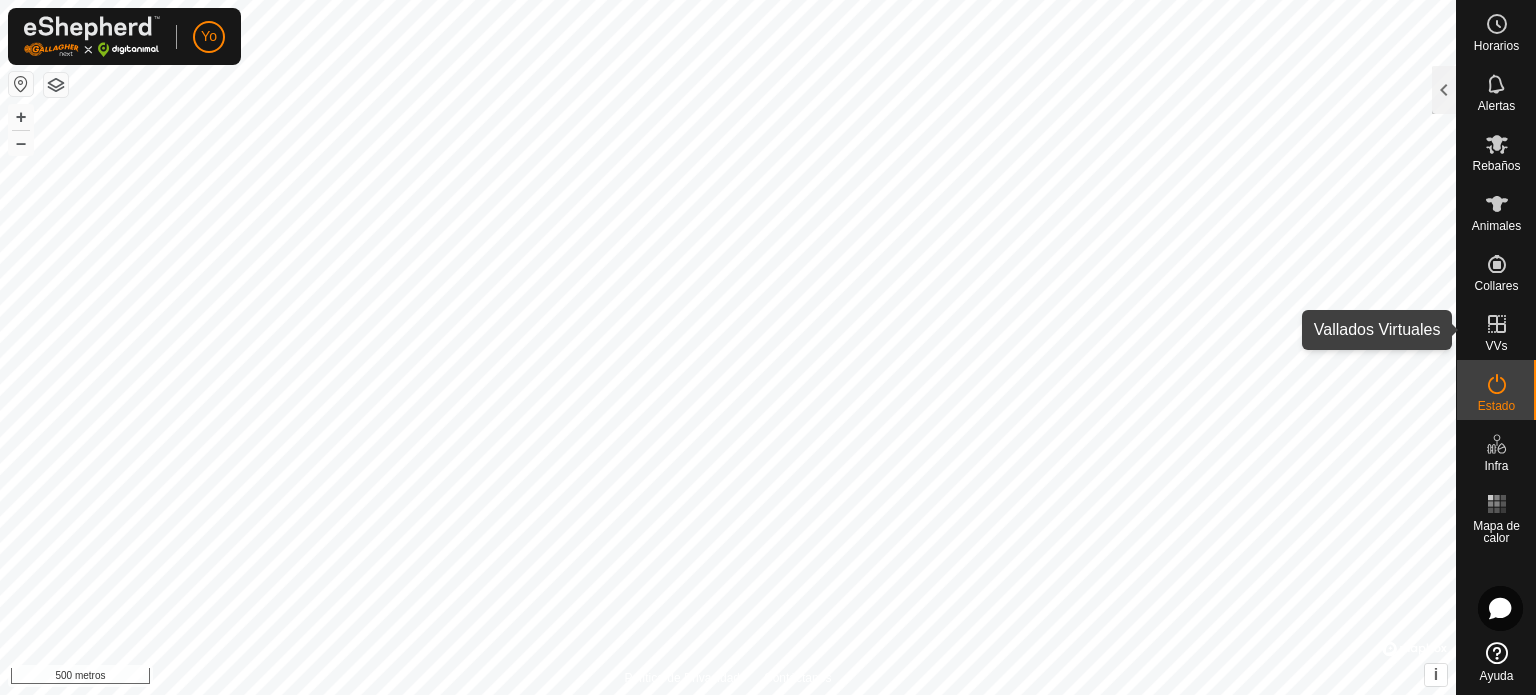 click at bounding box center (1497, 324) 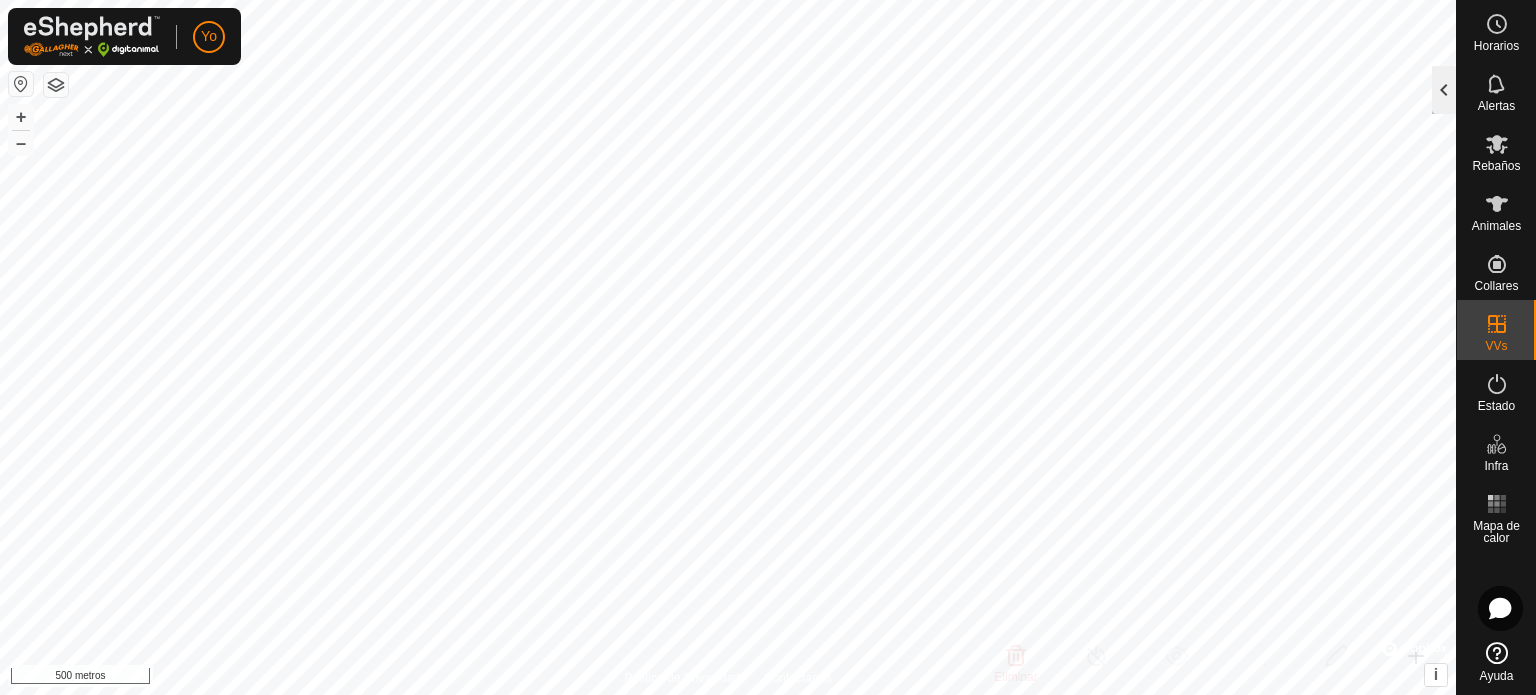 click 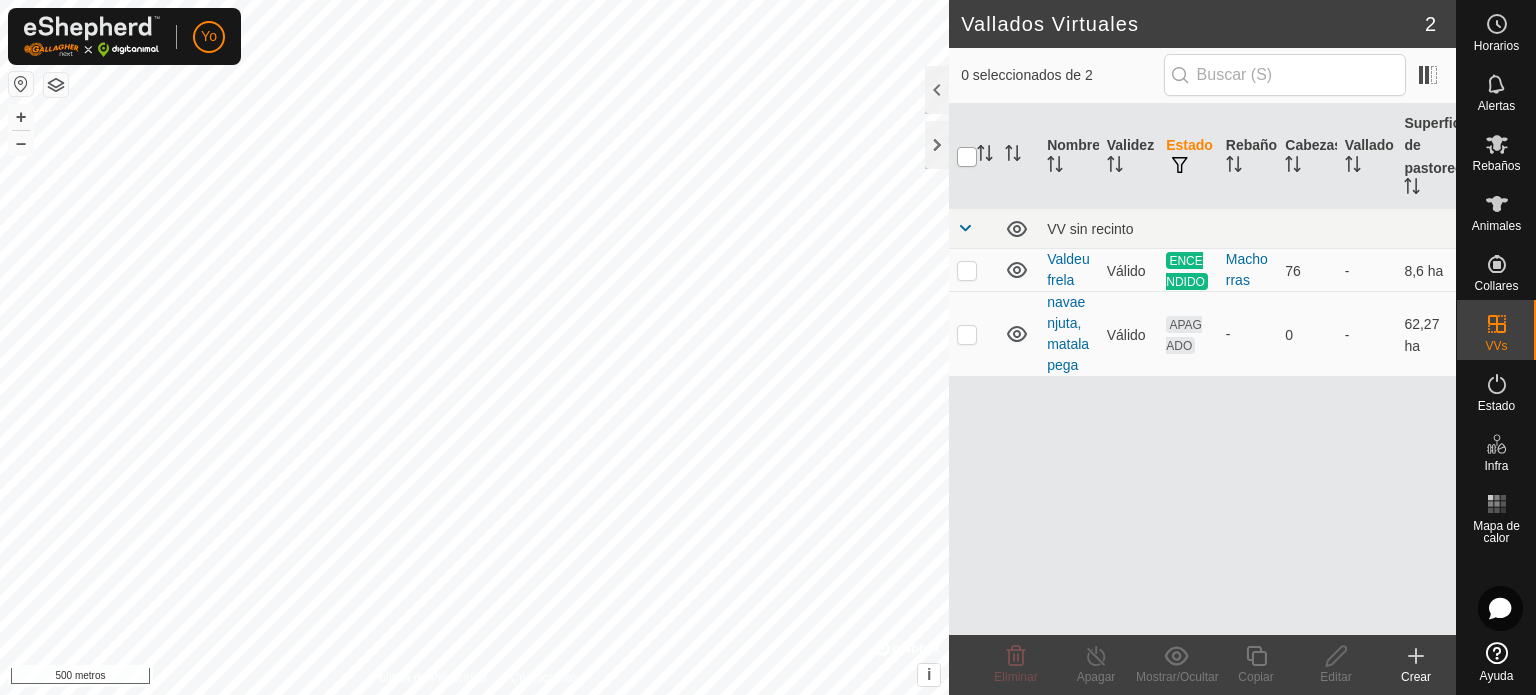 click at bounding box center [967, 157] 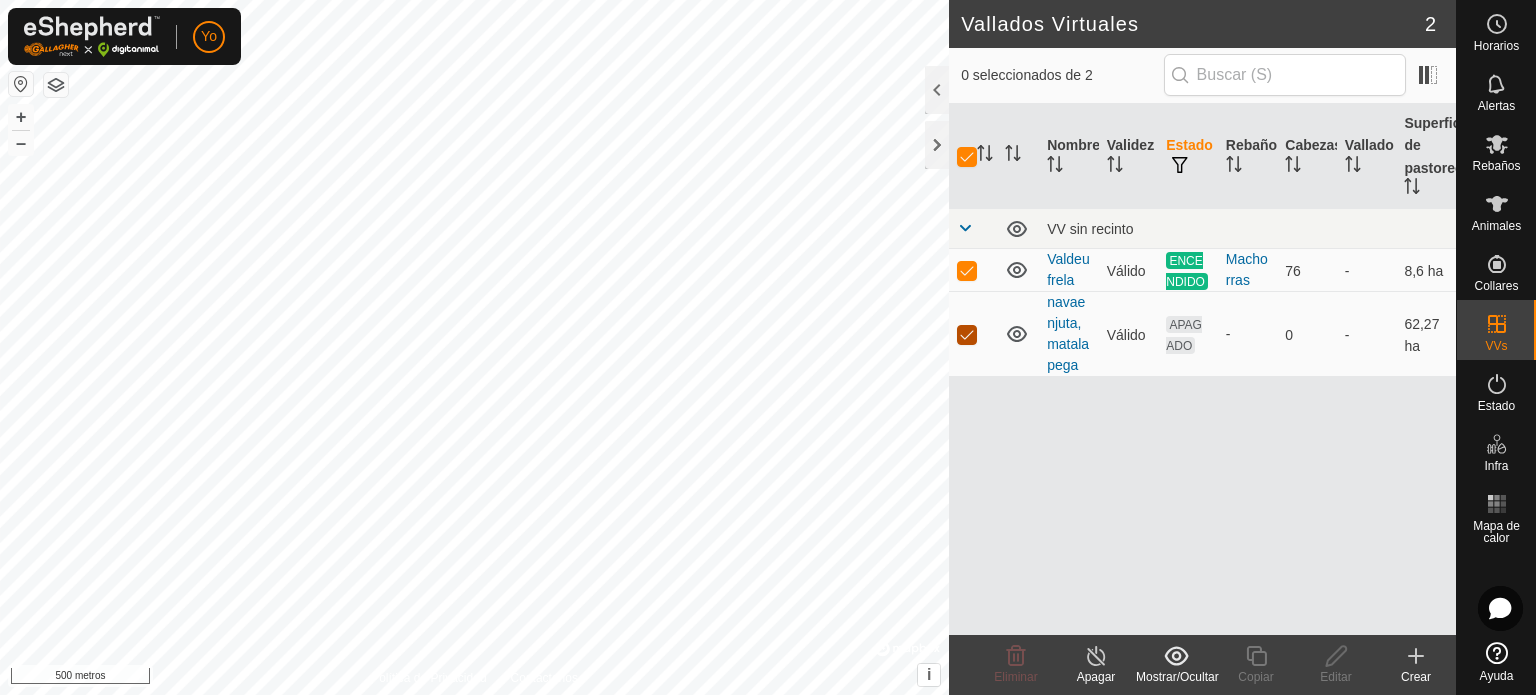 click at bounding box center [967, 335] 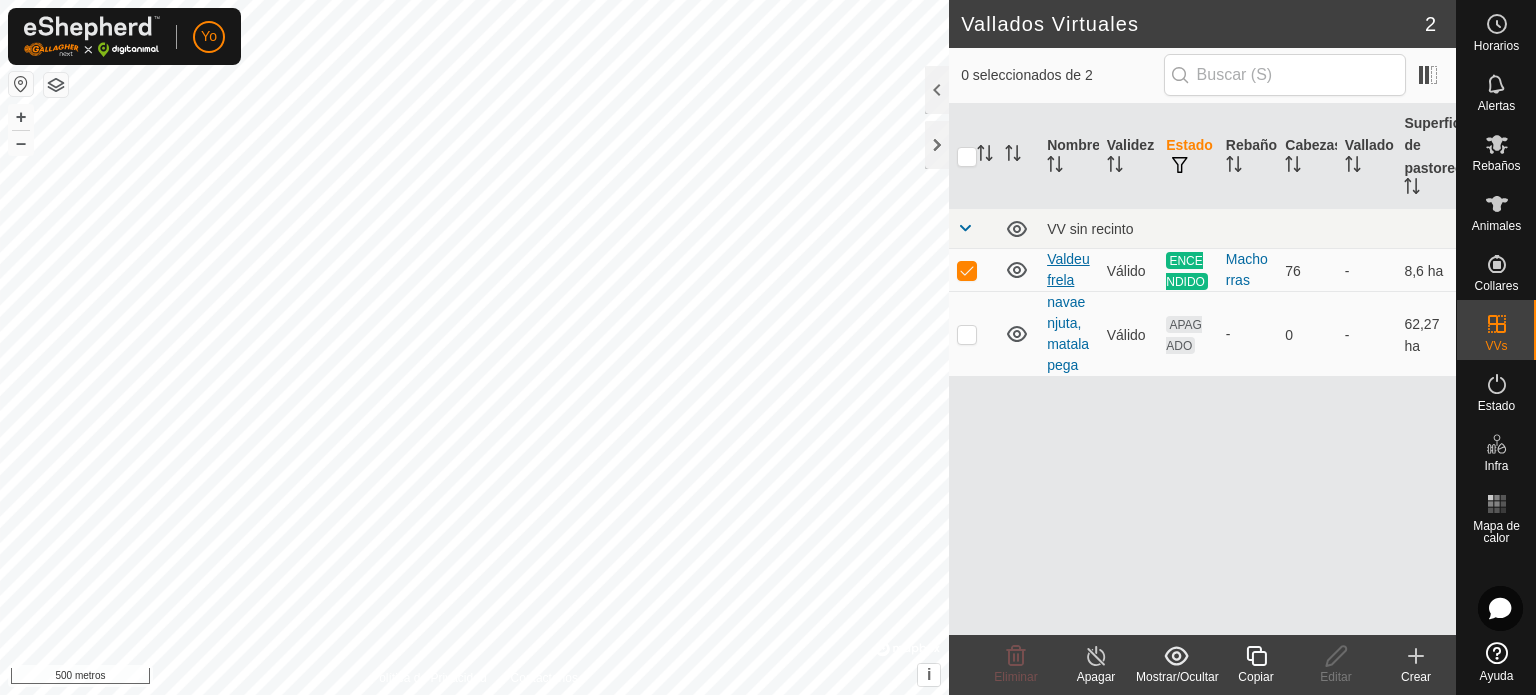 click on "Valdeufrela" at bounding box center [1068, 269] 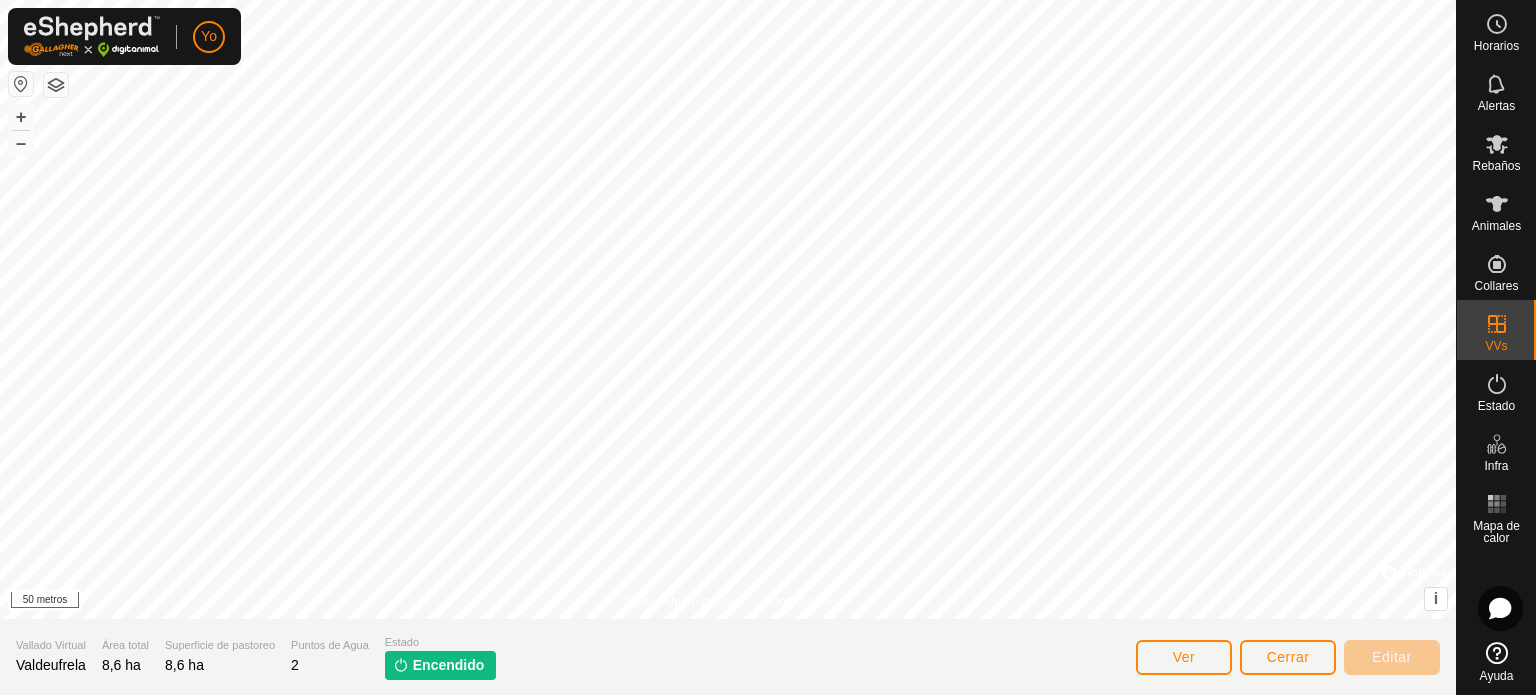click on "Encendido" 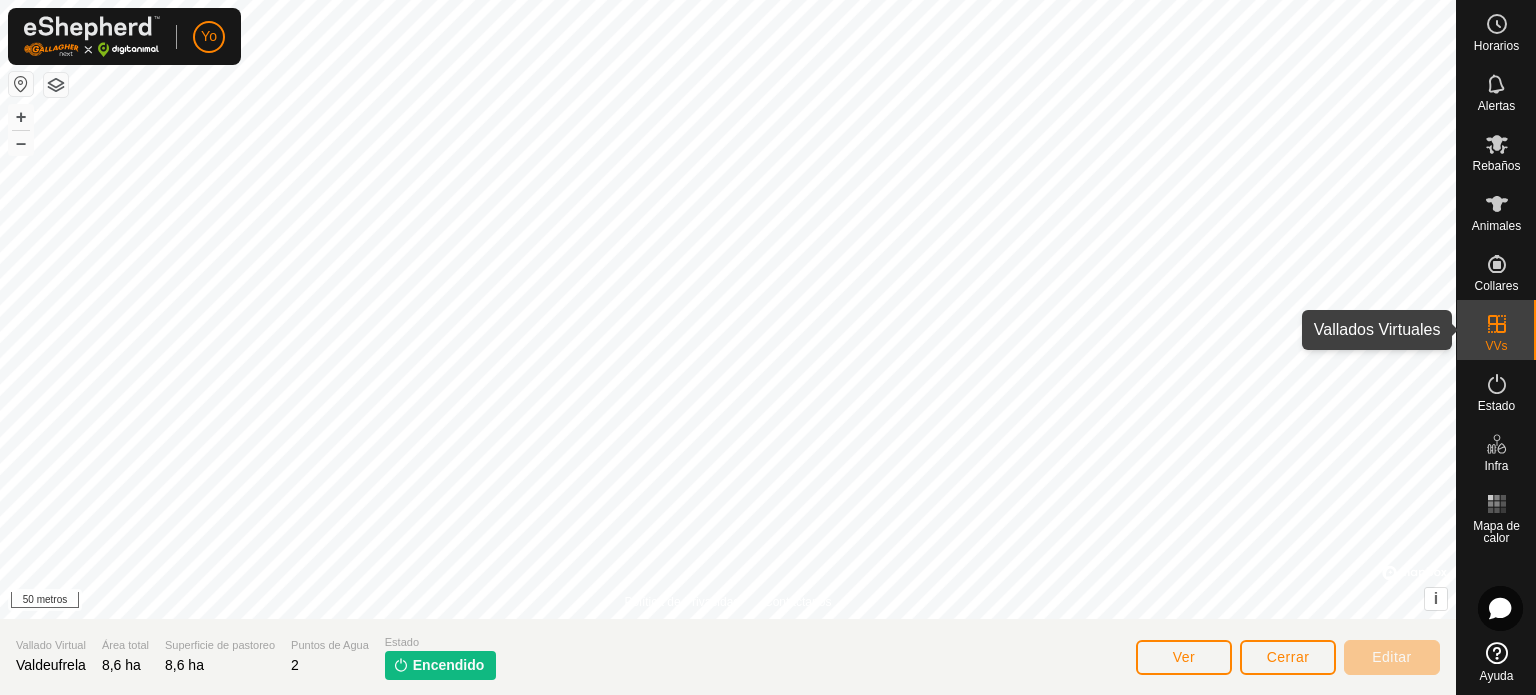 click 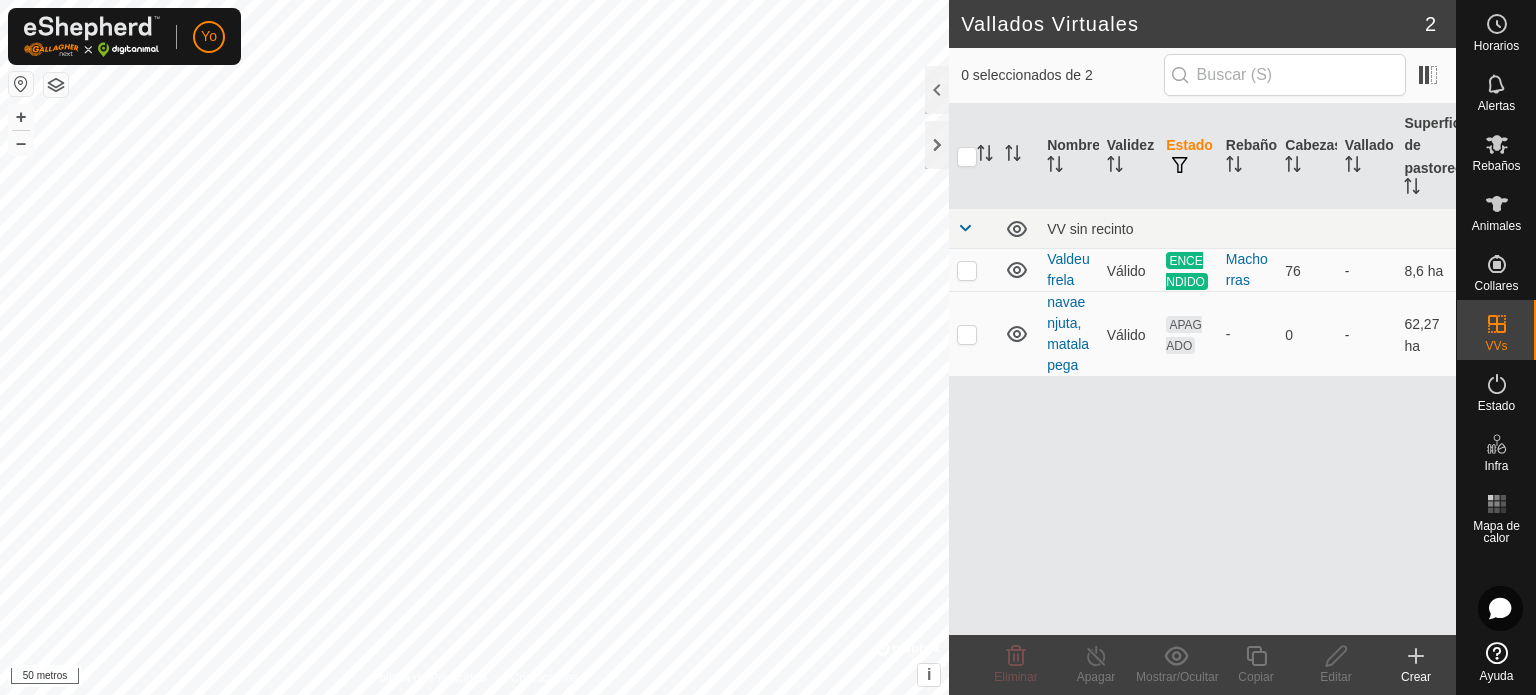 click on "Valdeufrela" at bounding box center [1069, 270] 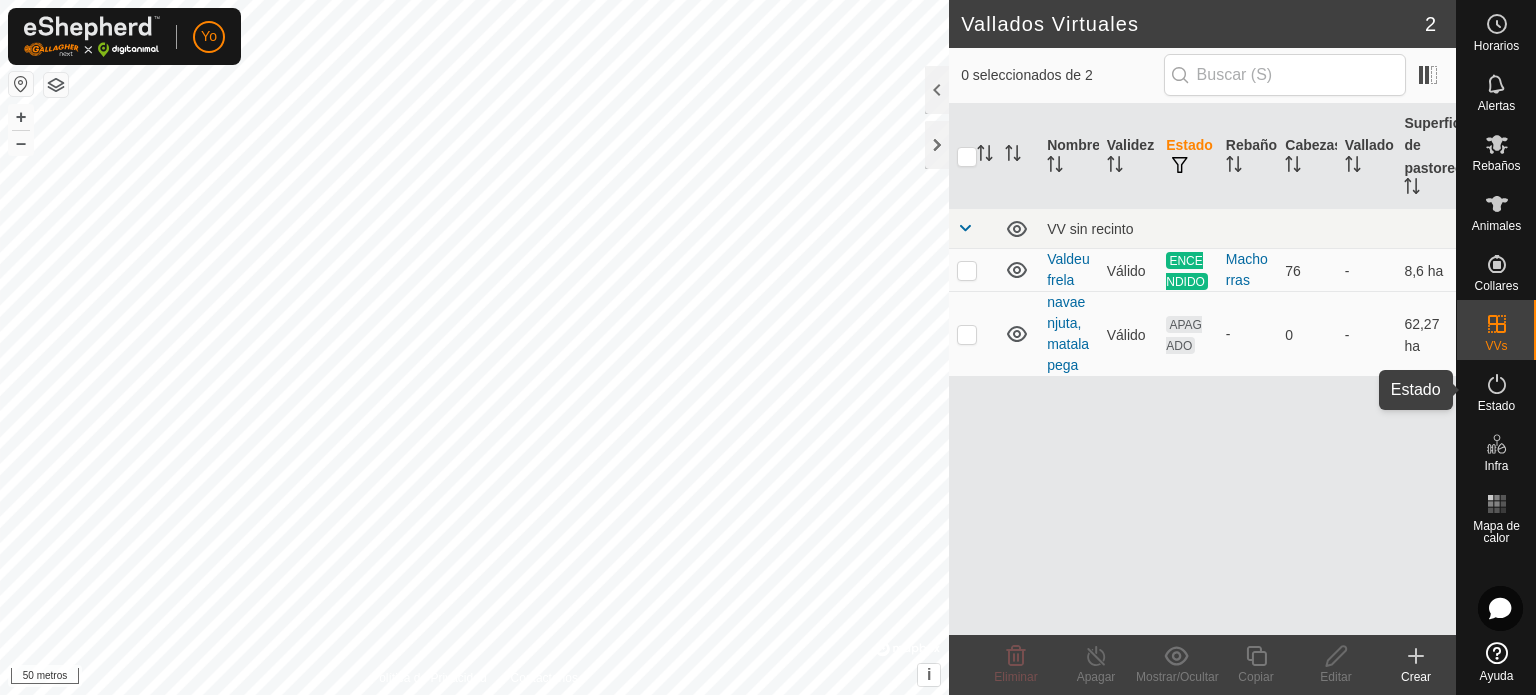 click 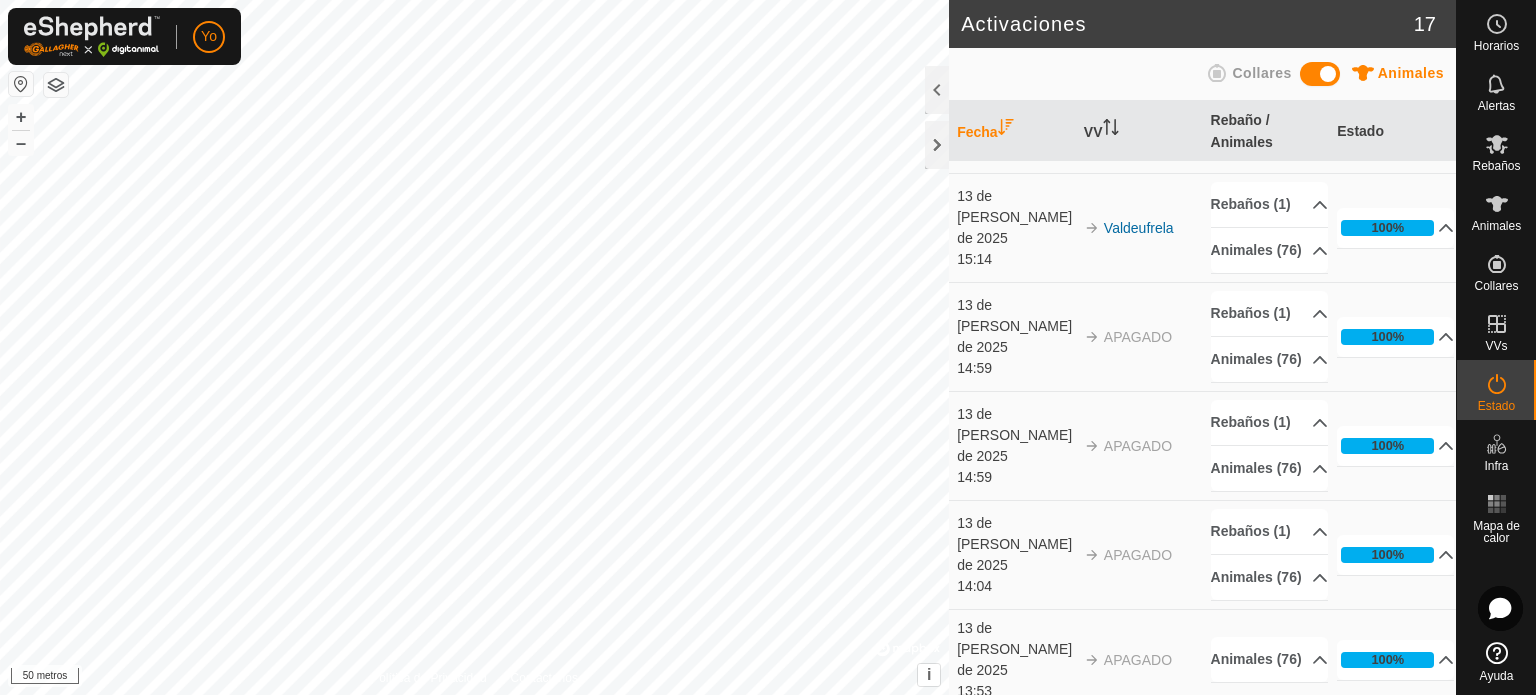 scroll, scrollTop: 0, scrollLeft: 0, axis: both 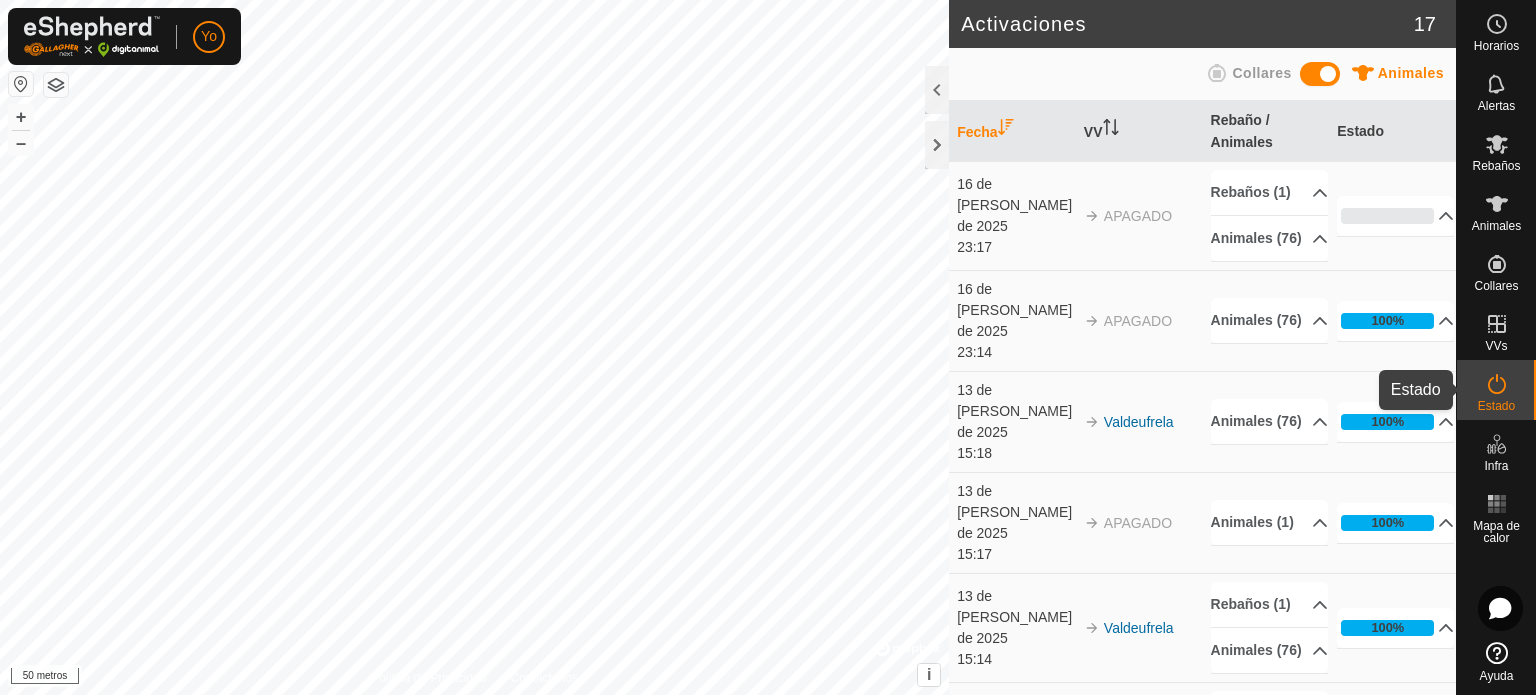 click 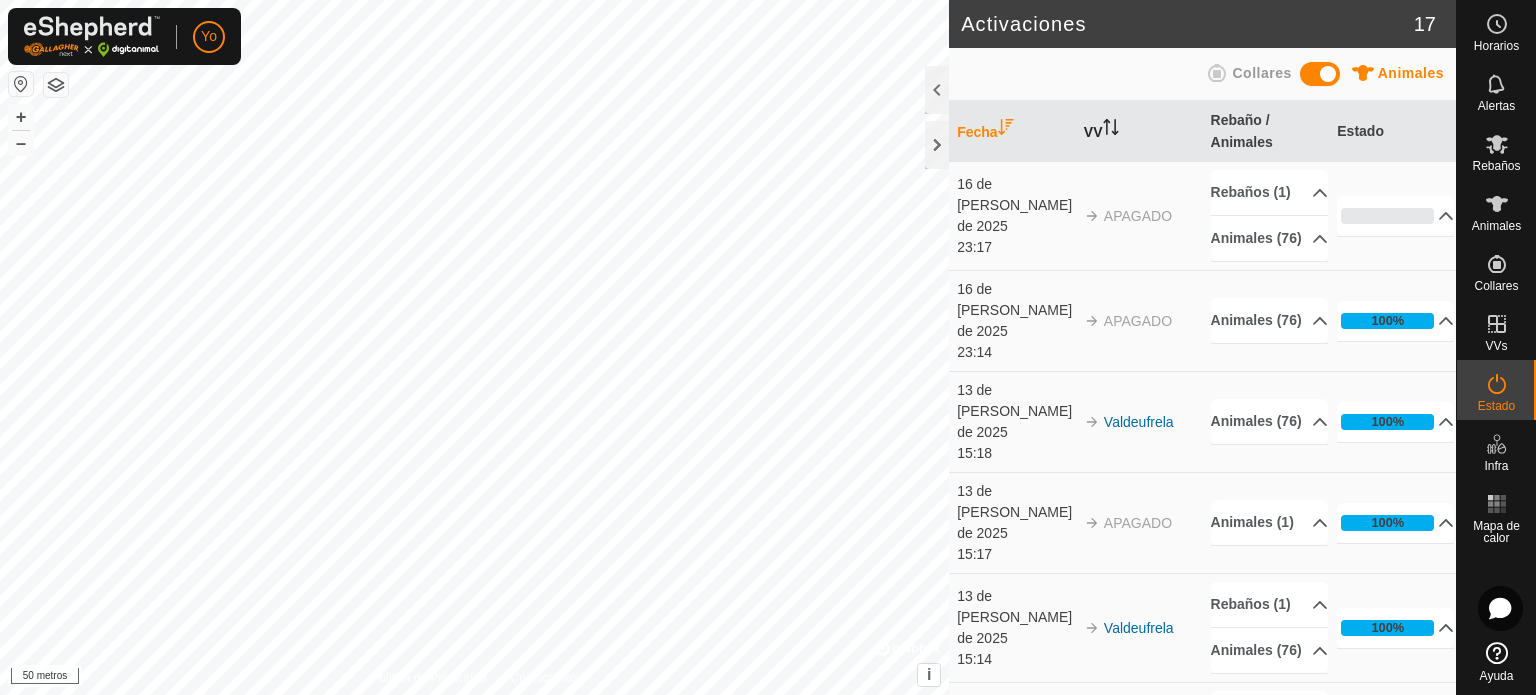 click on "VV" at bounding box center (1093, 132) 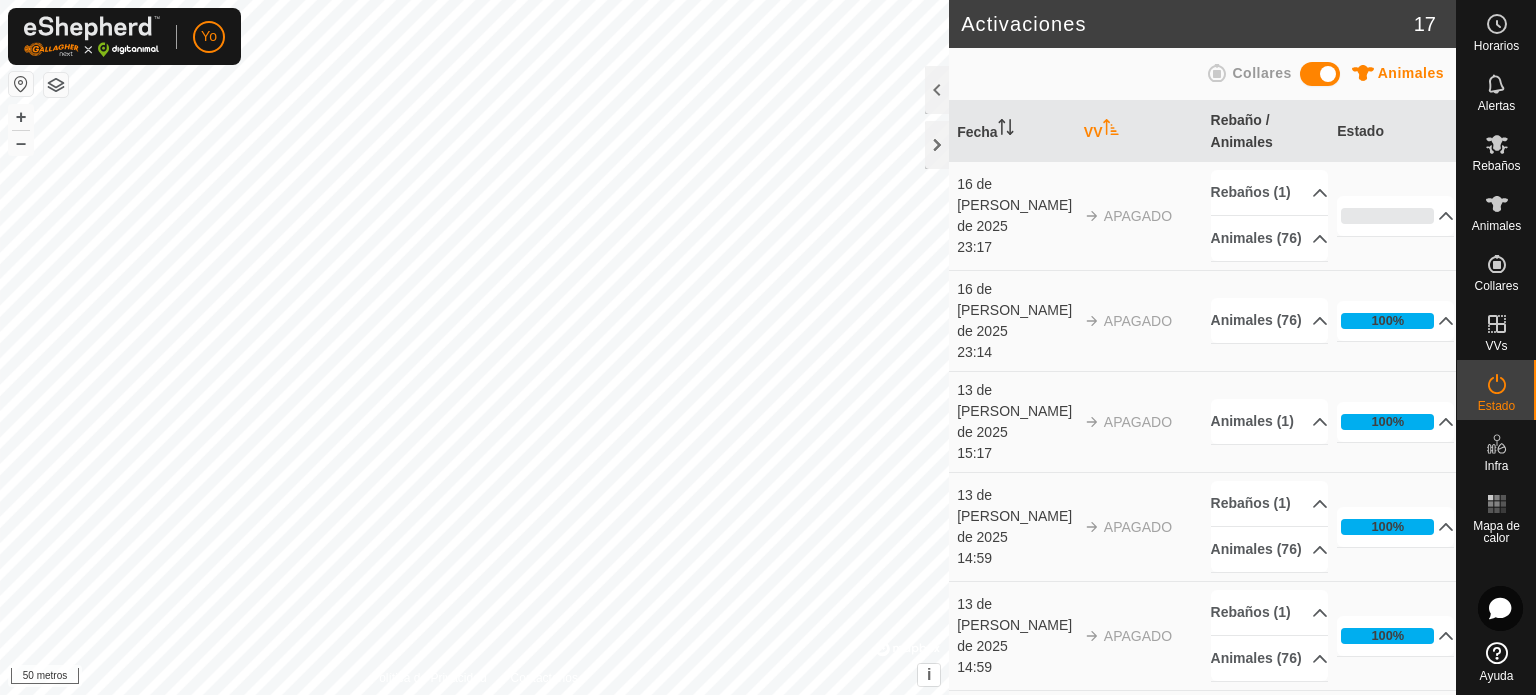 drag, startPoint x: 1417, startPoint y: 235, endPoint x: 1335, endPoint y: 167, distance: 106.52699 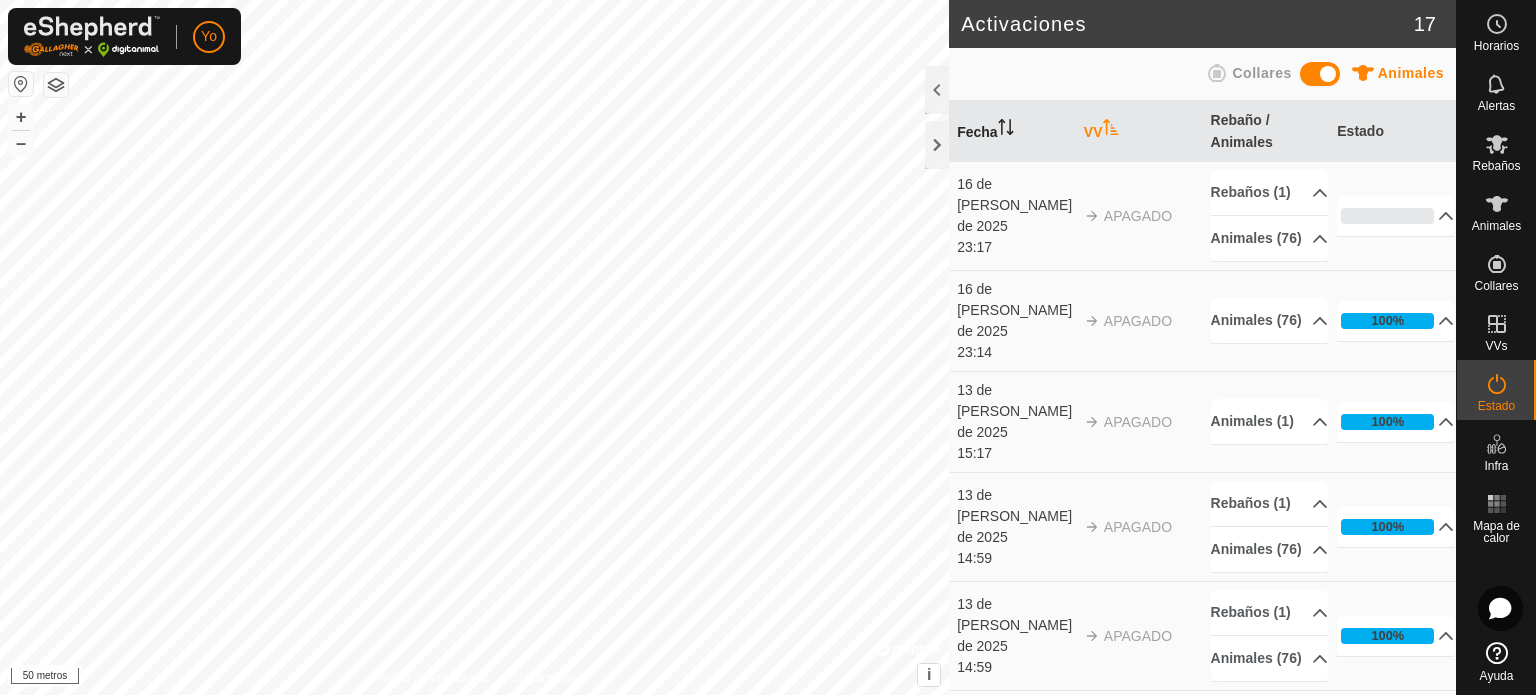drag, startPoint x: 1335, startPoint y: 167, endPoint x: 1041, endPoint y: 124, distance: 297.12793 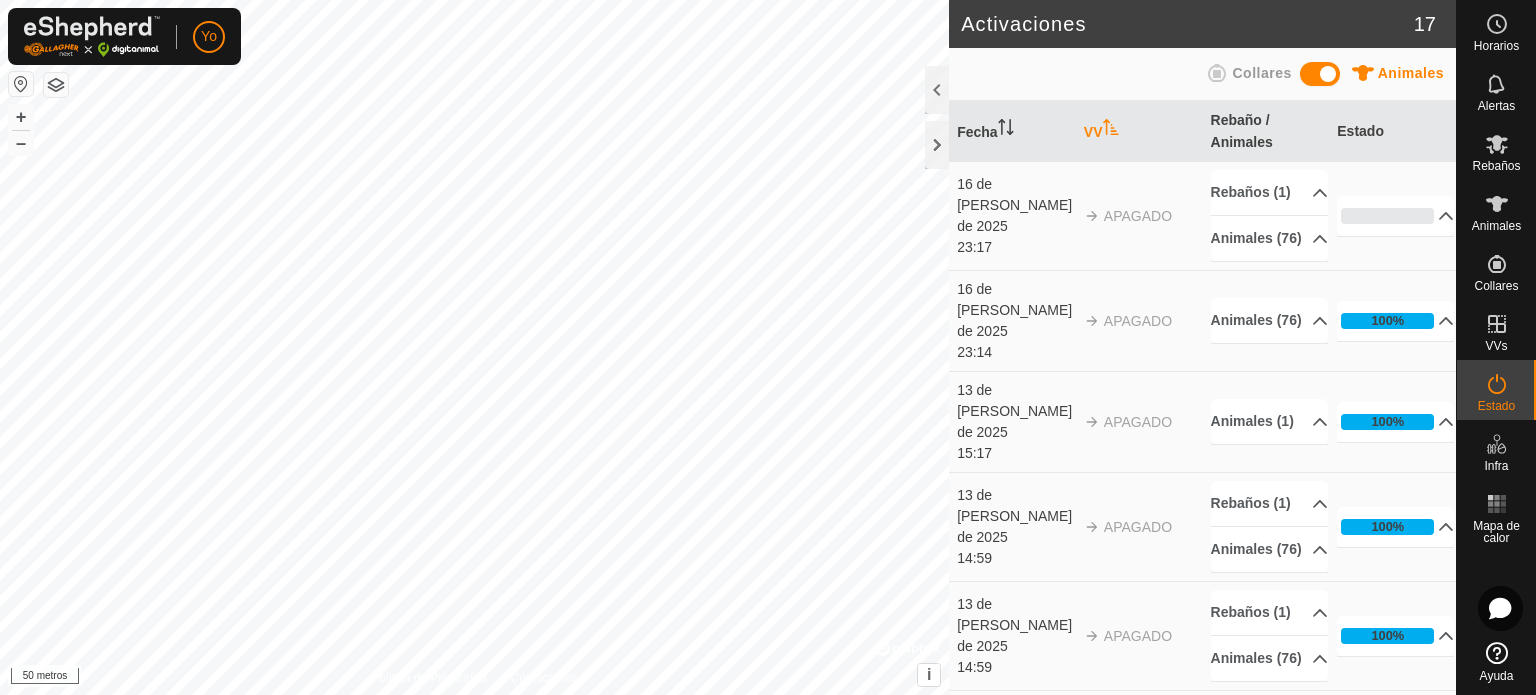 drag, startPoint x: 1041, startPoint y: 124, endPoint x: 954, endPoint y: 603, distance: 486.83673 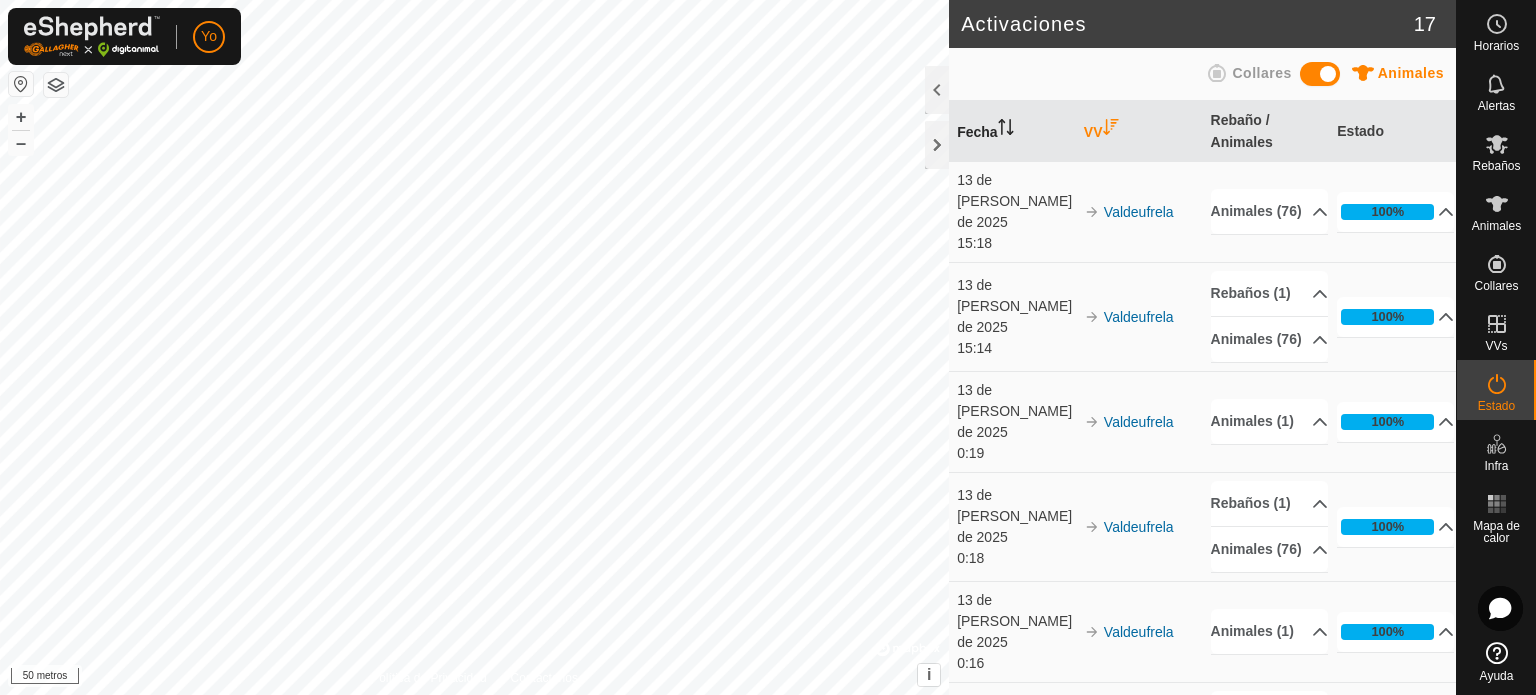 click on "Fecha" at bounding box center [977, 132] 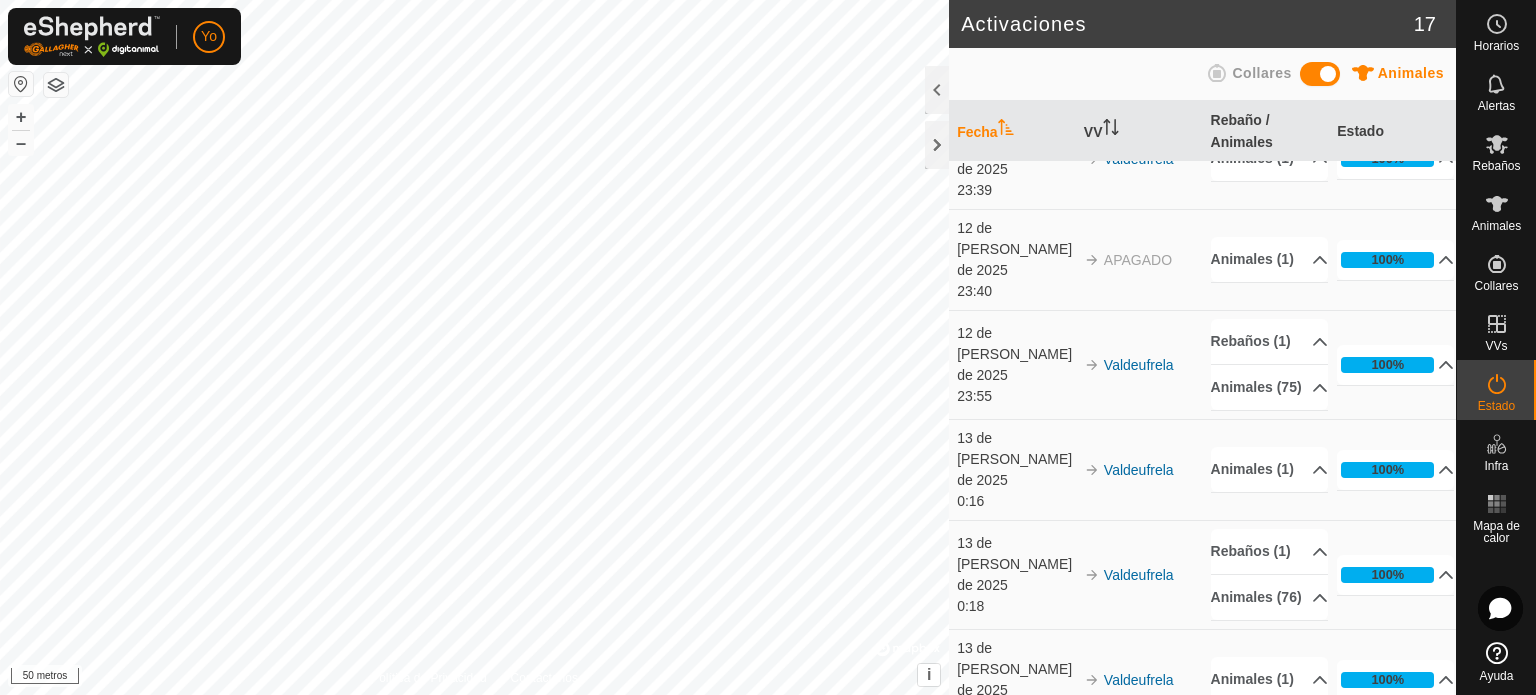 scroll, scrollTop: 0, scrollLeft: 0, axis: both 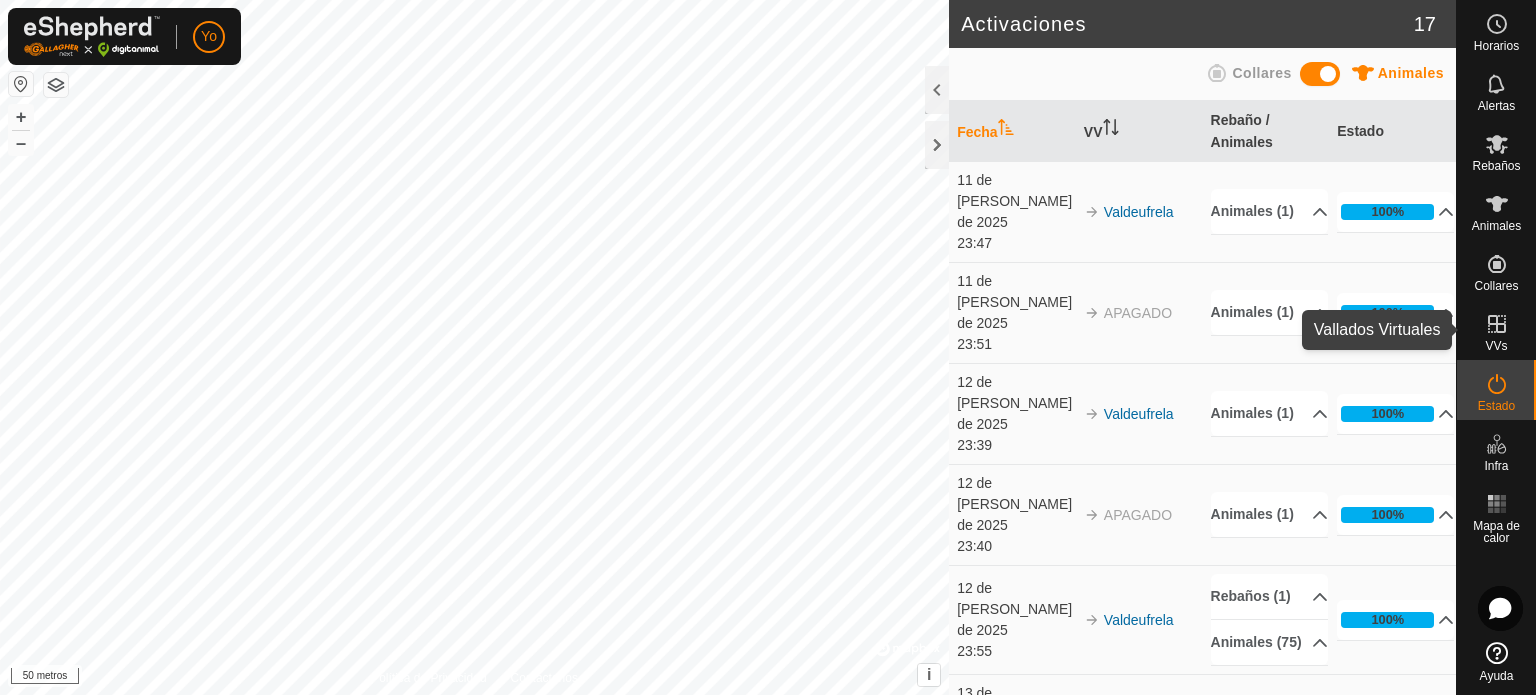 click on "VVs" at bounding box center (1496, 346) 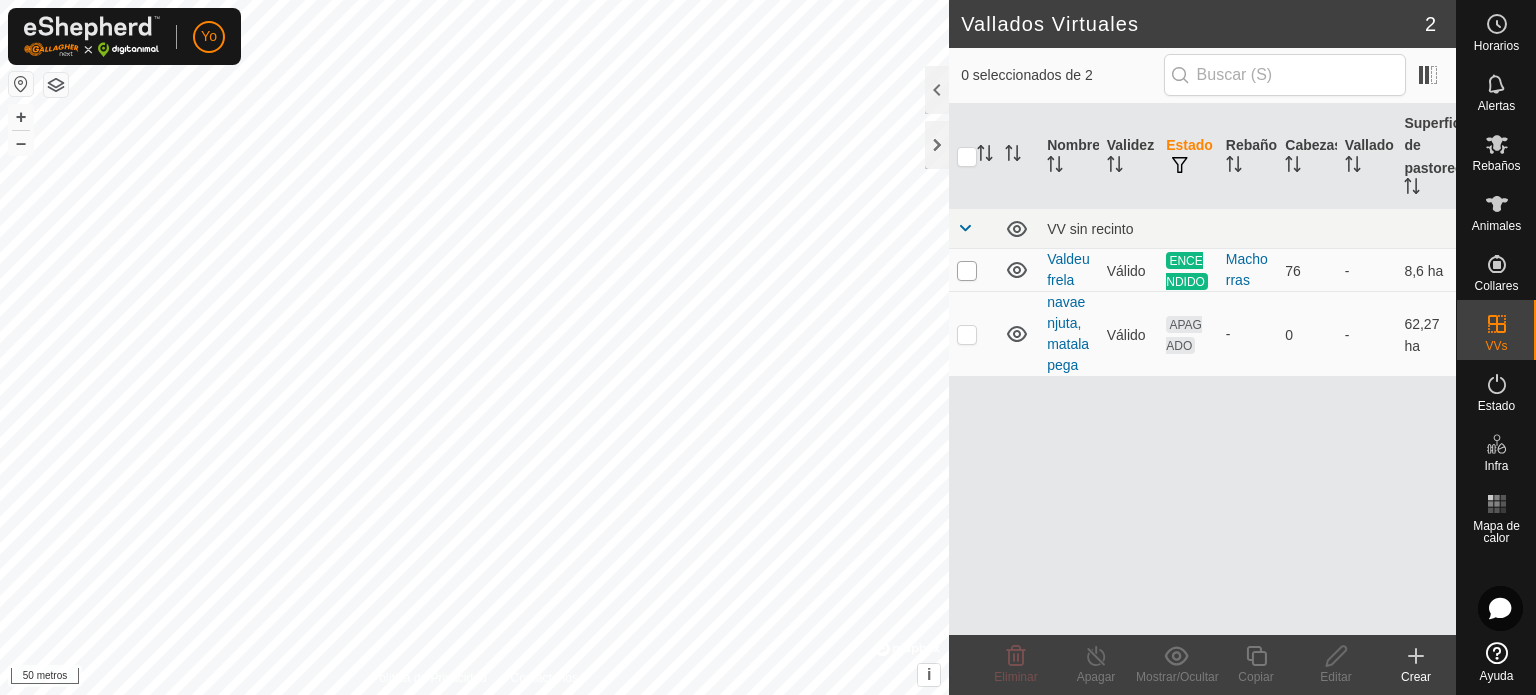 click at bounding box center (967, 271) 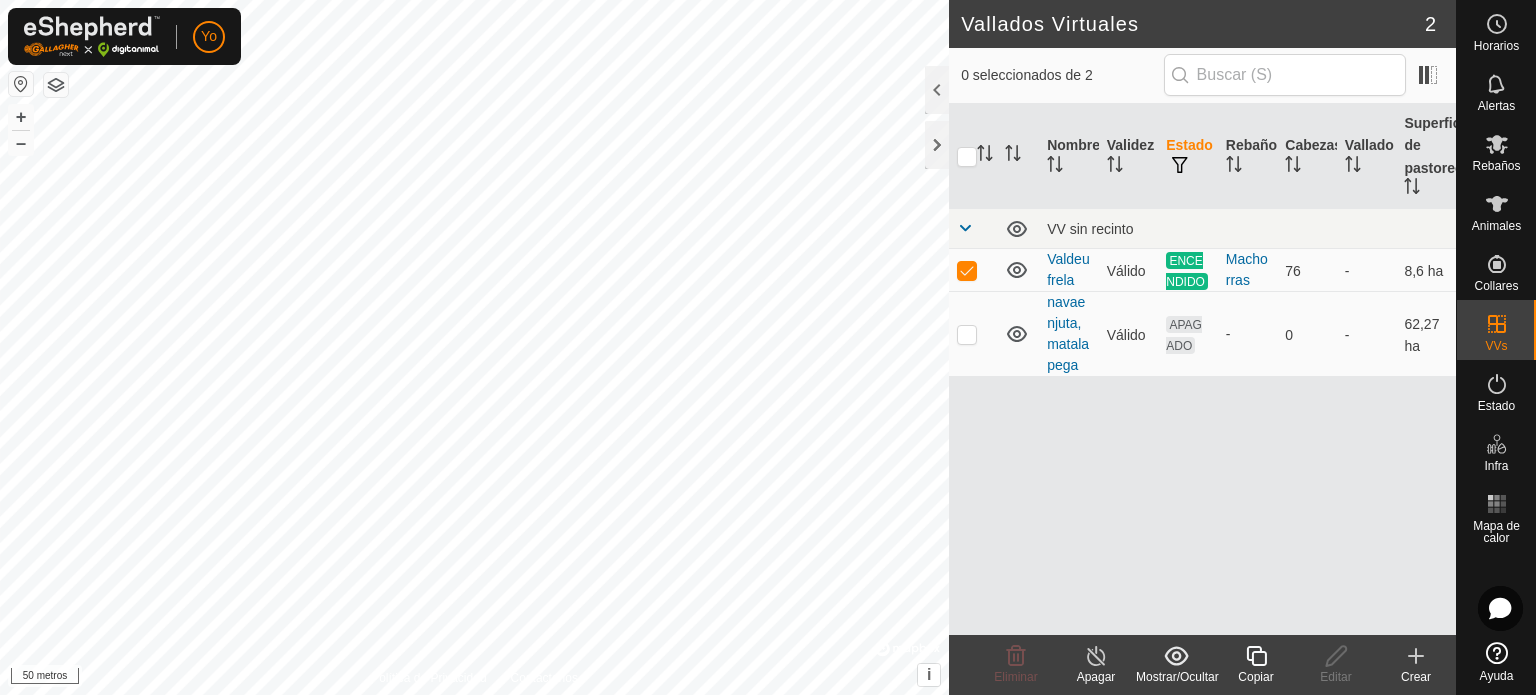 click 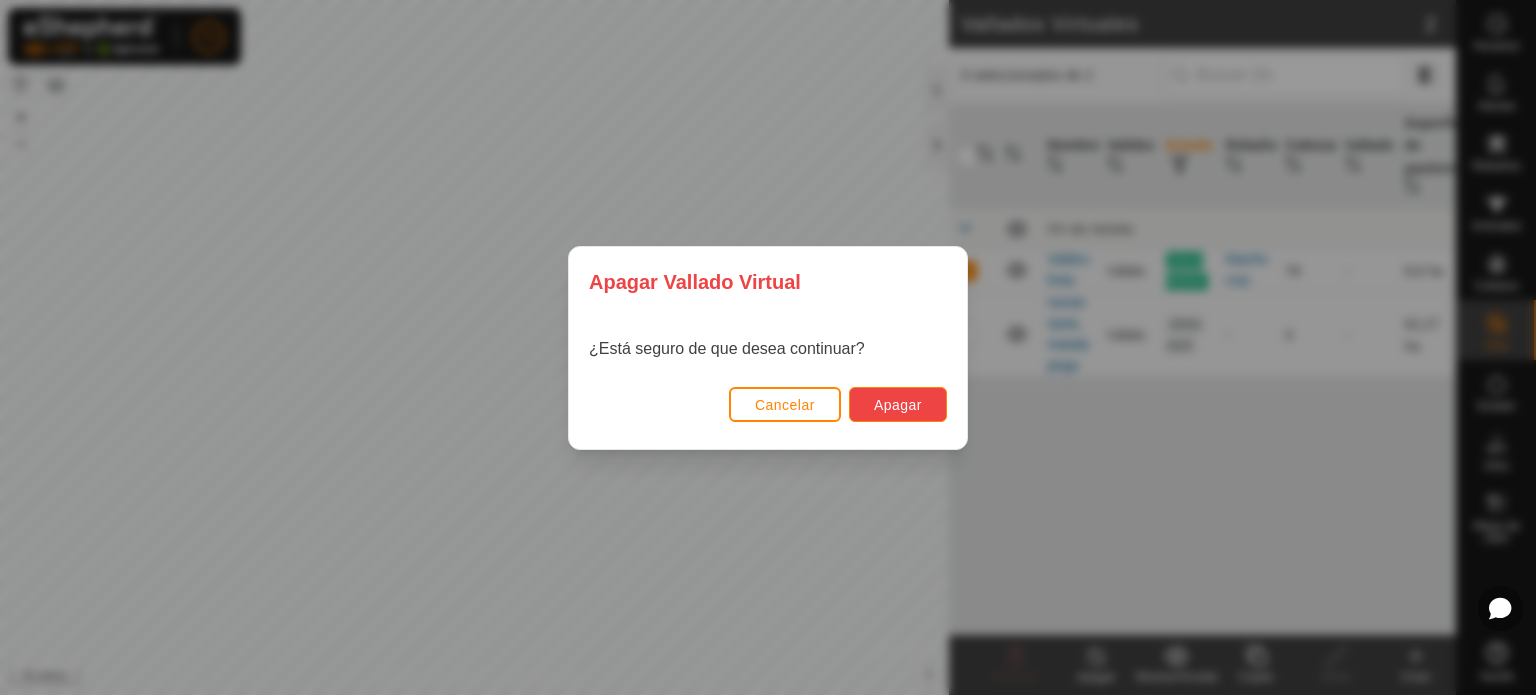 click on "Apagar" at bounding box center (898, 405) 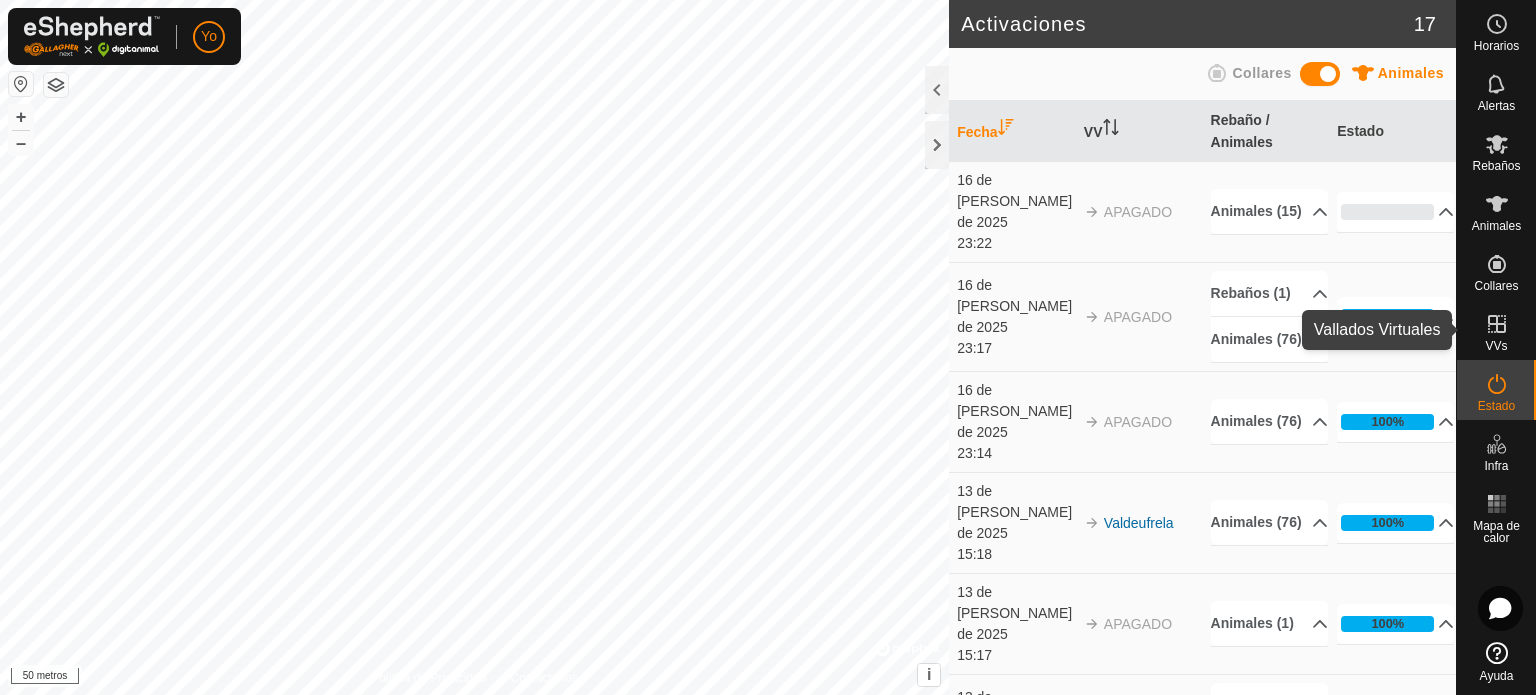click 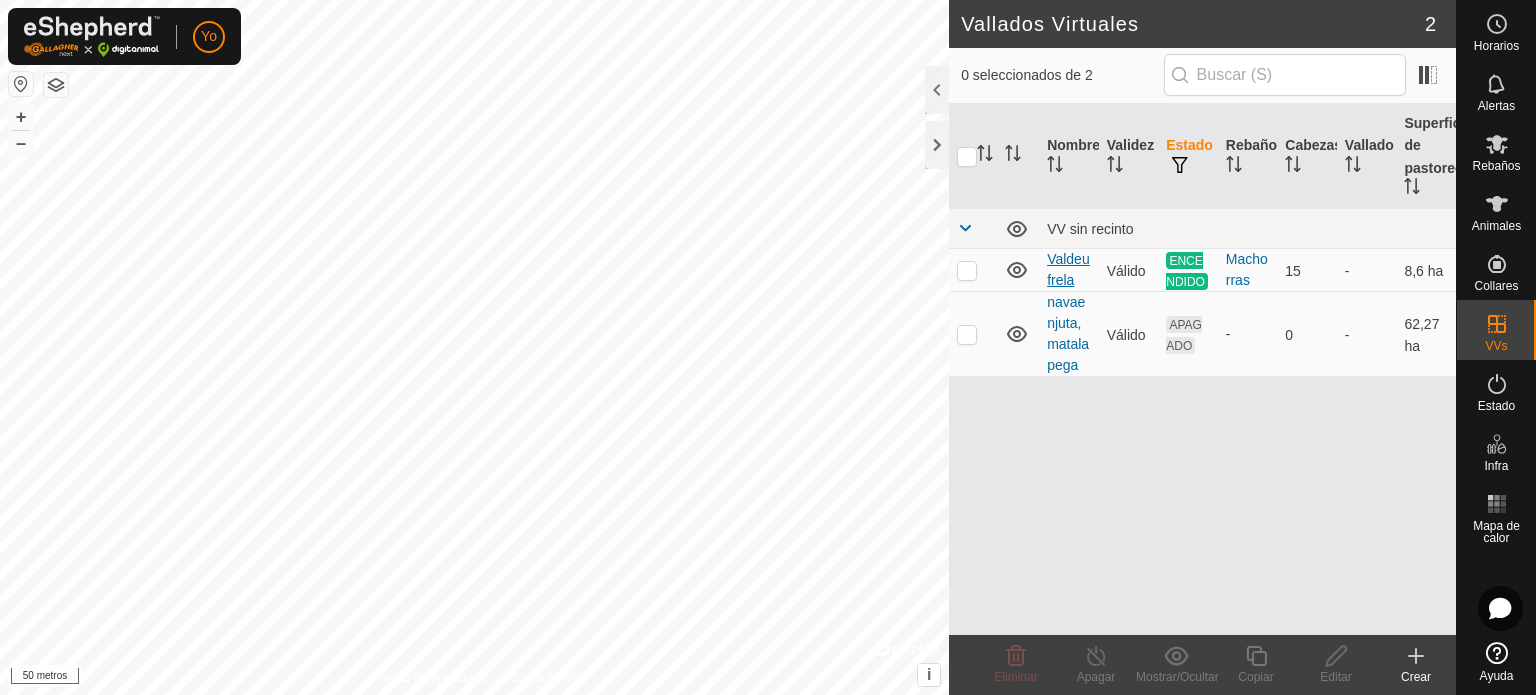 click on "Valdeufrela" at bounding box center (1068, 269) 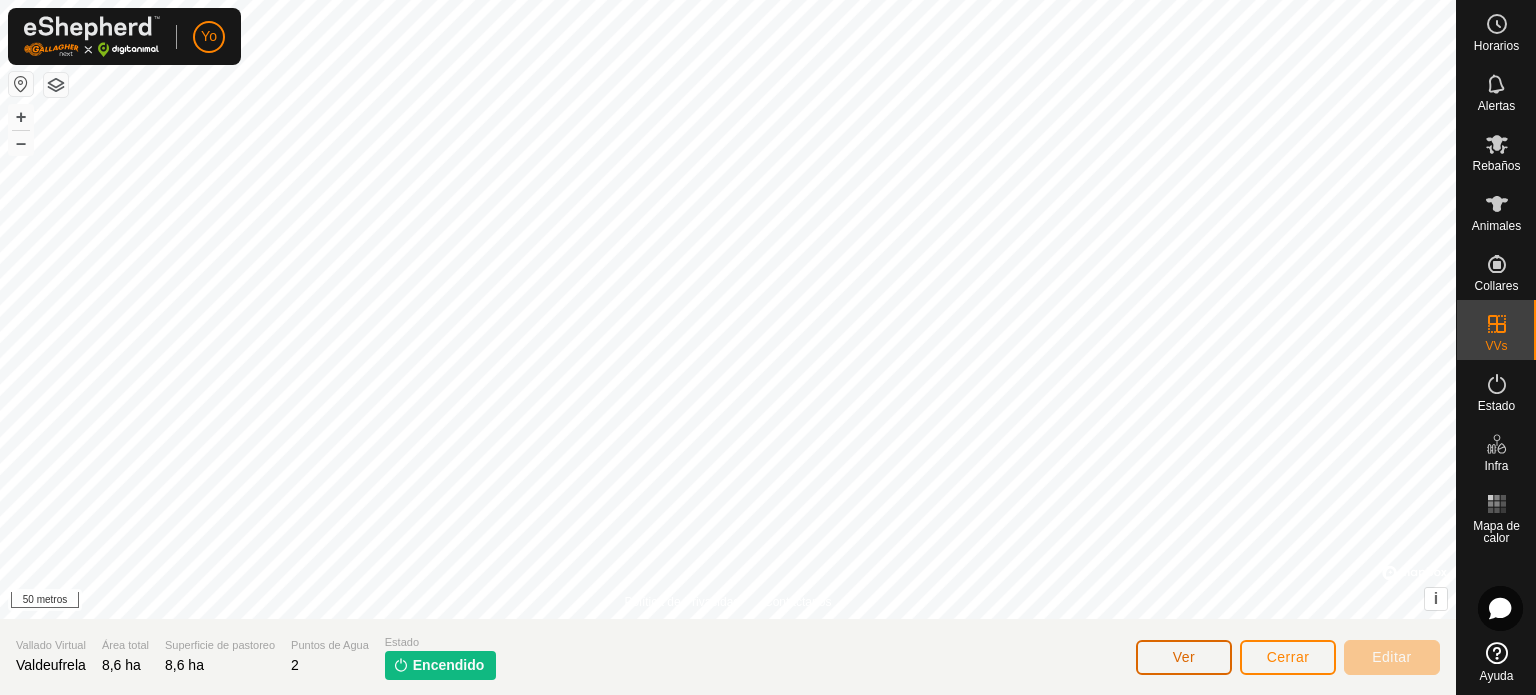 click on "Ver" 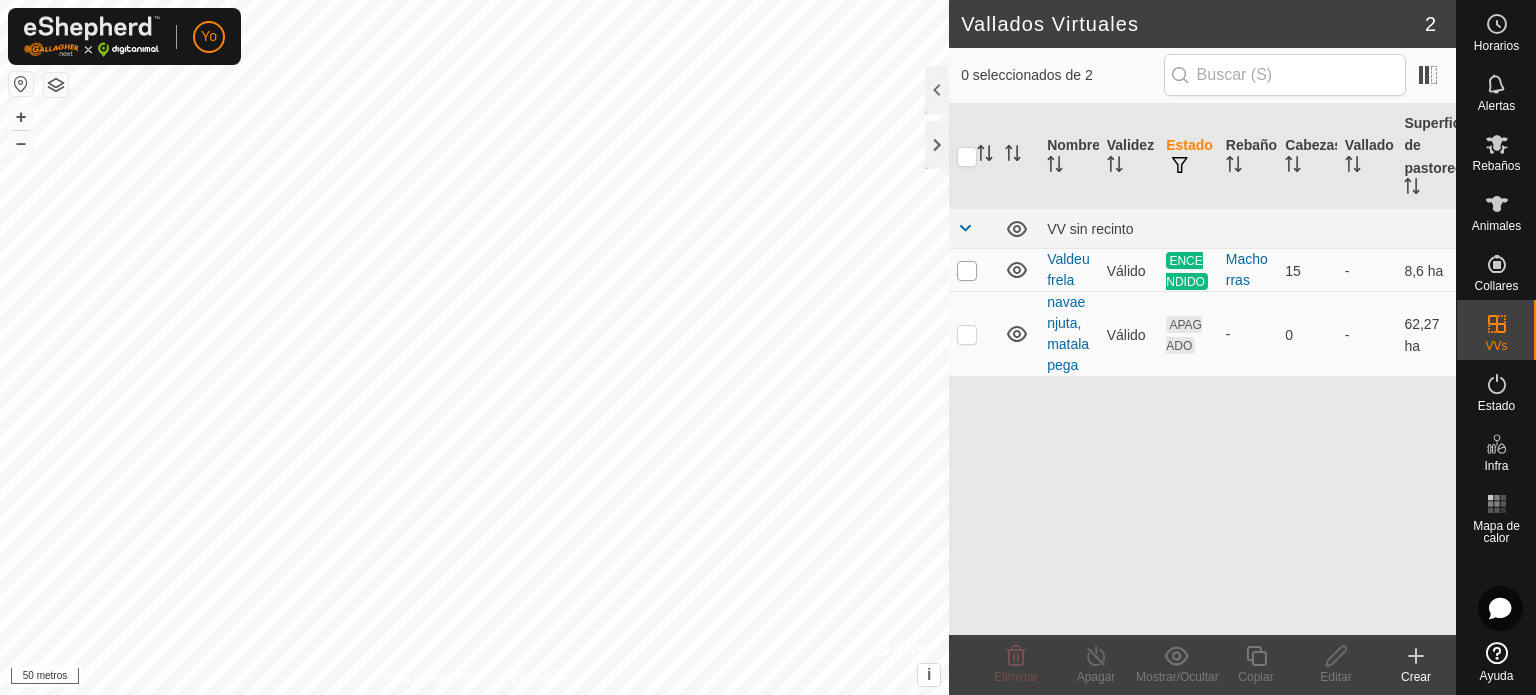 click at bounding box center (967, 271) 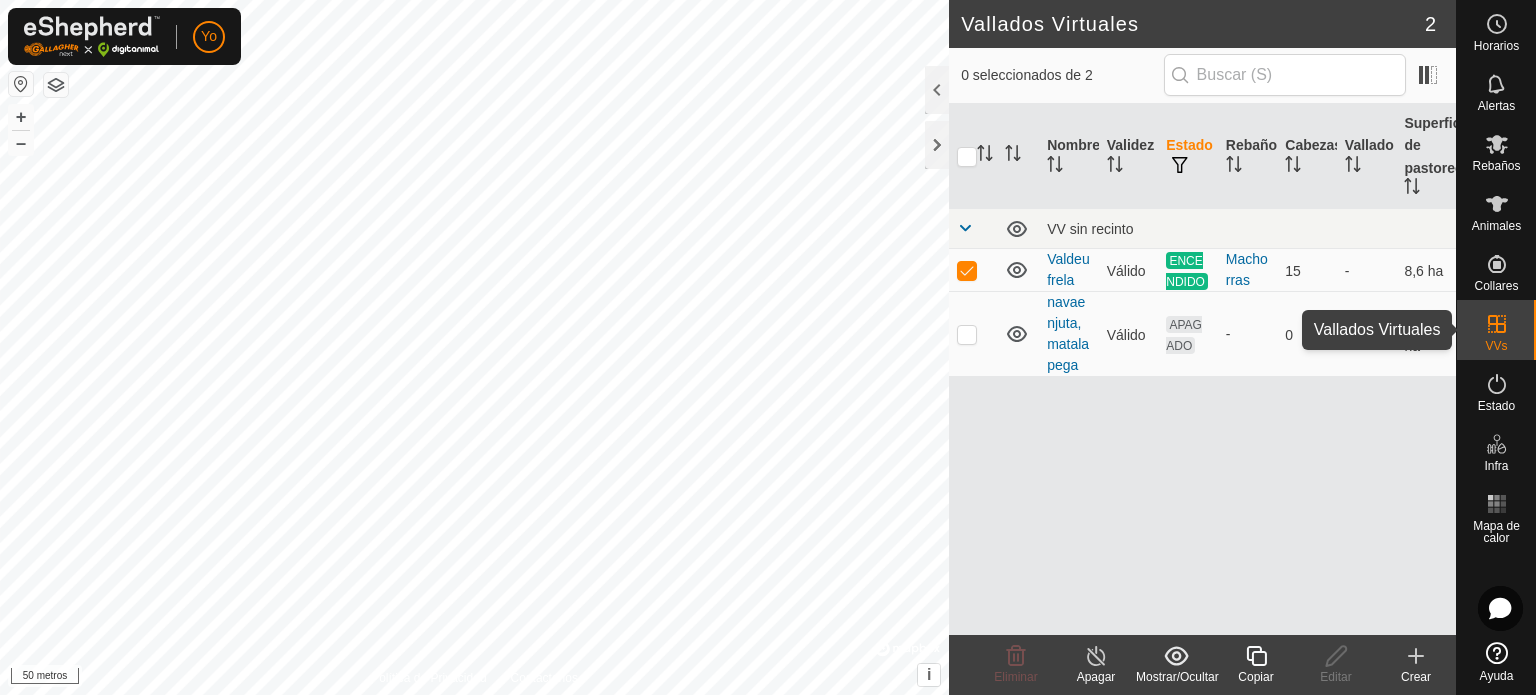 click 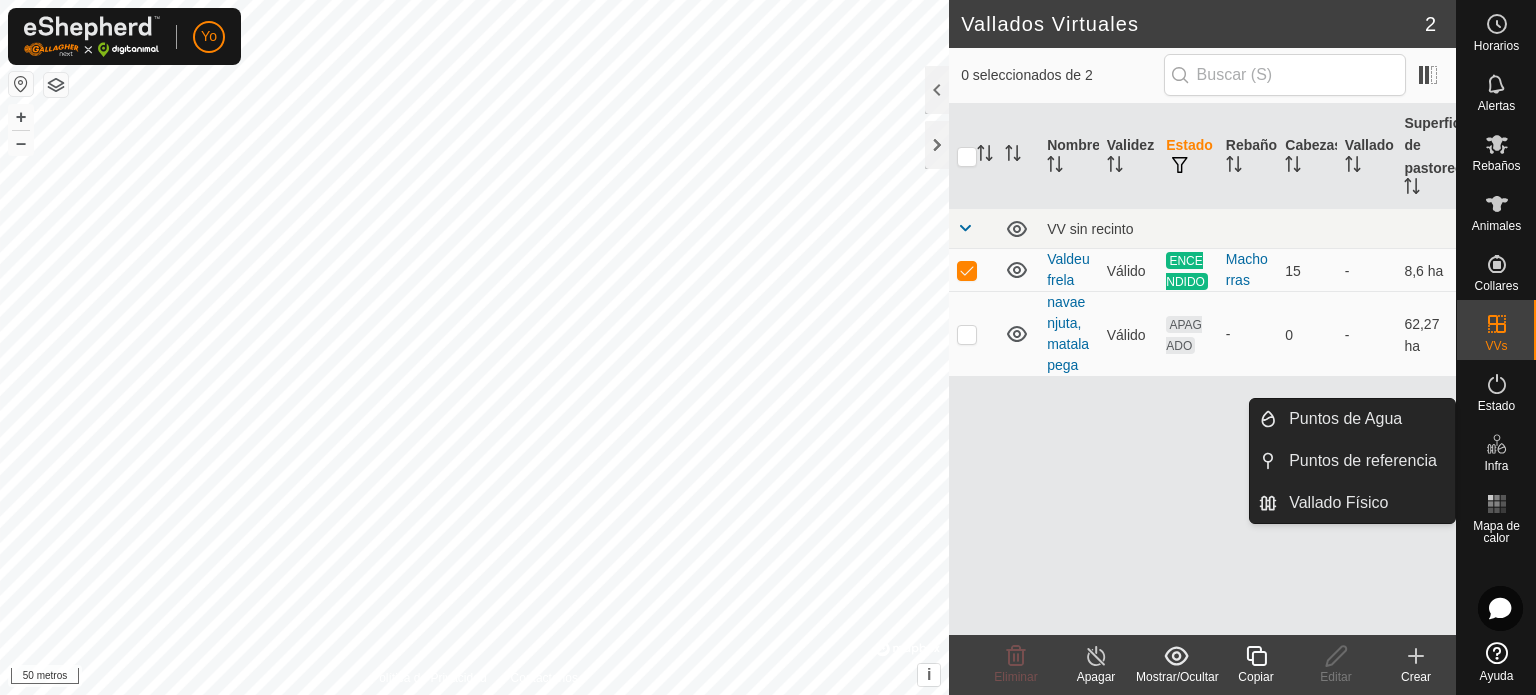 click 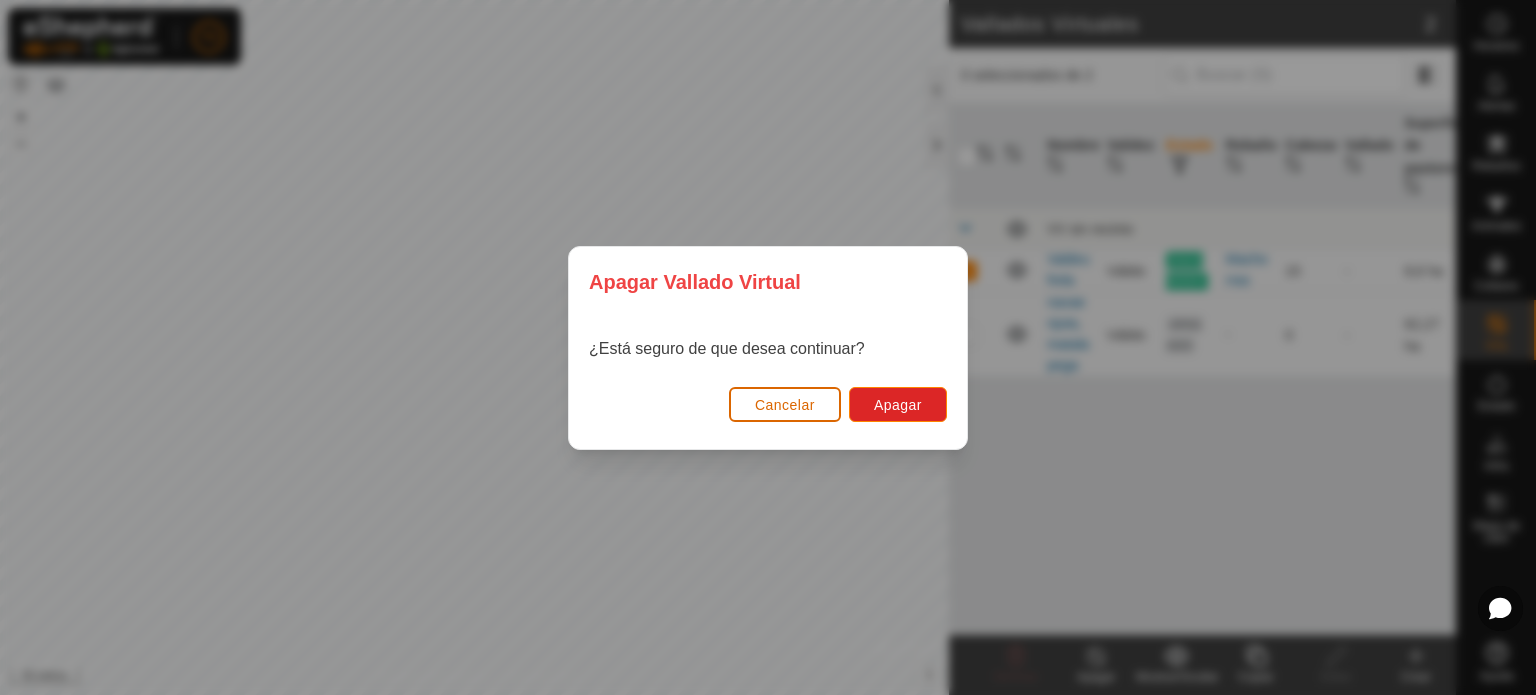 click on "Cancelar" at bounding box center [785, 405] 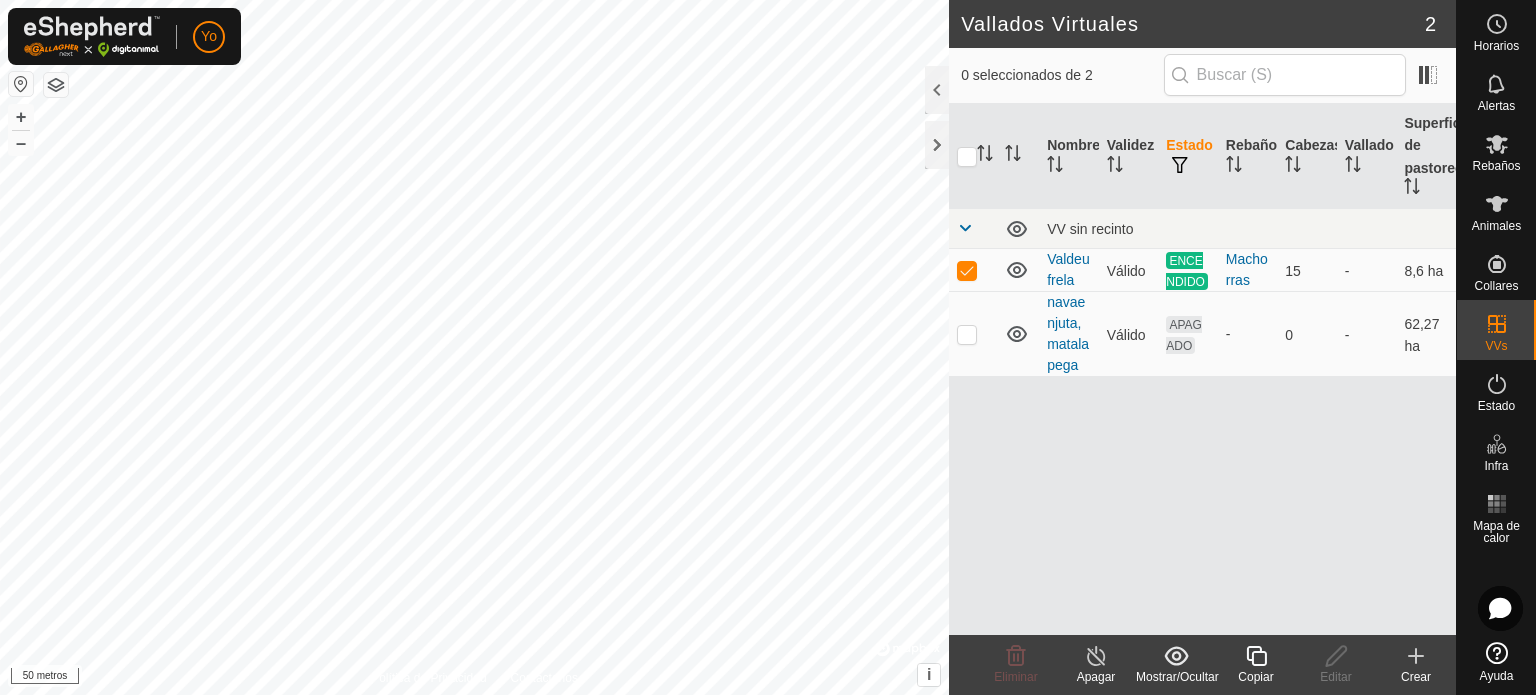 click 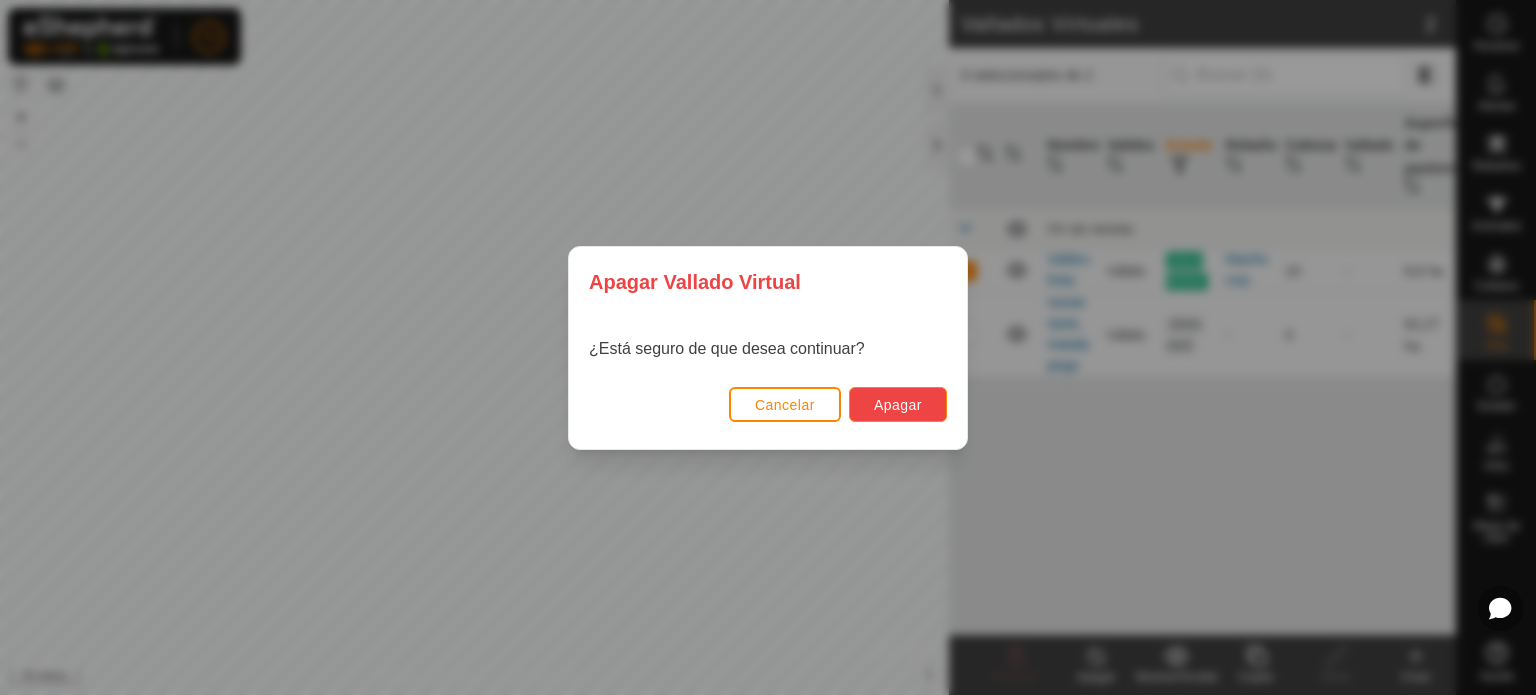click on "Apagar" at bounding box center [898, 405] 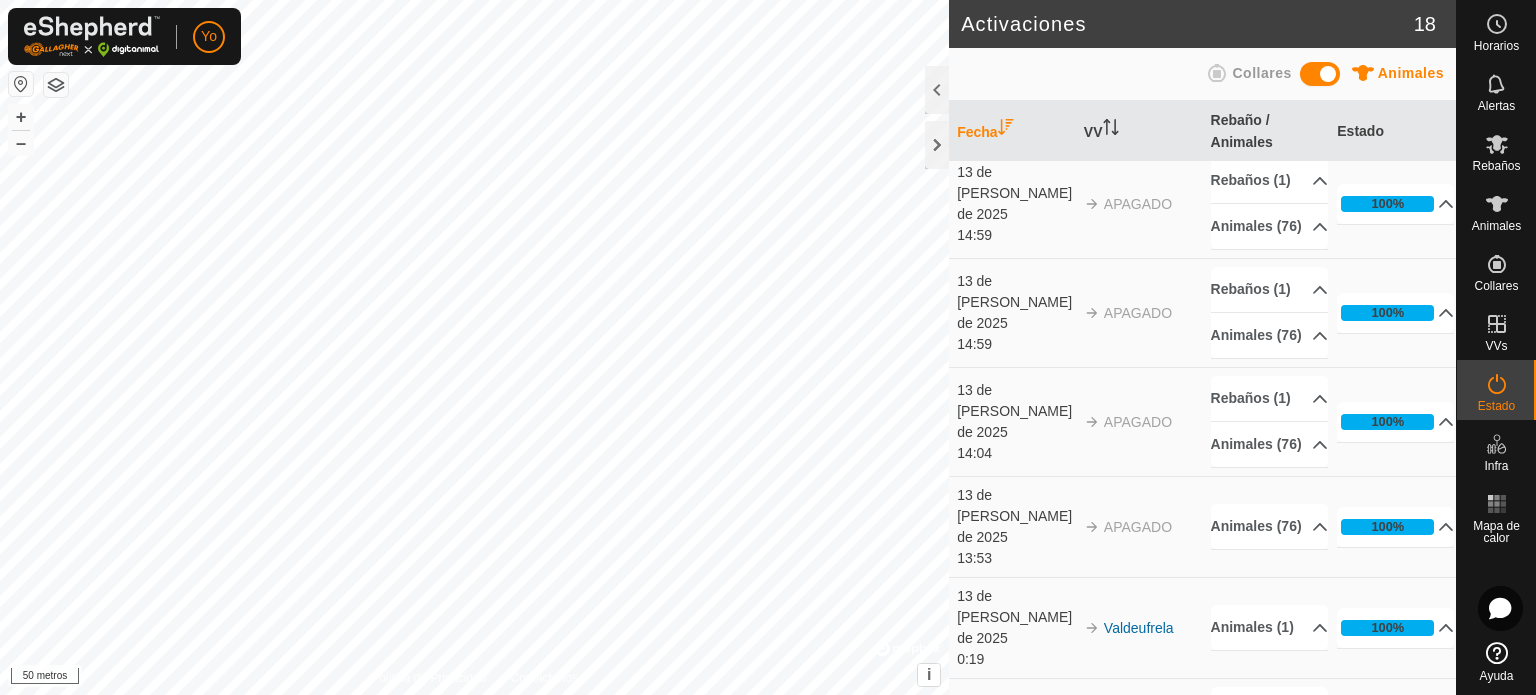 scroll, scrollTop: 796, scrollLeft: 0, axis: vertical 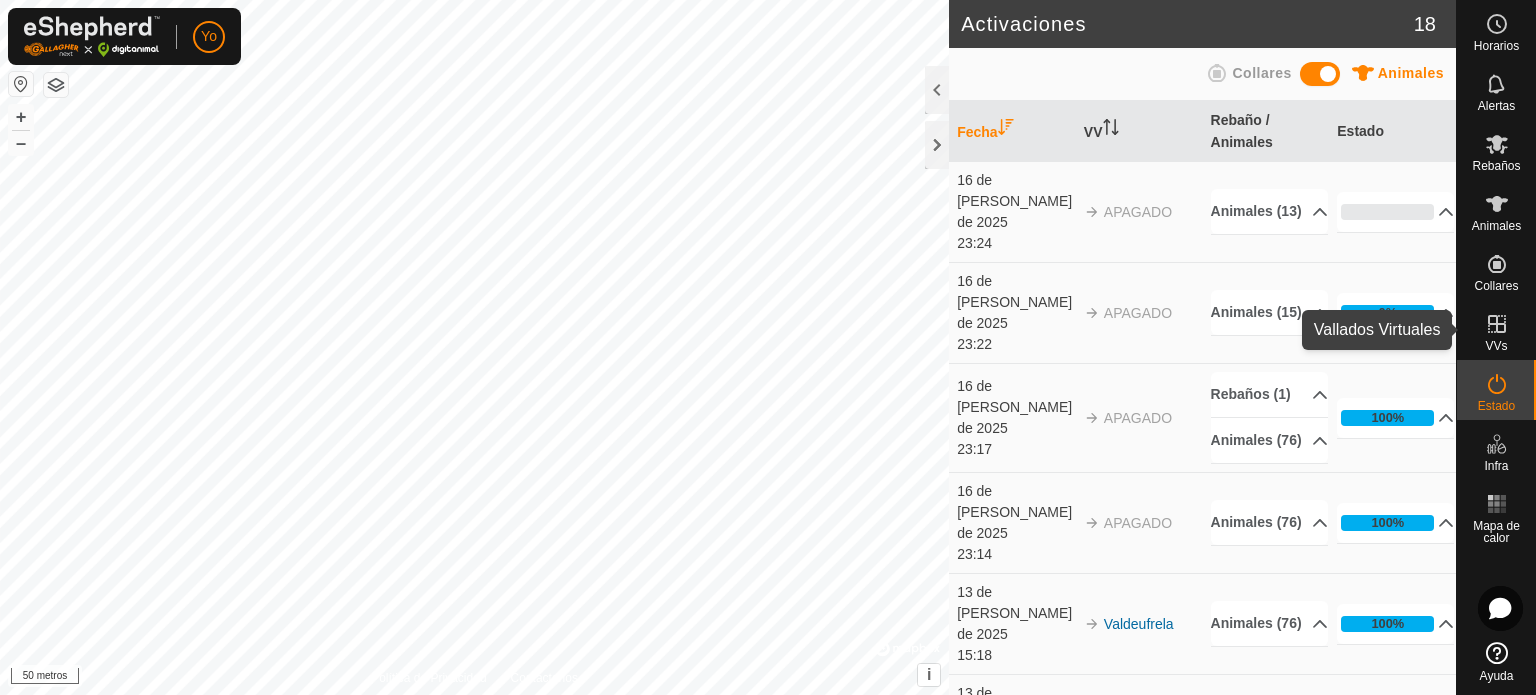 click 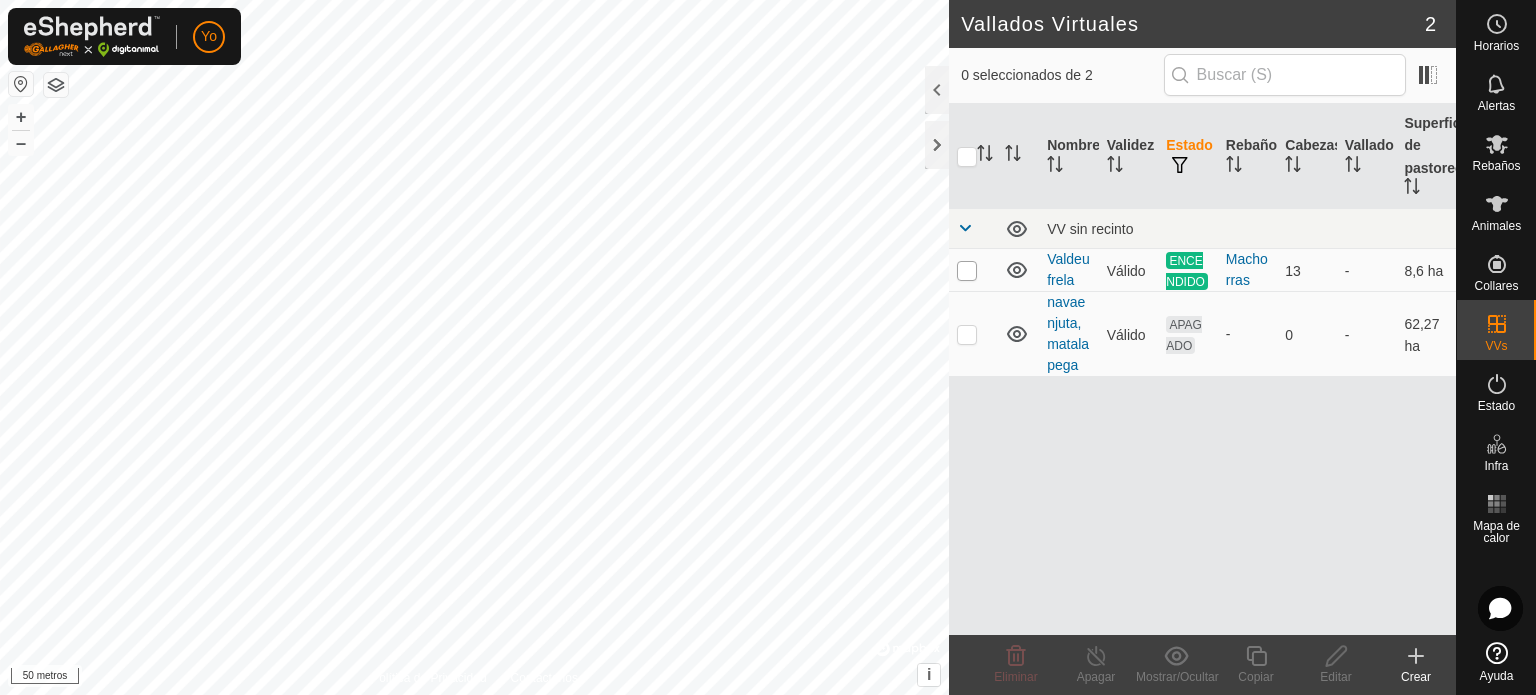 click at bounding box center [967, 271] 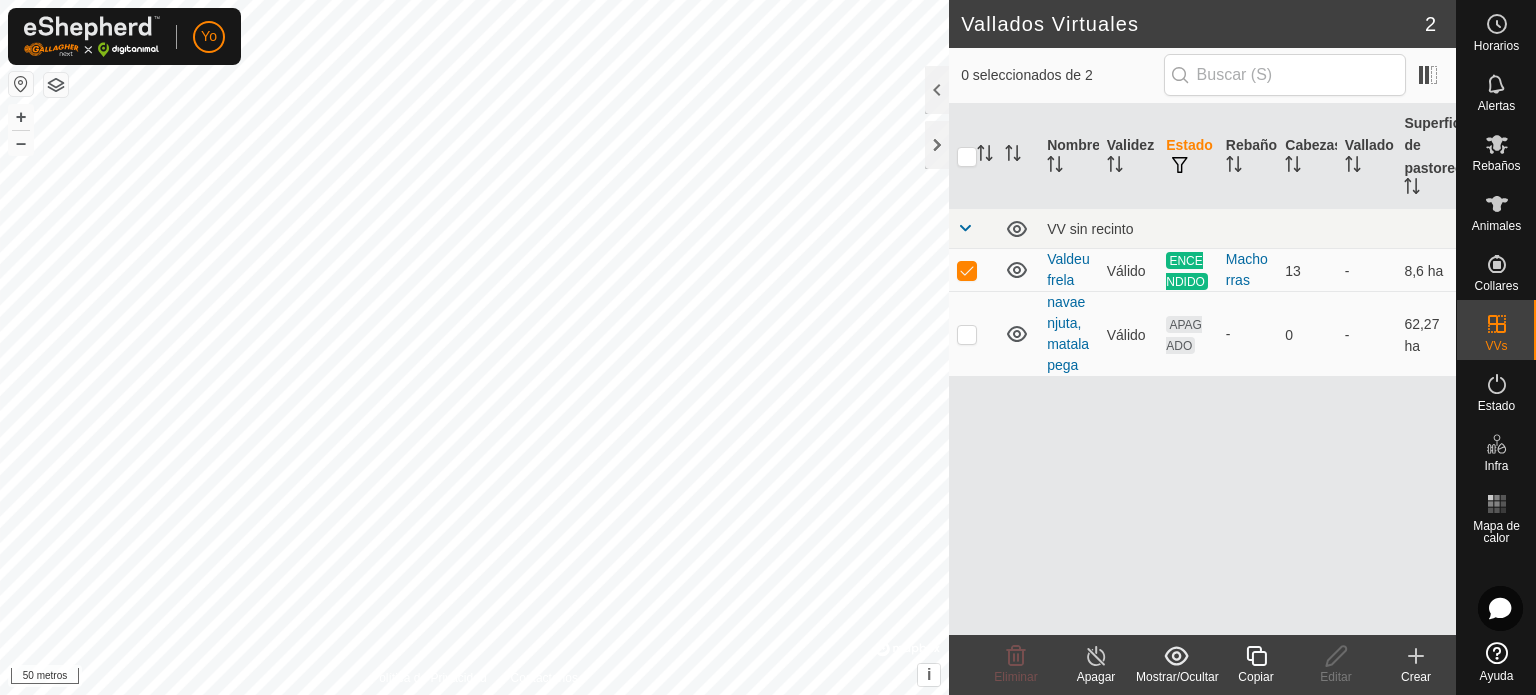 click 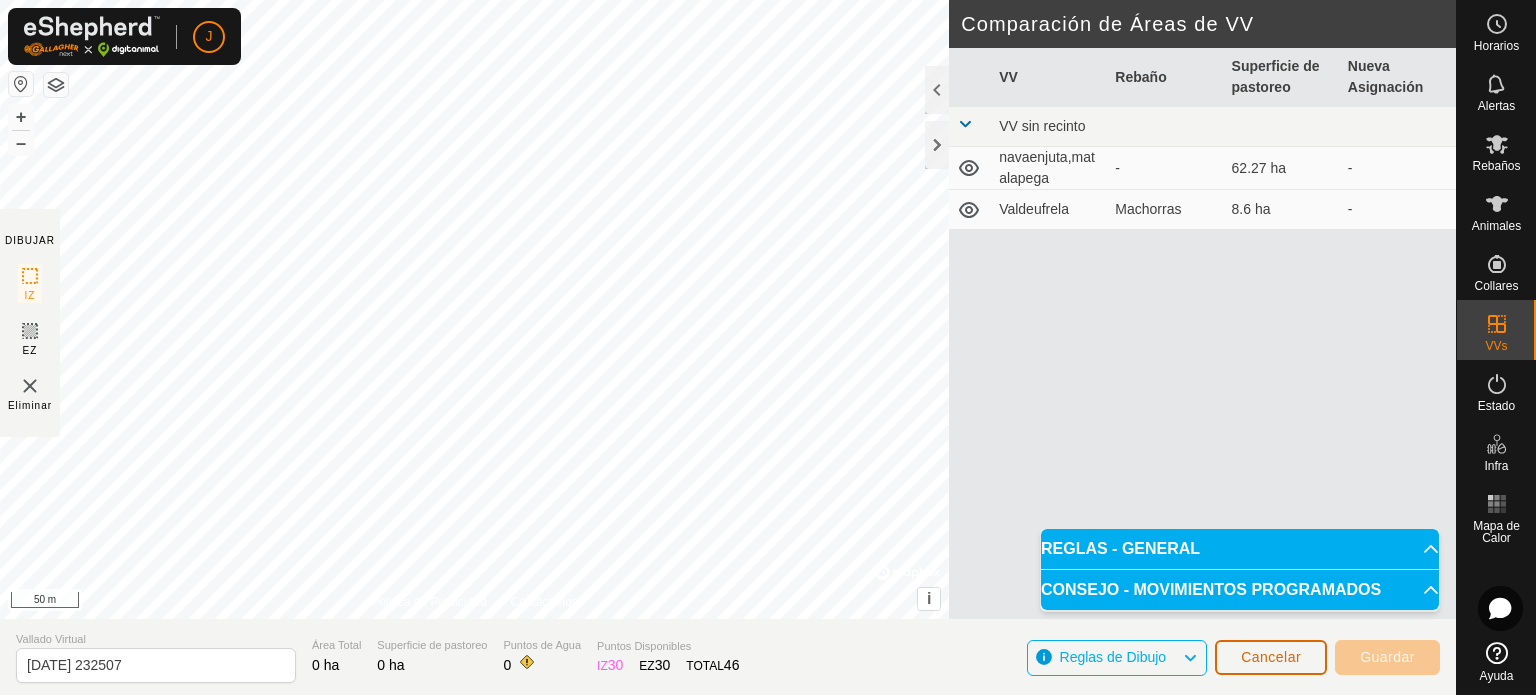 click on "Cancelar" 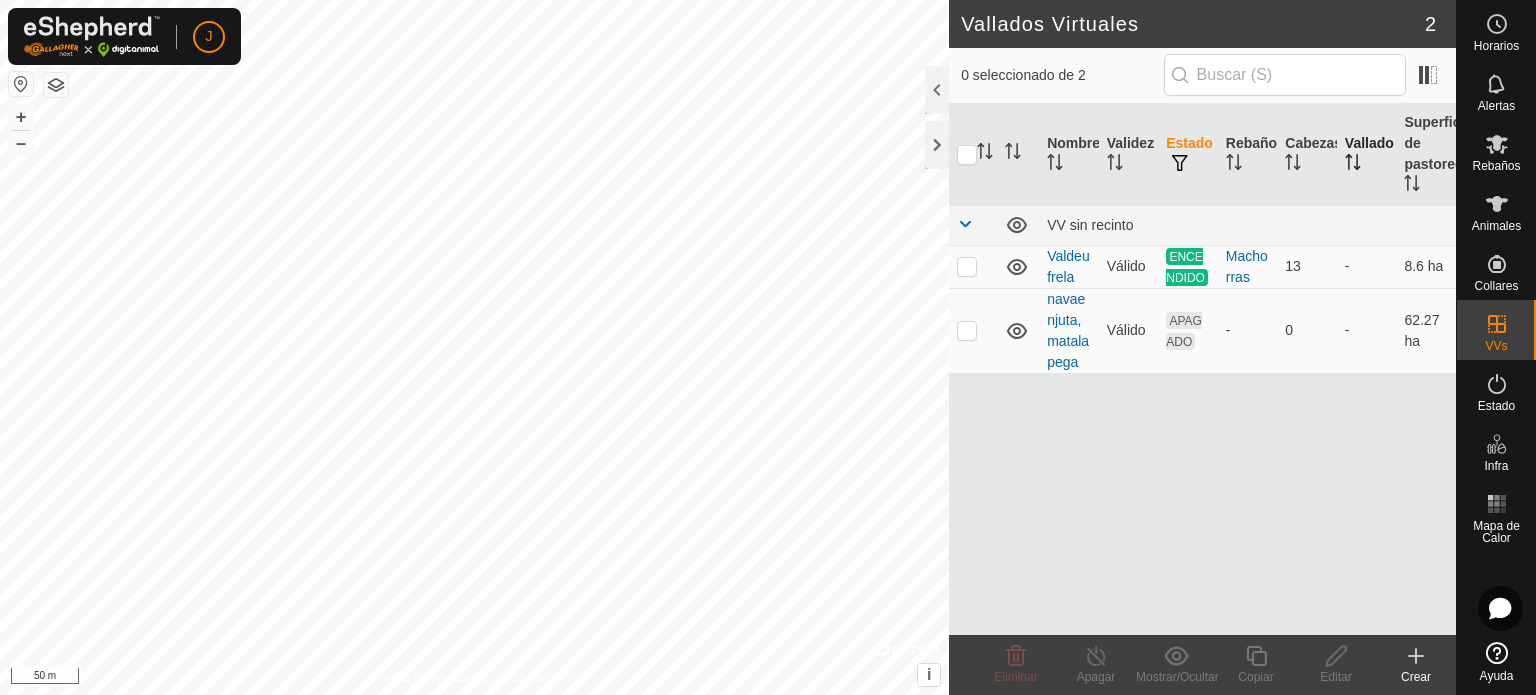 click on "Vallado" at bounding box center [1367, 155] 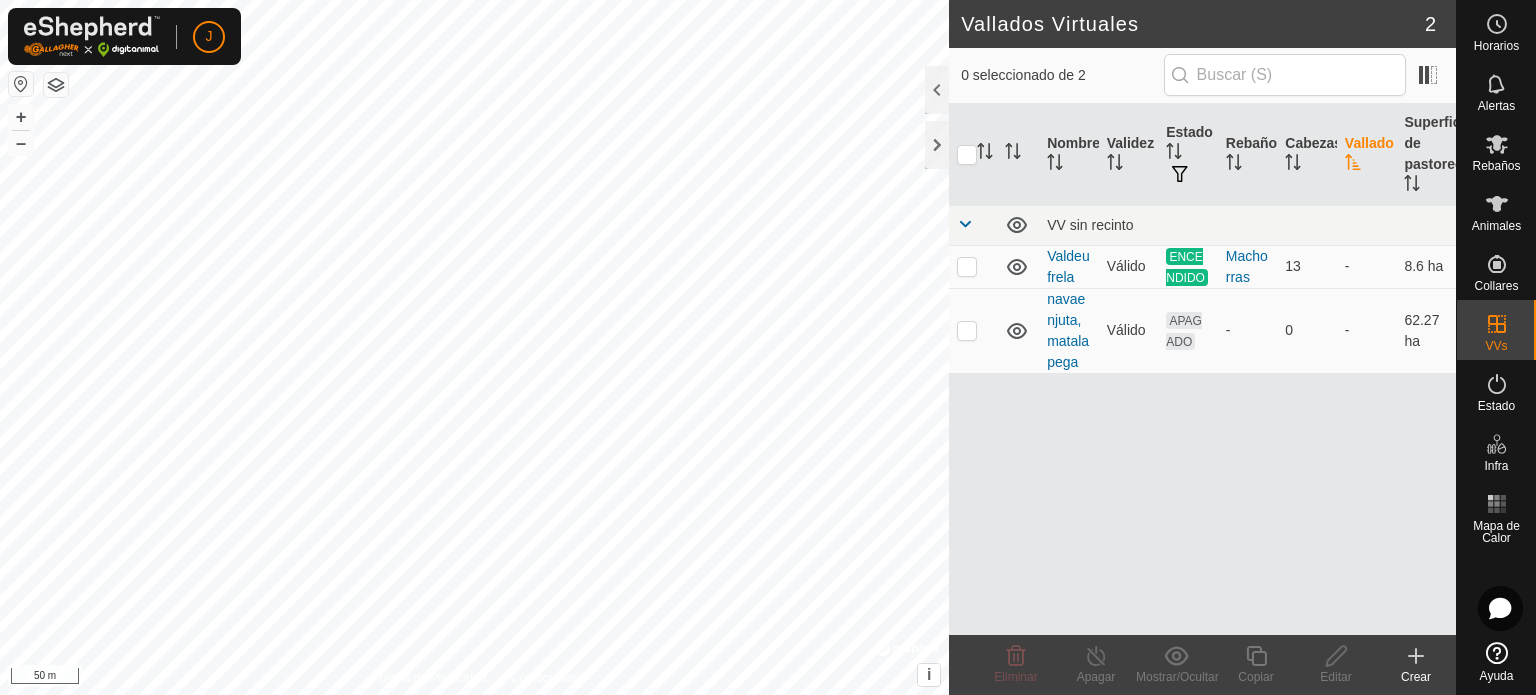 click on "ENCENDIDO" at bounding box center (1187, 267) 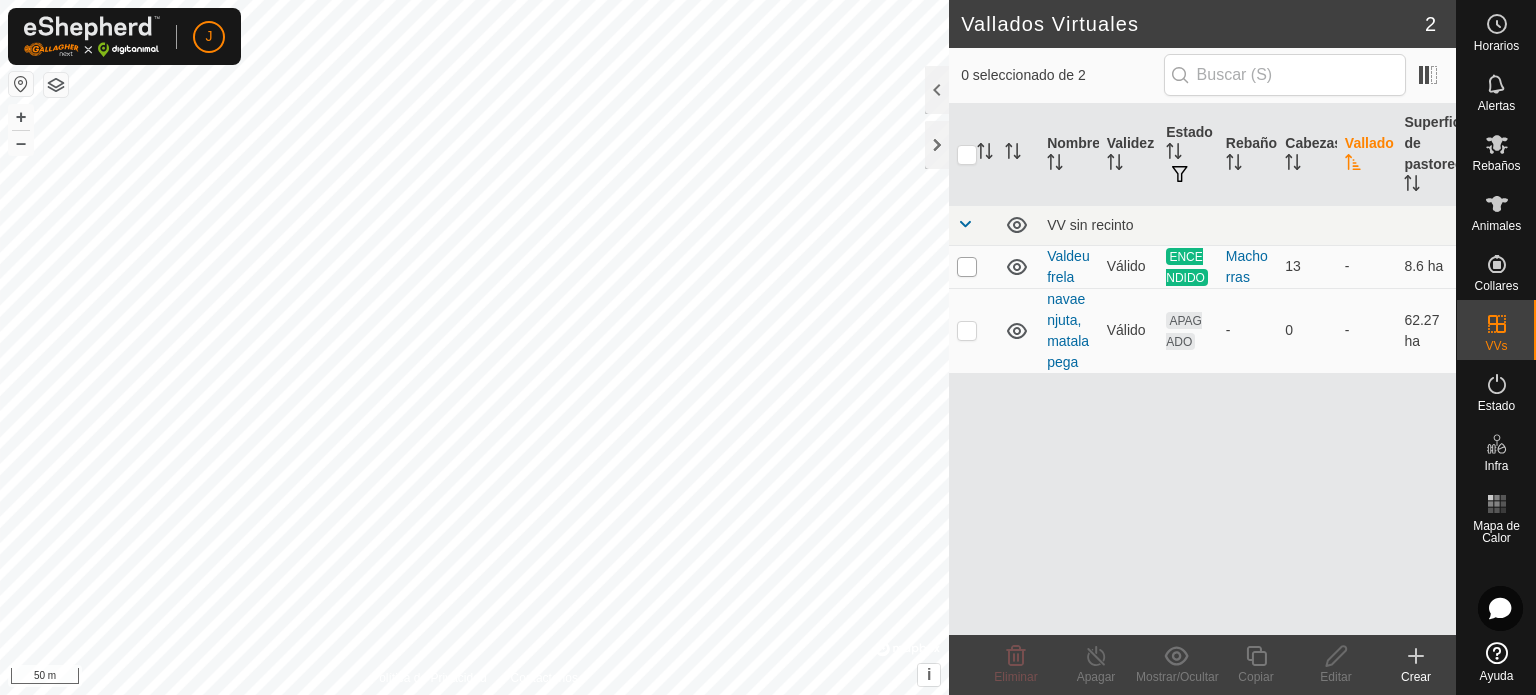click at bounding box center (967, 267) 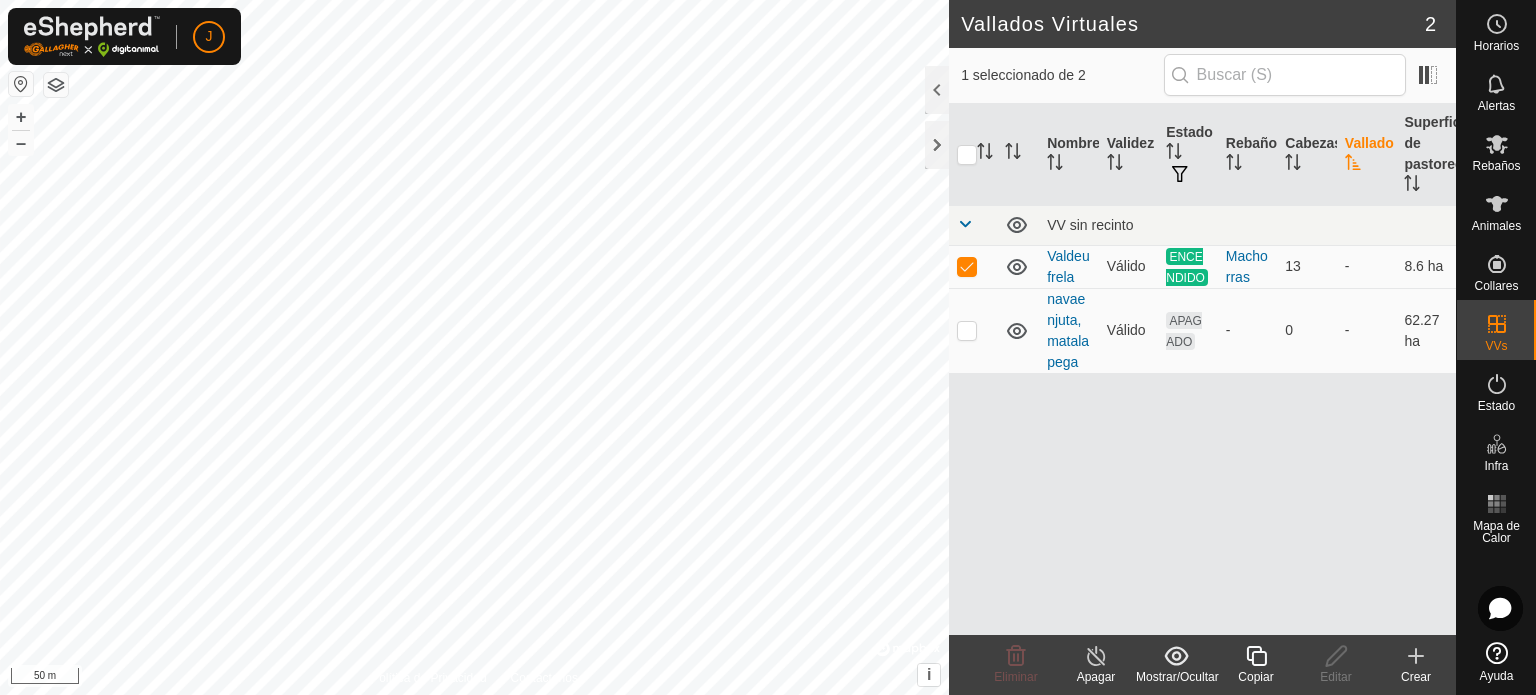 click 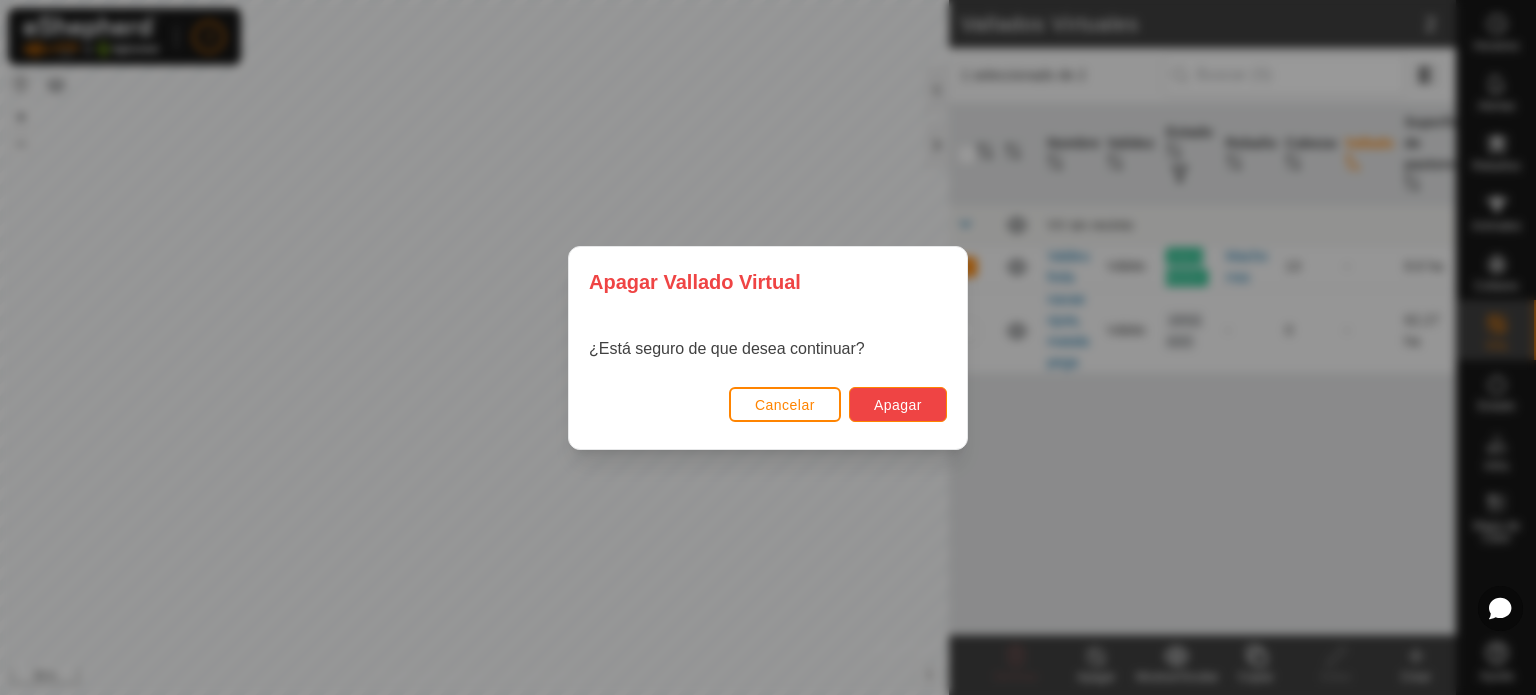 click on "Apagar" at bounding box center [898, 405] 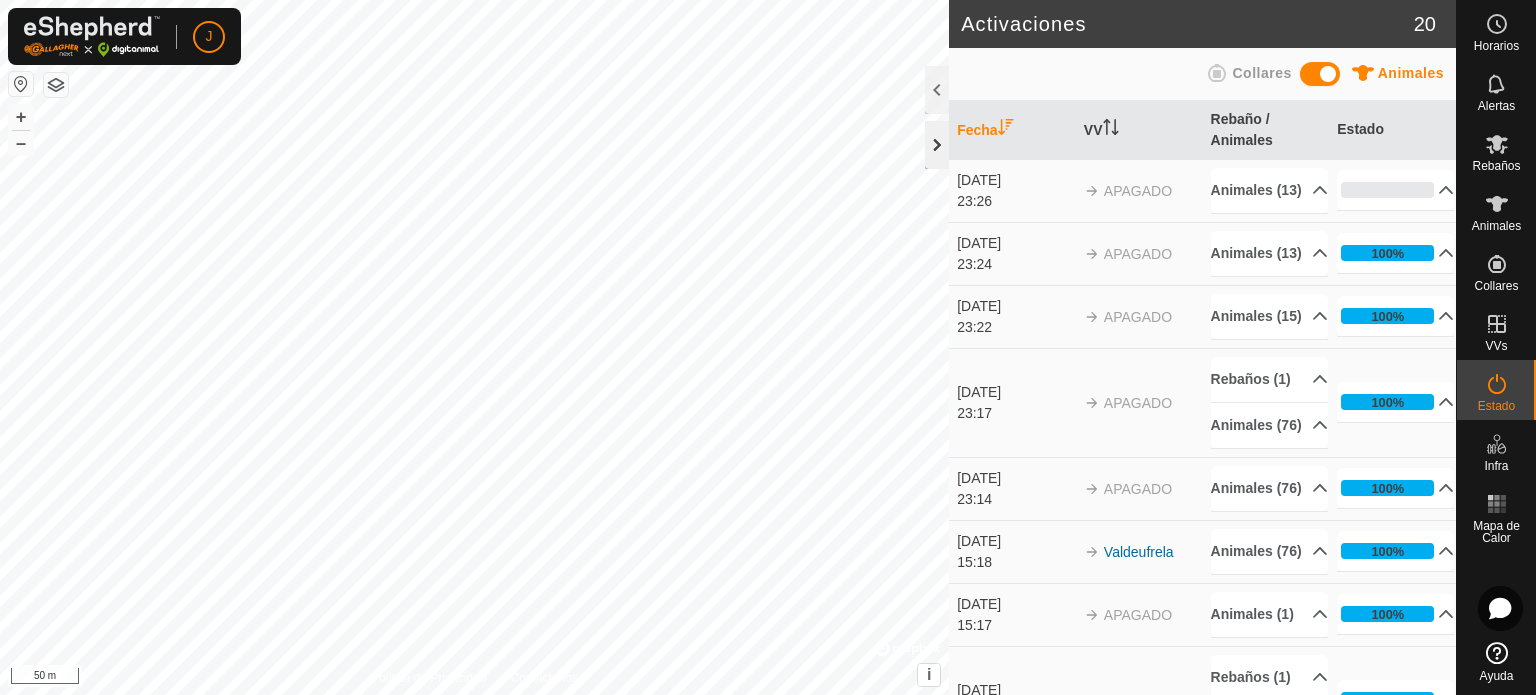 click 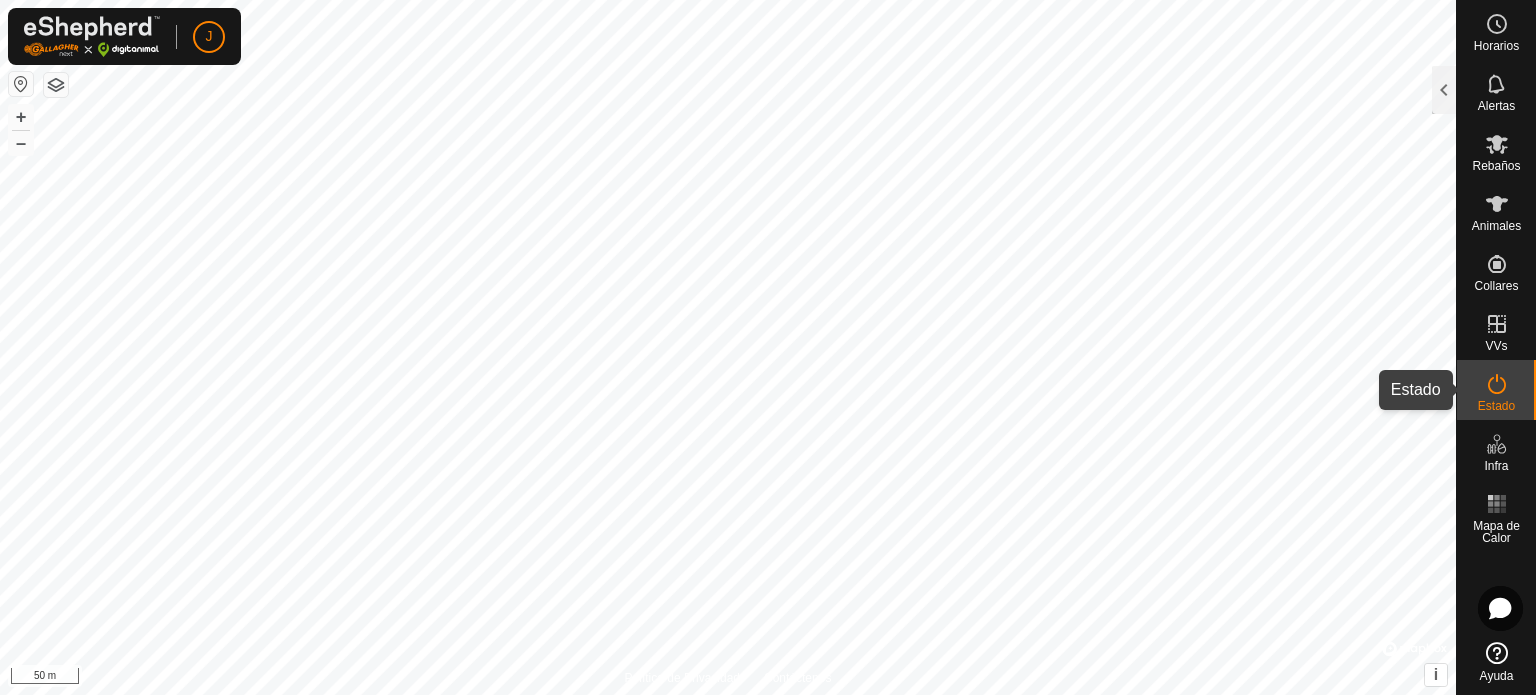 click on "Estado" at bounding box center [1496, 406] 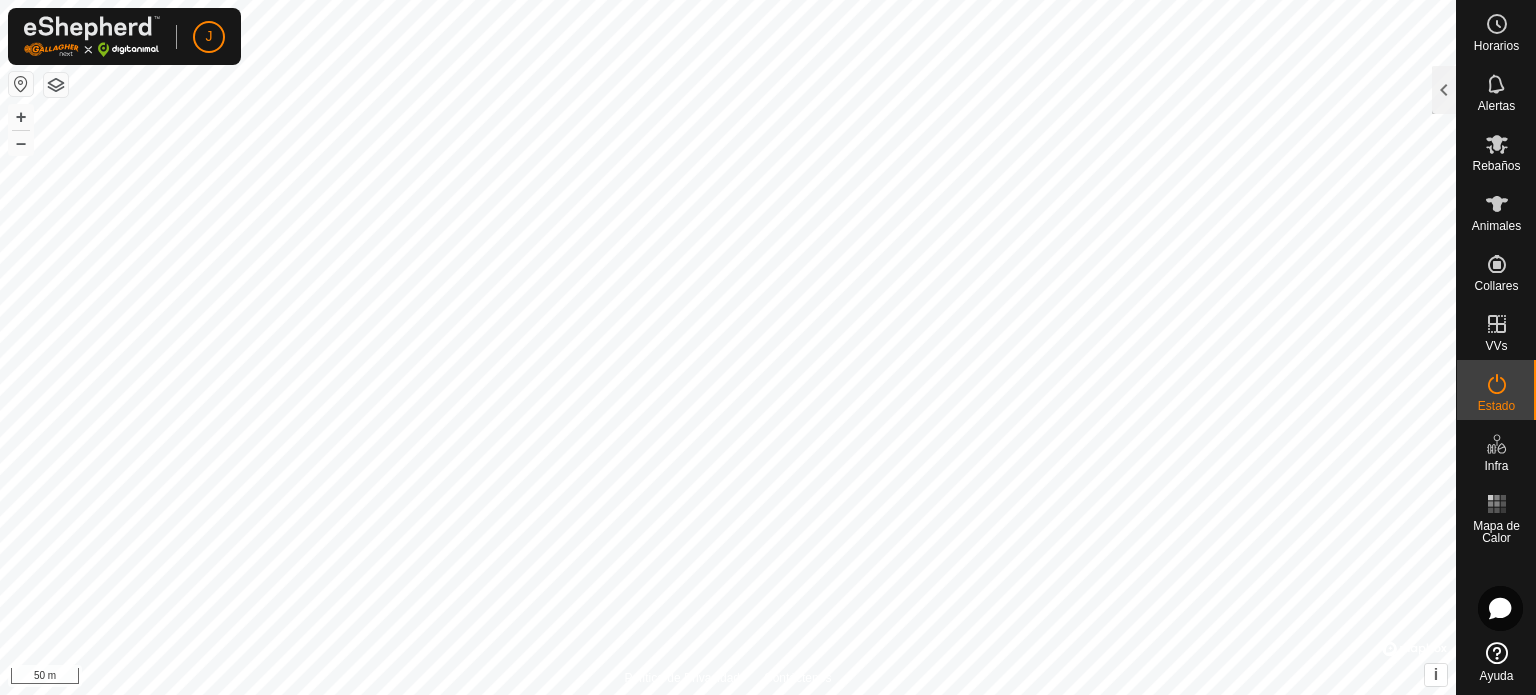 click 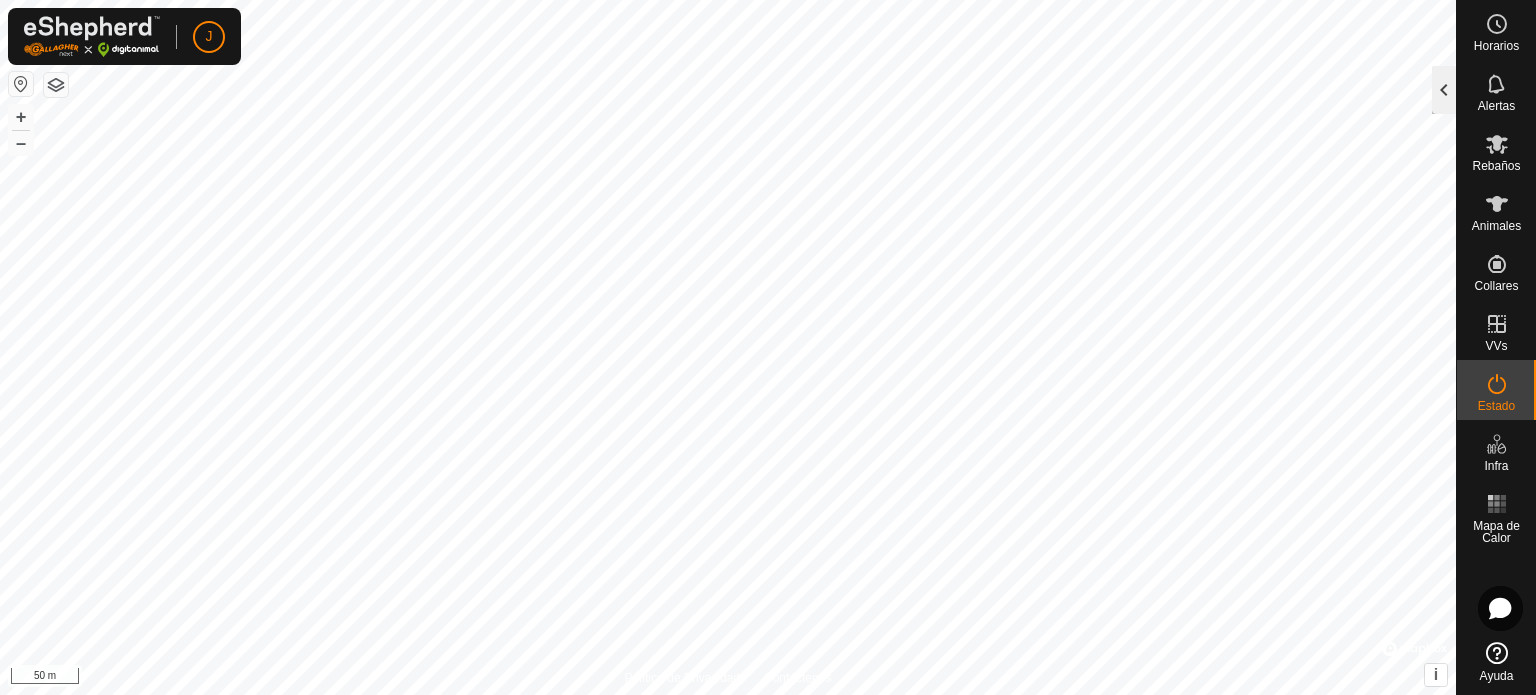 click 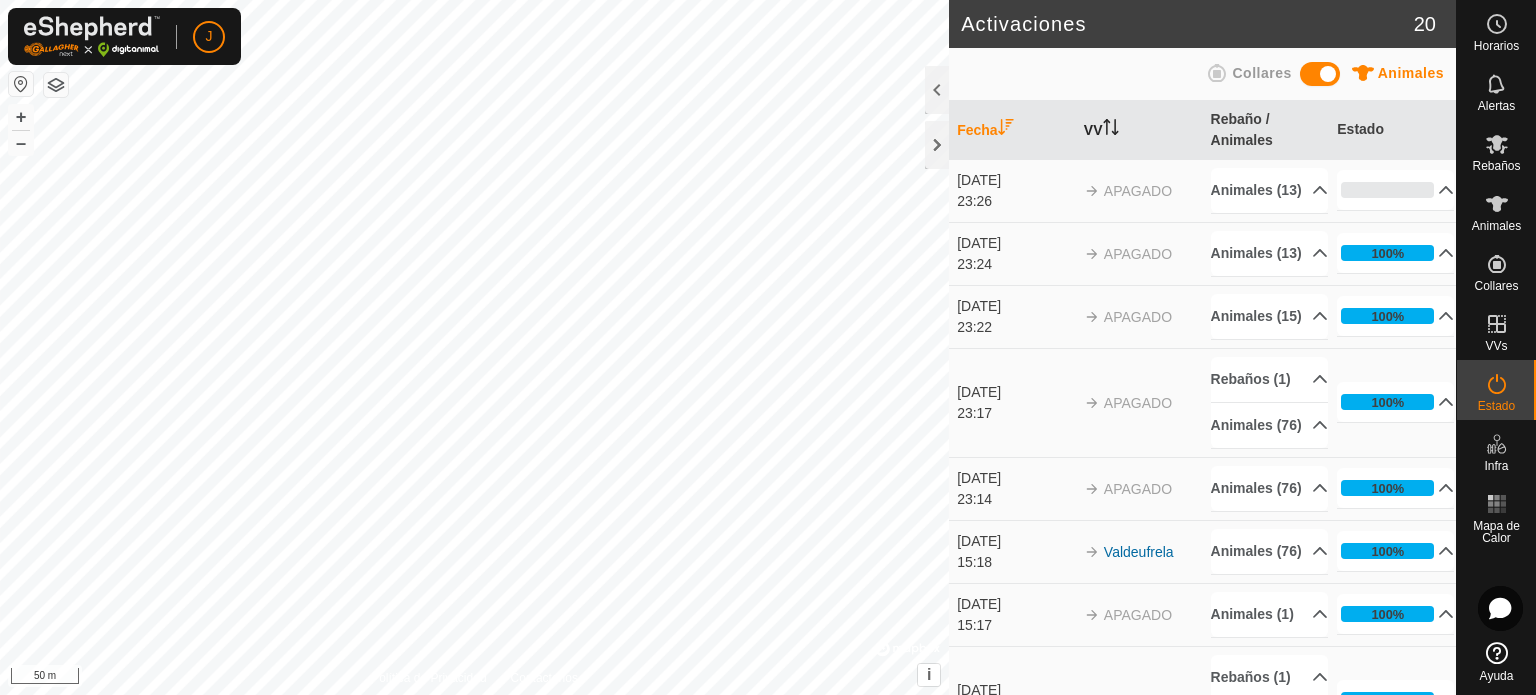 click on "VV" at bounding box center [1139, 130] 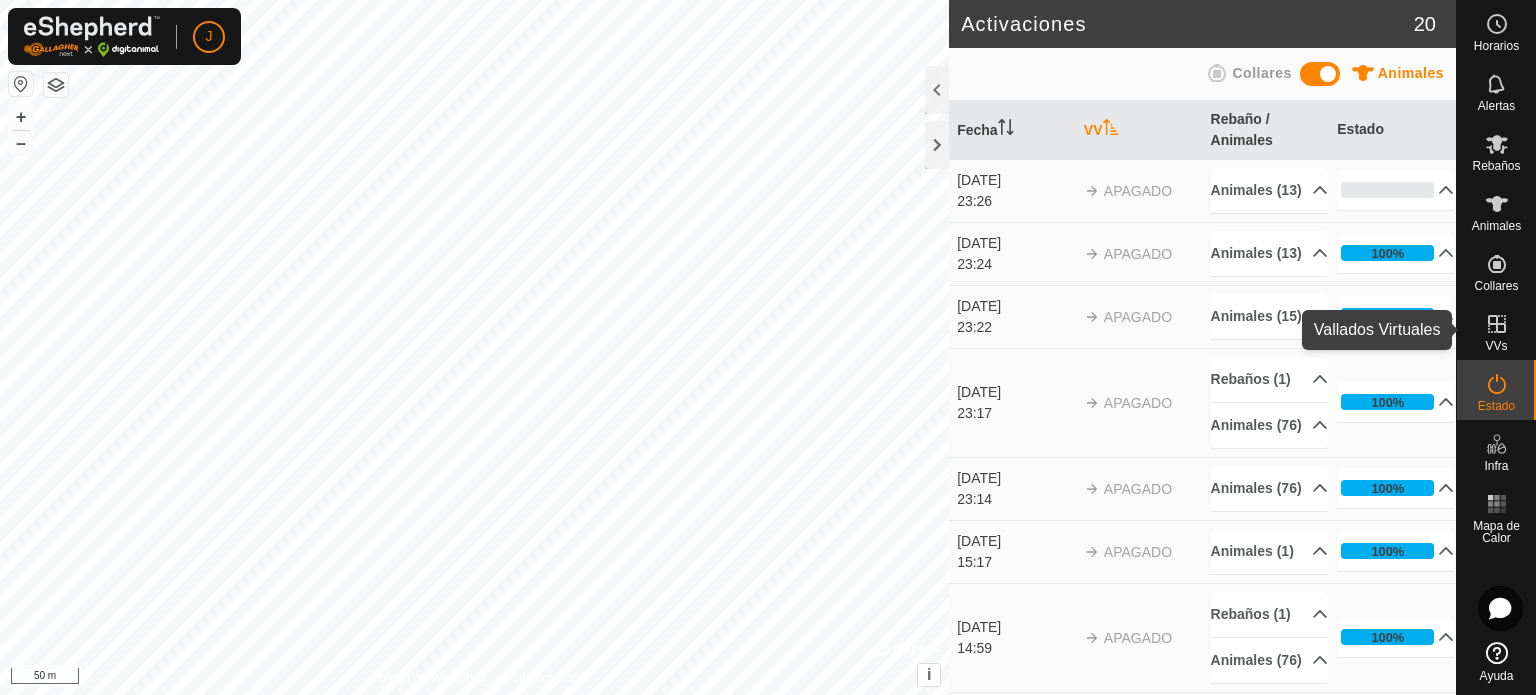 click at bounding box center [1497, 324] 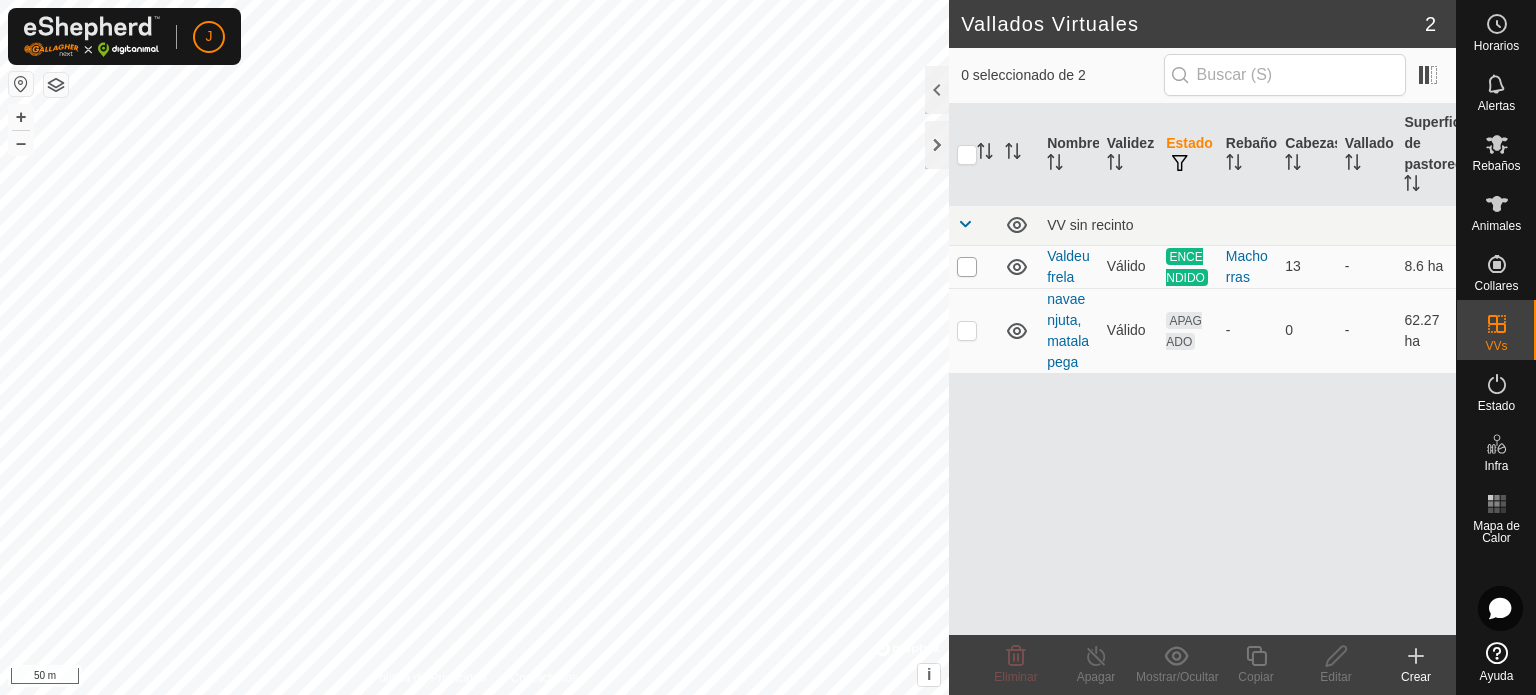 click at bounding box center [967, 267] 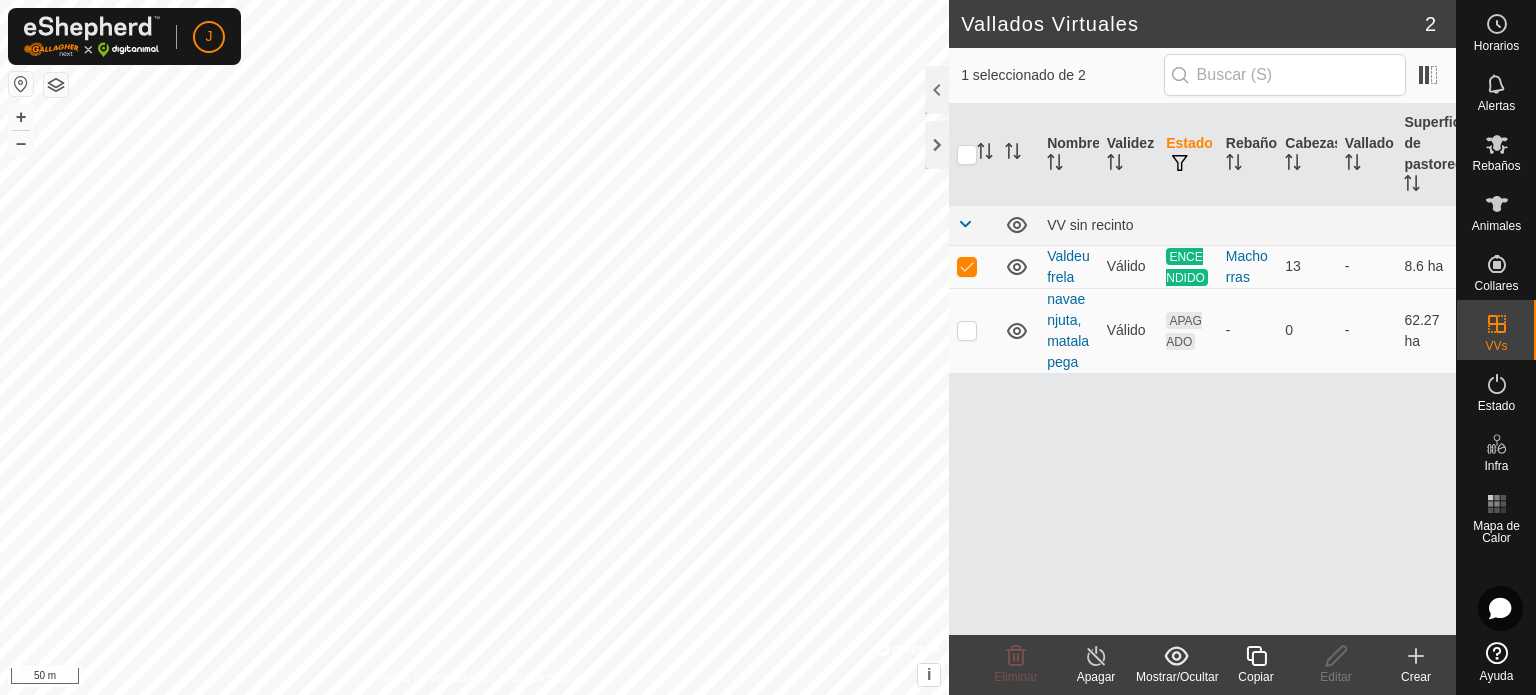 click 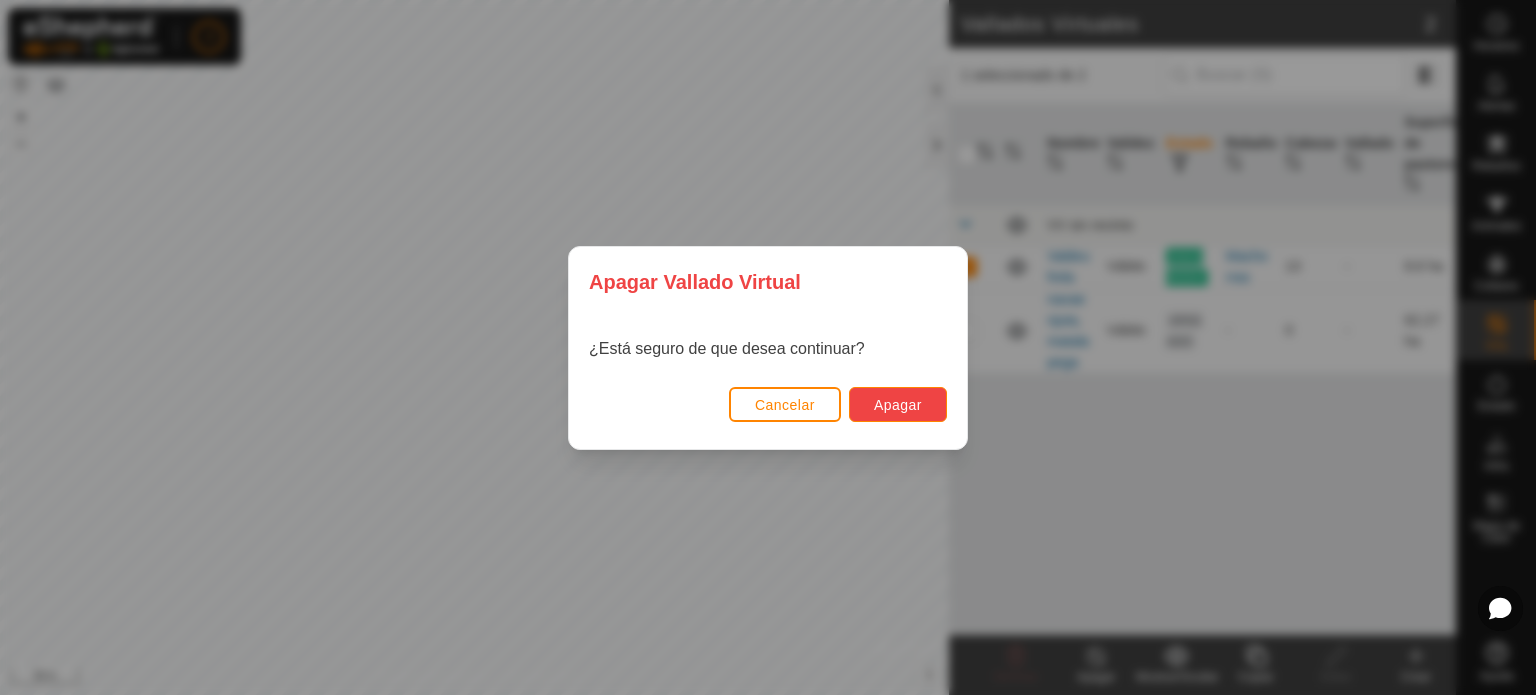 click on "Apagar" at bounding box center (898, 405) 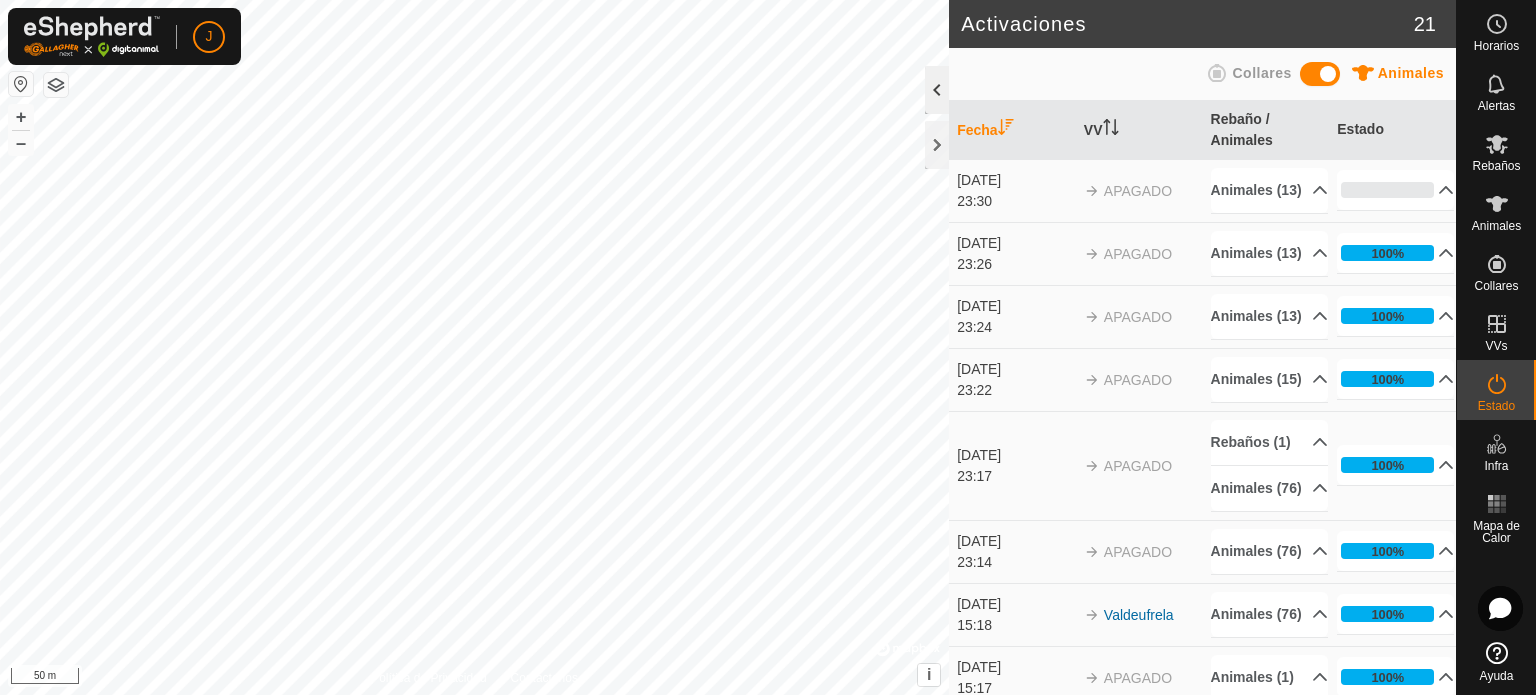 click 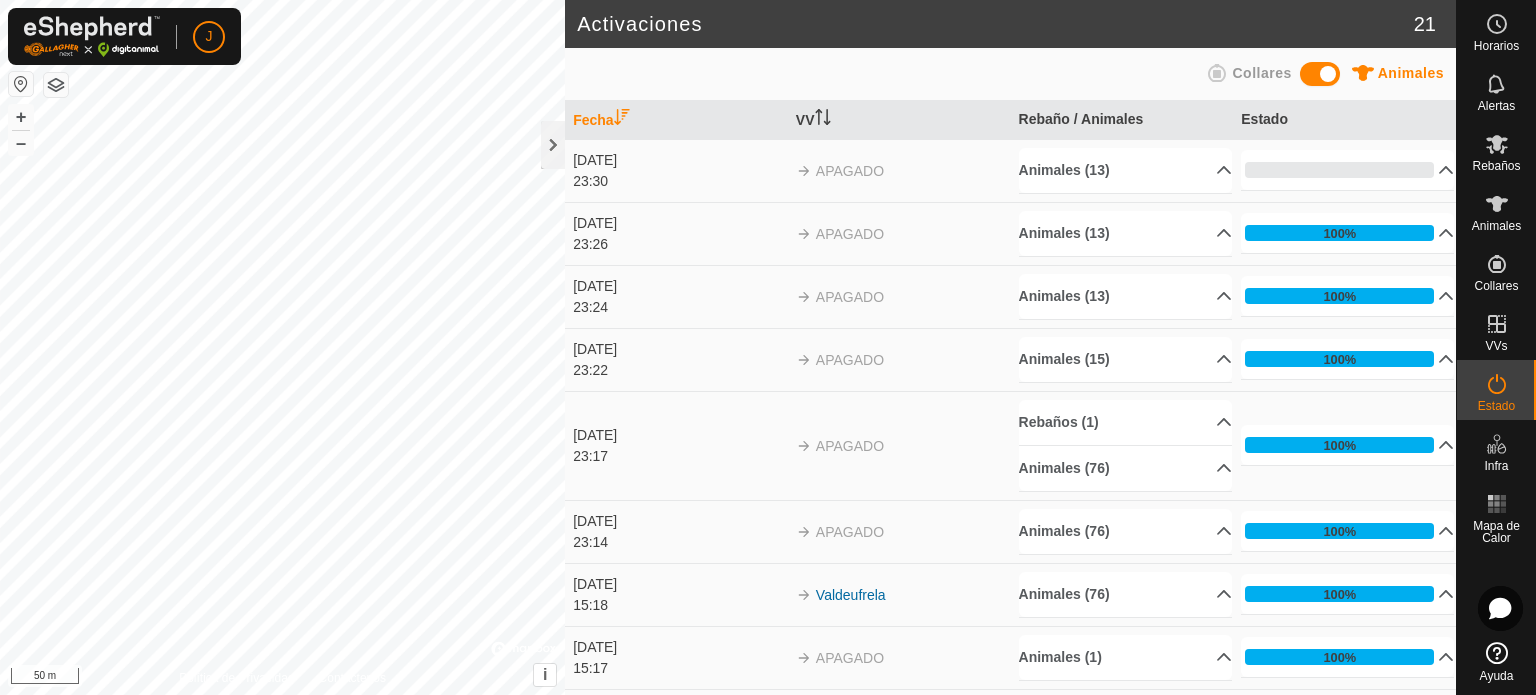 click on "Animales Collares" at bounding box center (1010, 74) 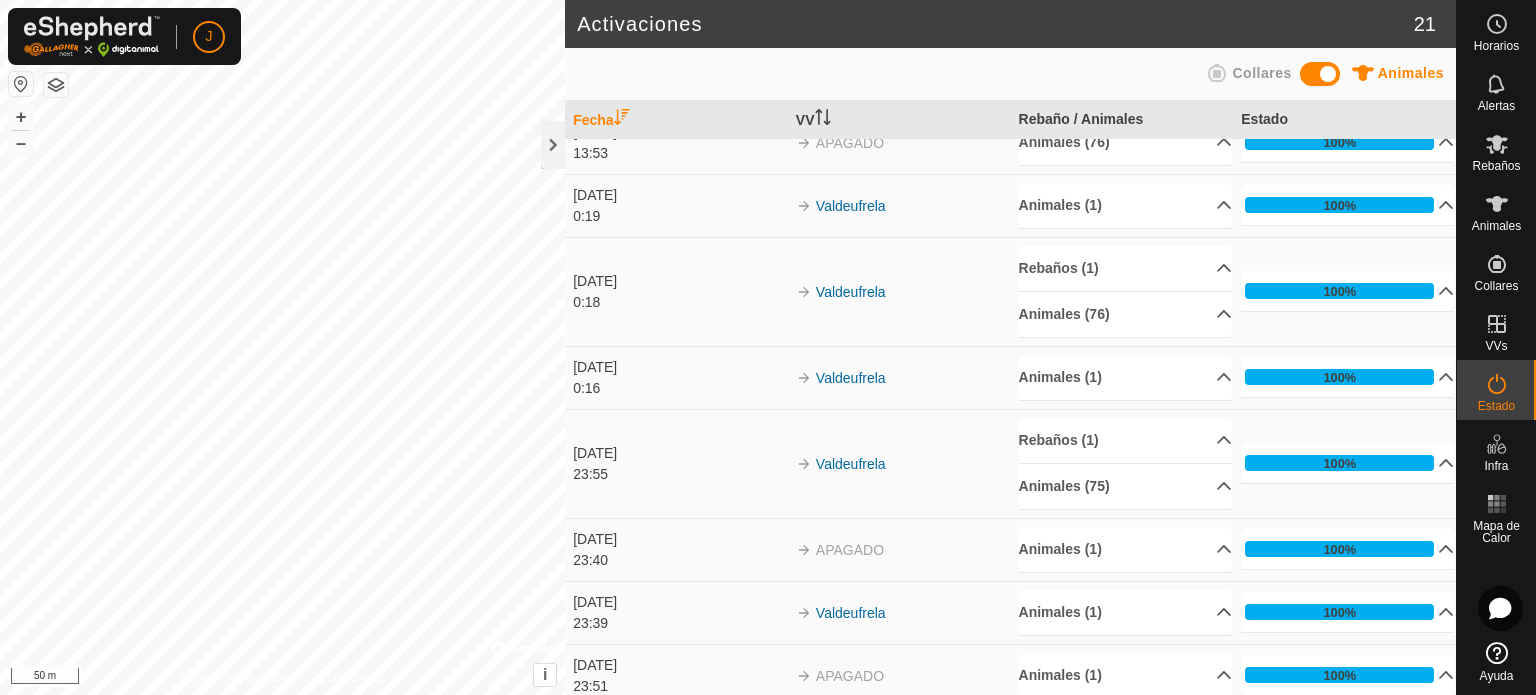 scroll, scrollTop: 1078, scrollLeft: 0, axis: vertical 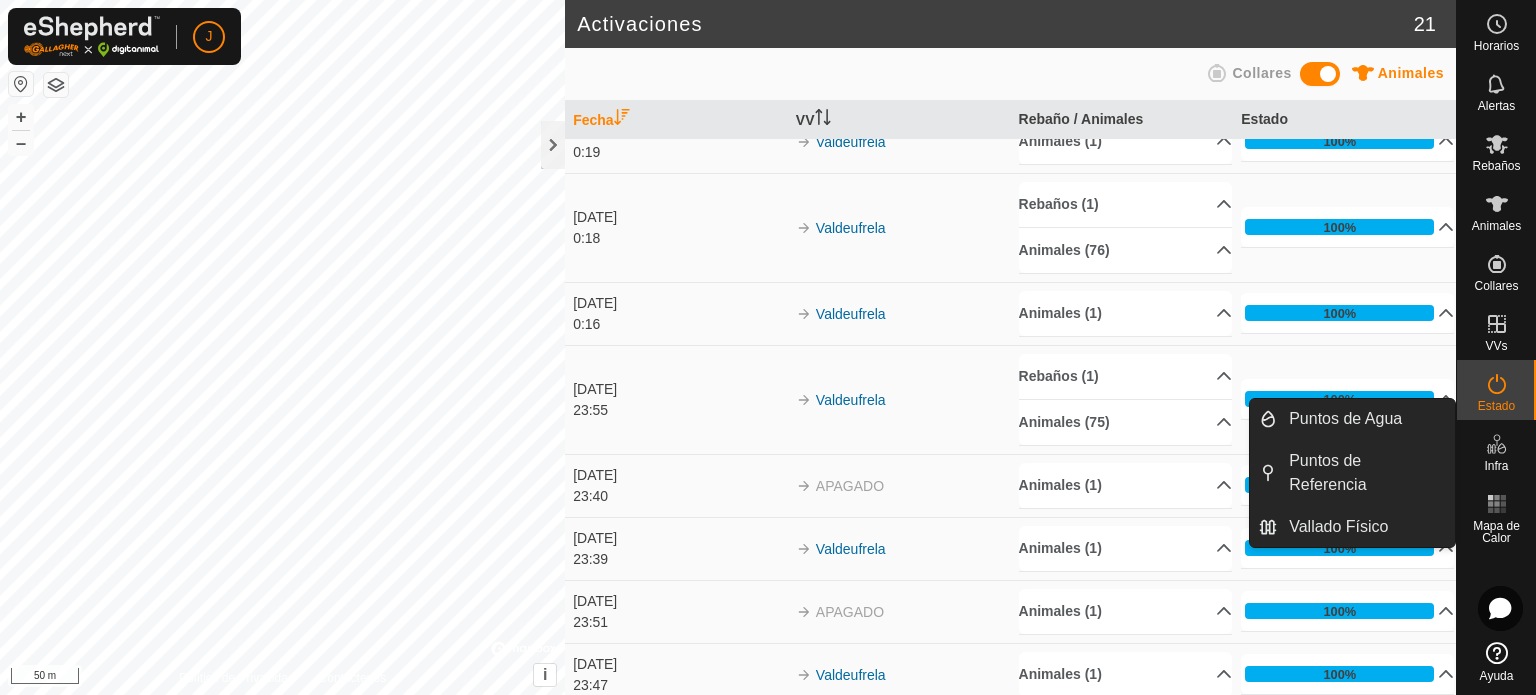click at bounding box center [1497, 444] 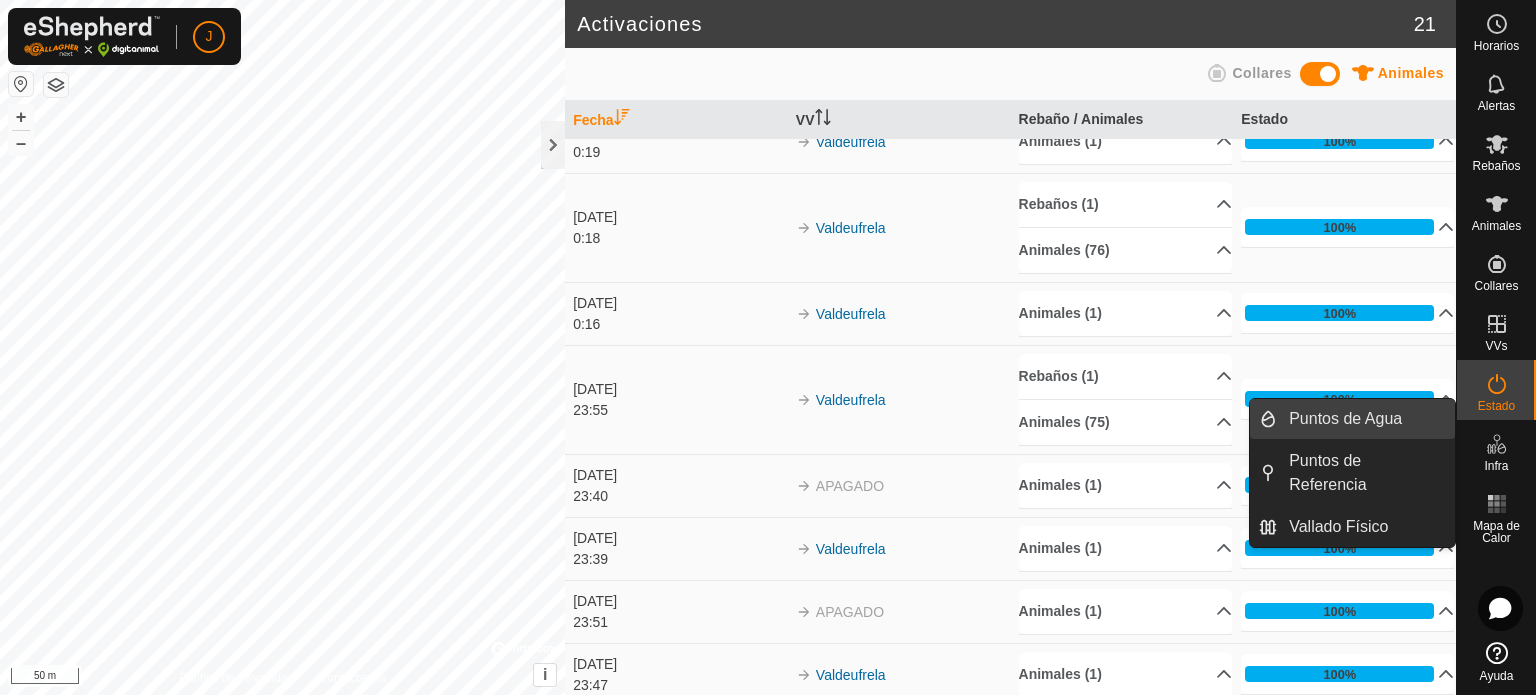 click on "Puntos de Referencia" at bounding box center [1366, 473] 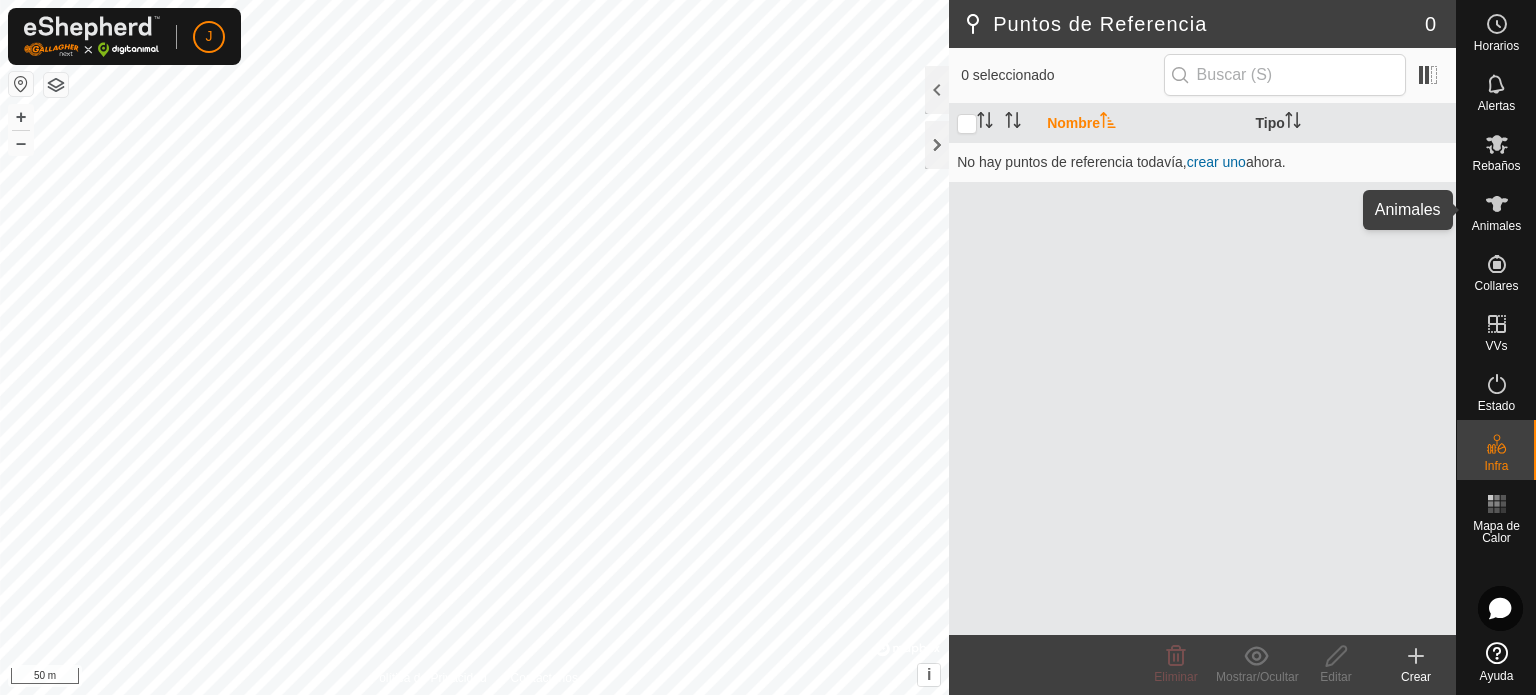 click 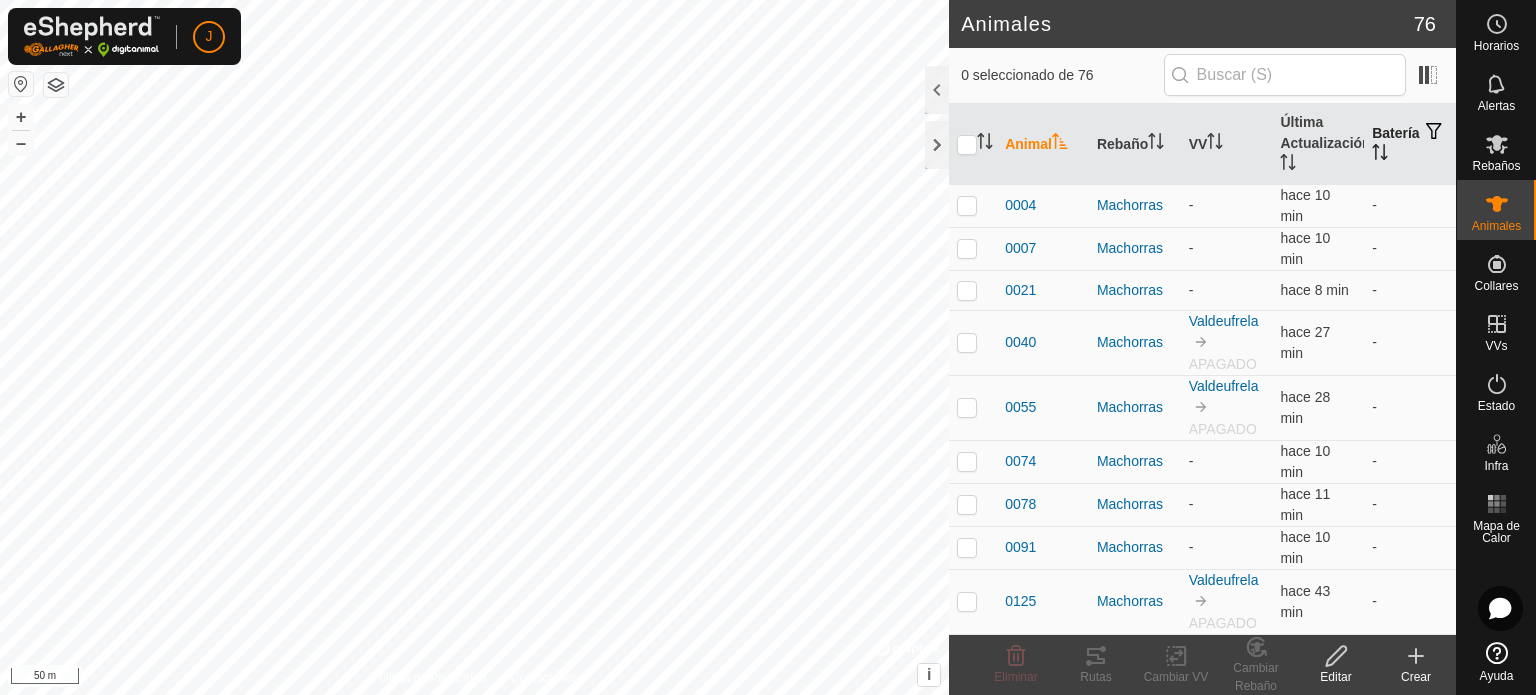 click at bounding box center (1434, 132) 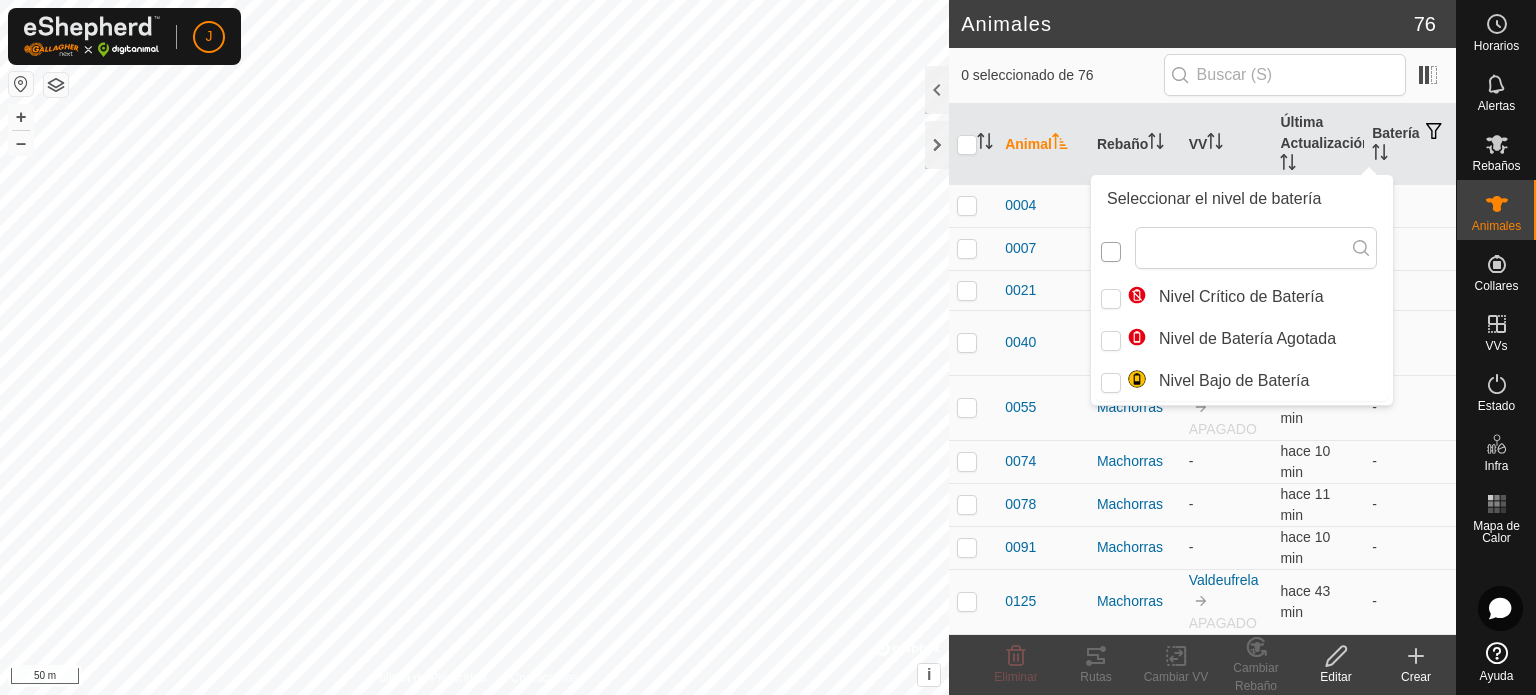 click at bounding box center [1111, 252] 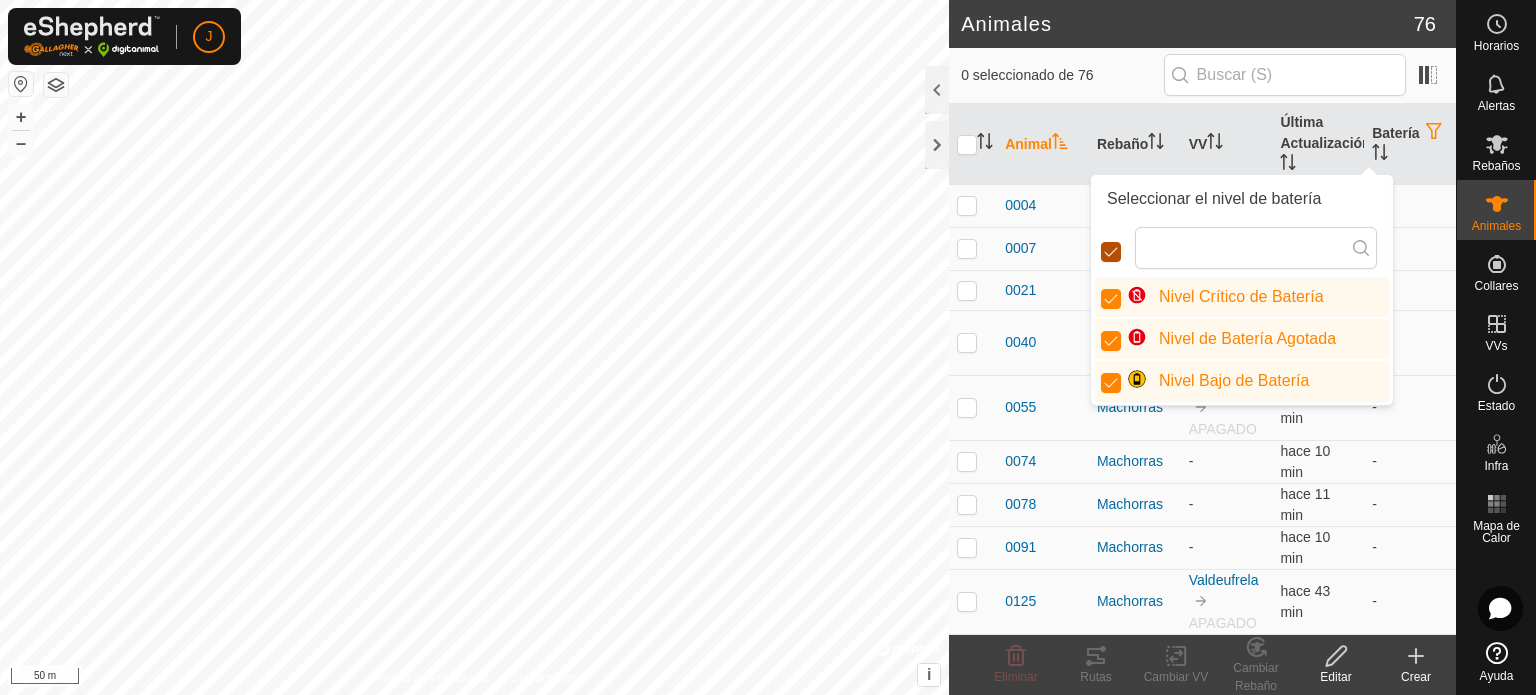 scroll, scrollTop: 11, scrollLeft: 10, axis: both 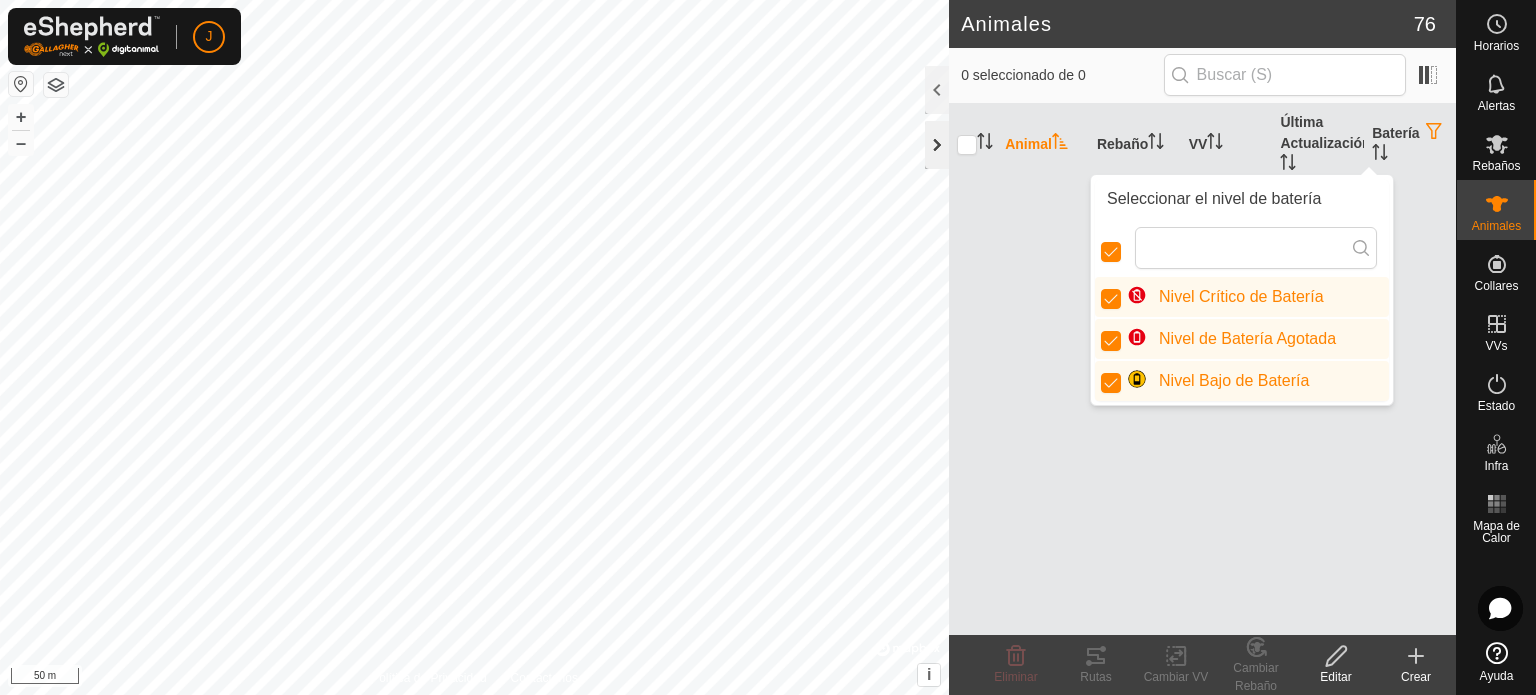 click 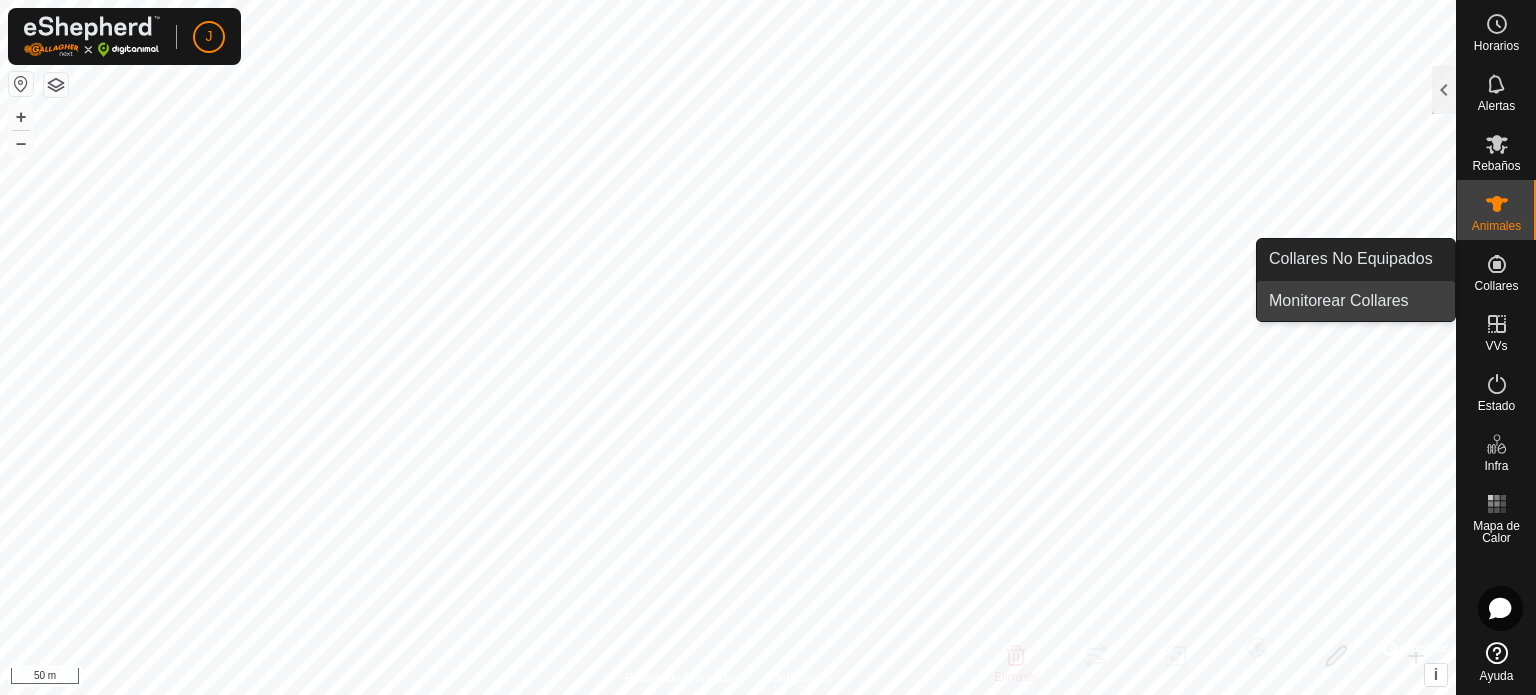 click on "Monitorear Collares" at bounding box center (1356, 301) 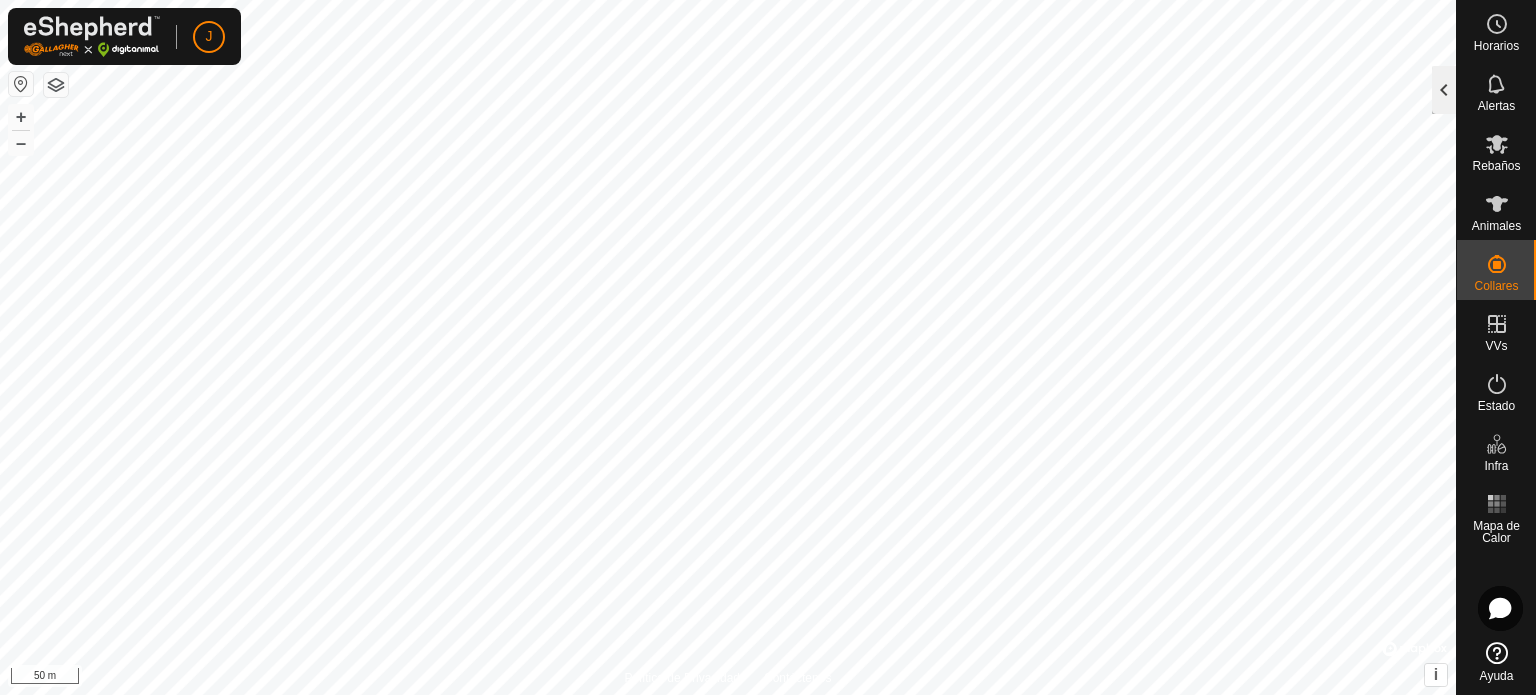 click 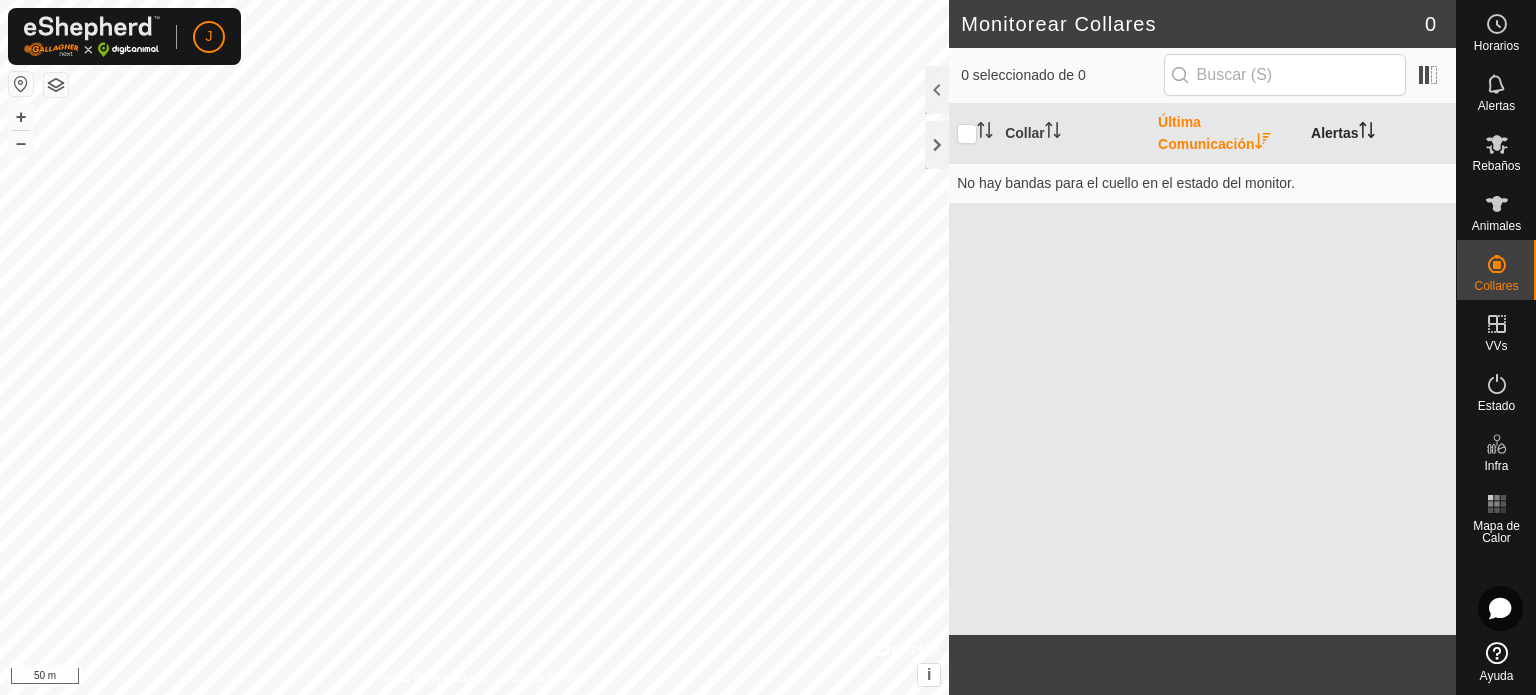 click on "Alertas" at bounding box center [1379, 134] 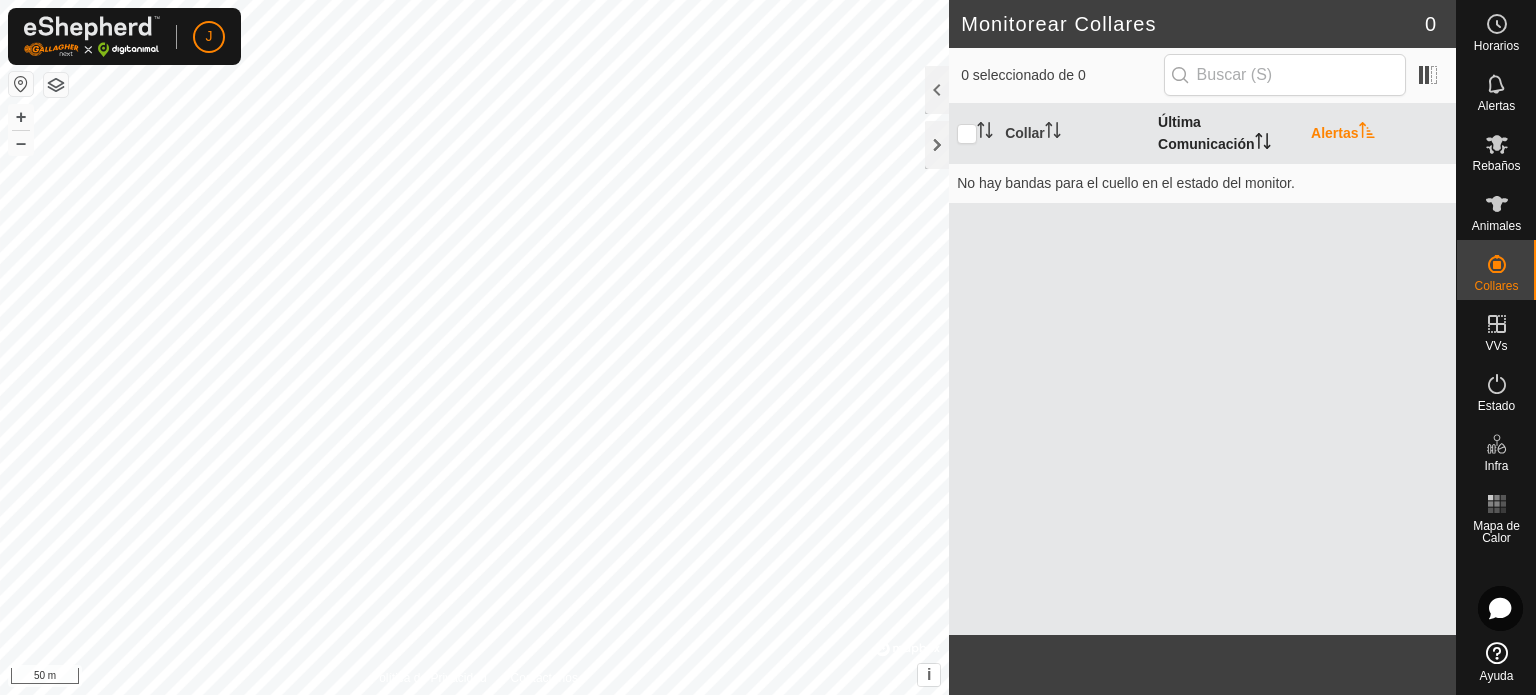 click on "Última Comunicación" at bounding box center [1226, 134] 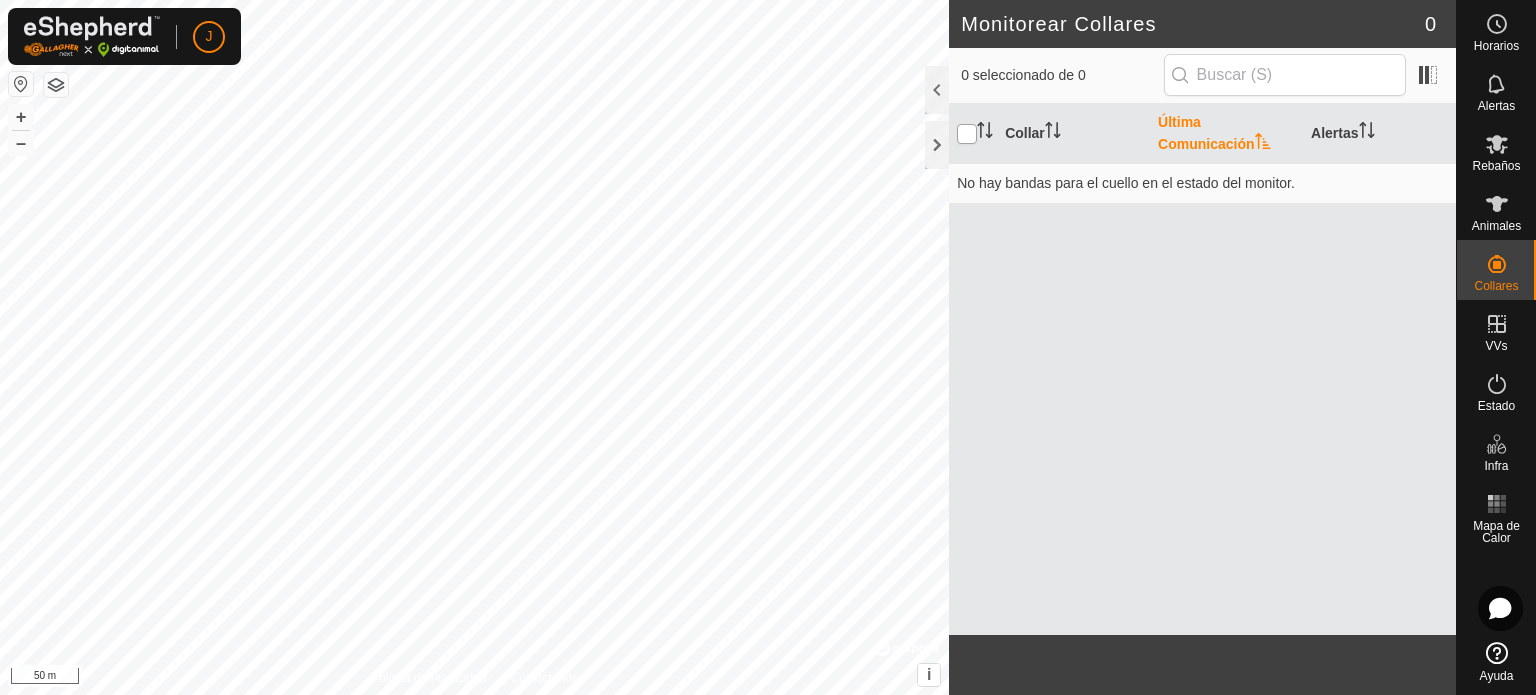 click at bounding box center (967, 134) 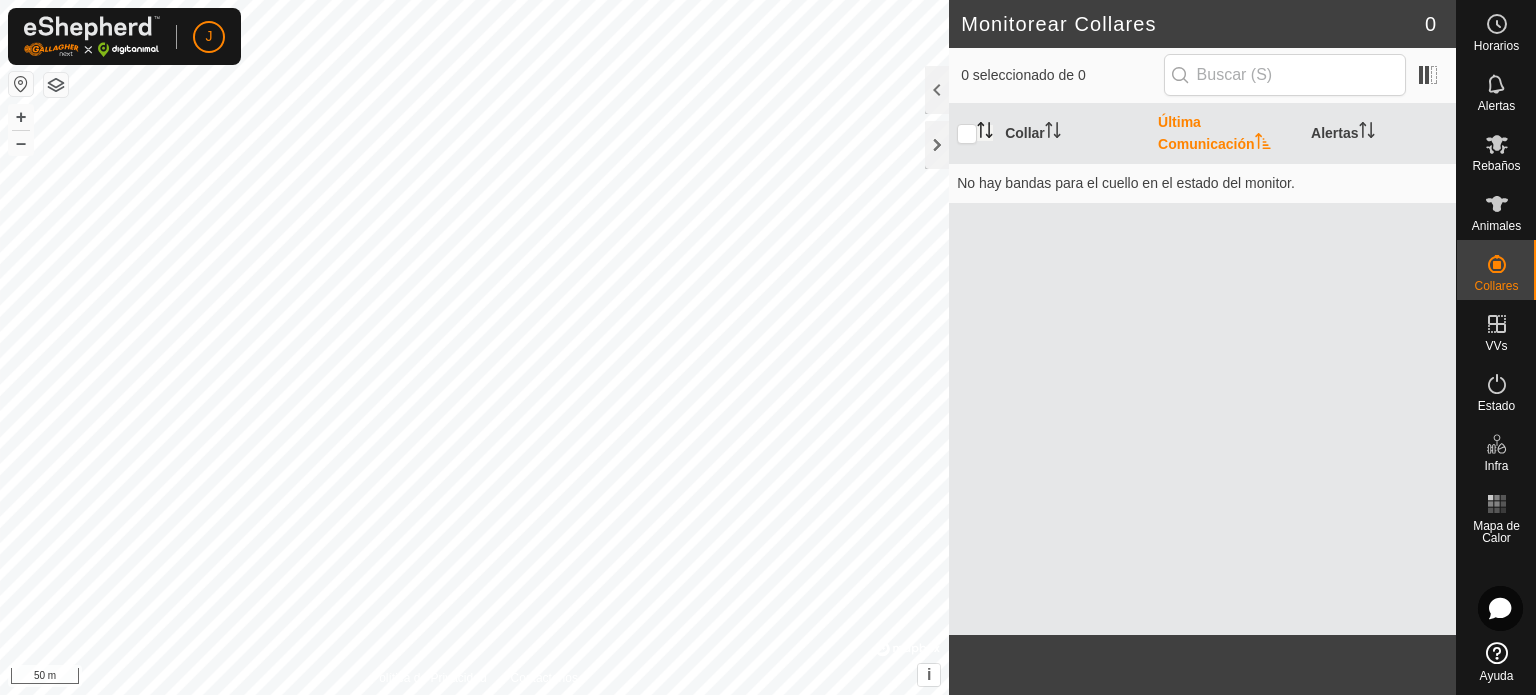 click 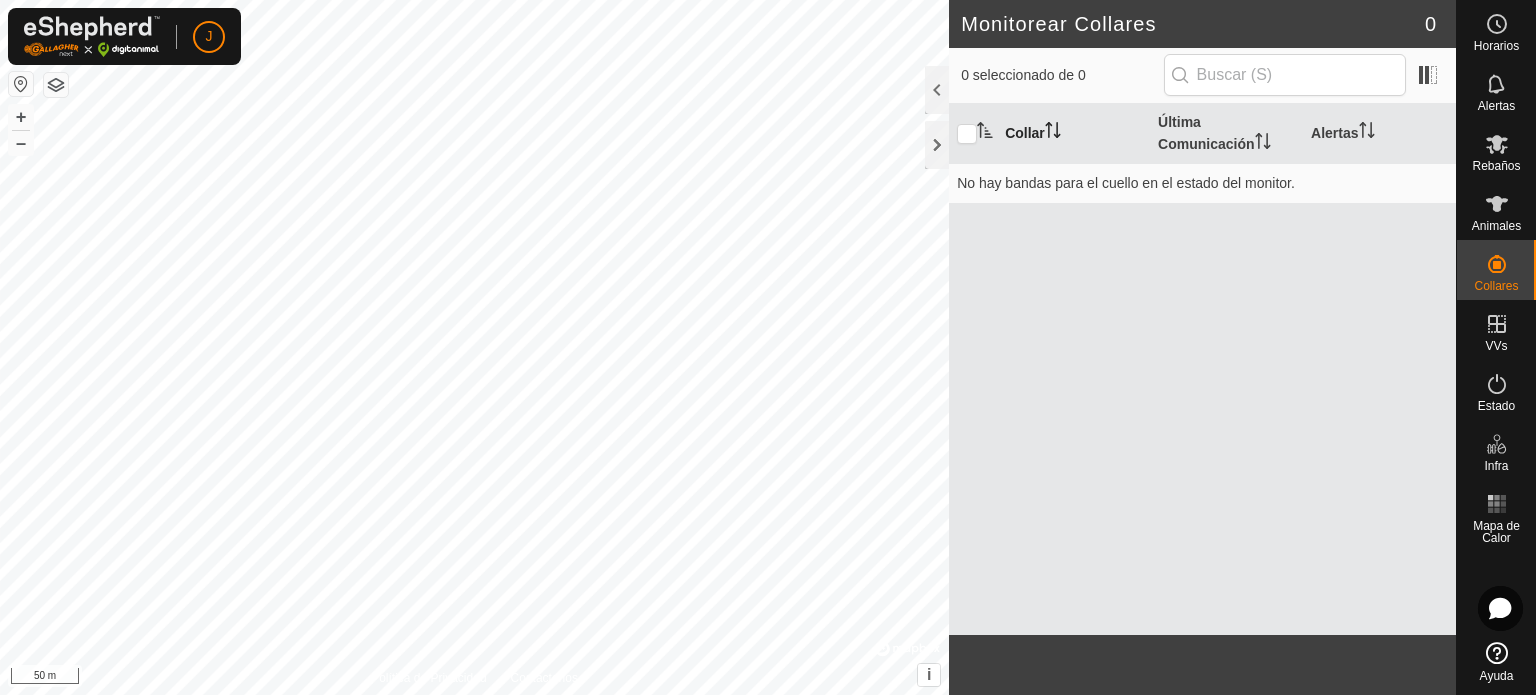 click on "Collar" at bounding box center [1073, 134] 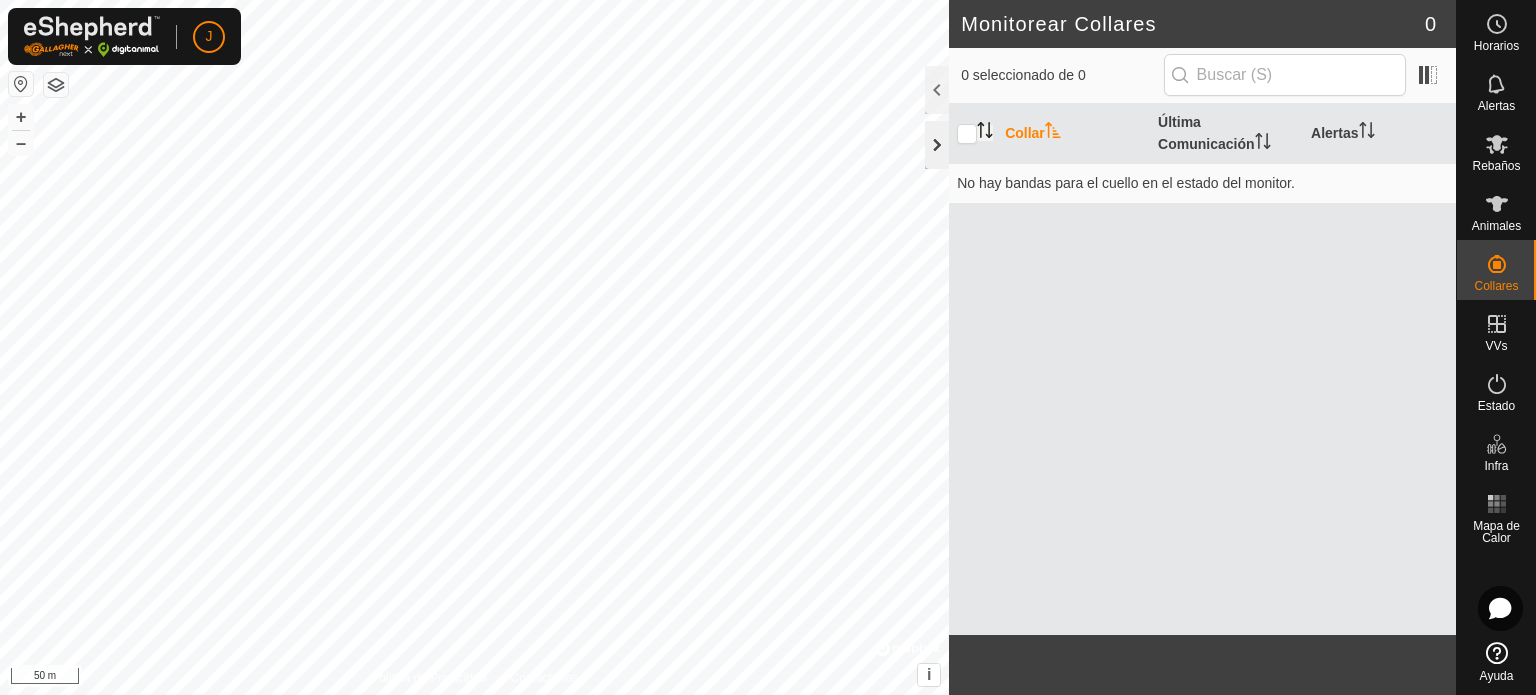 click 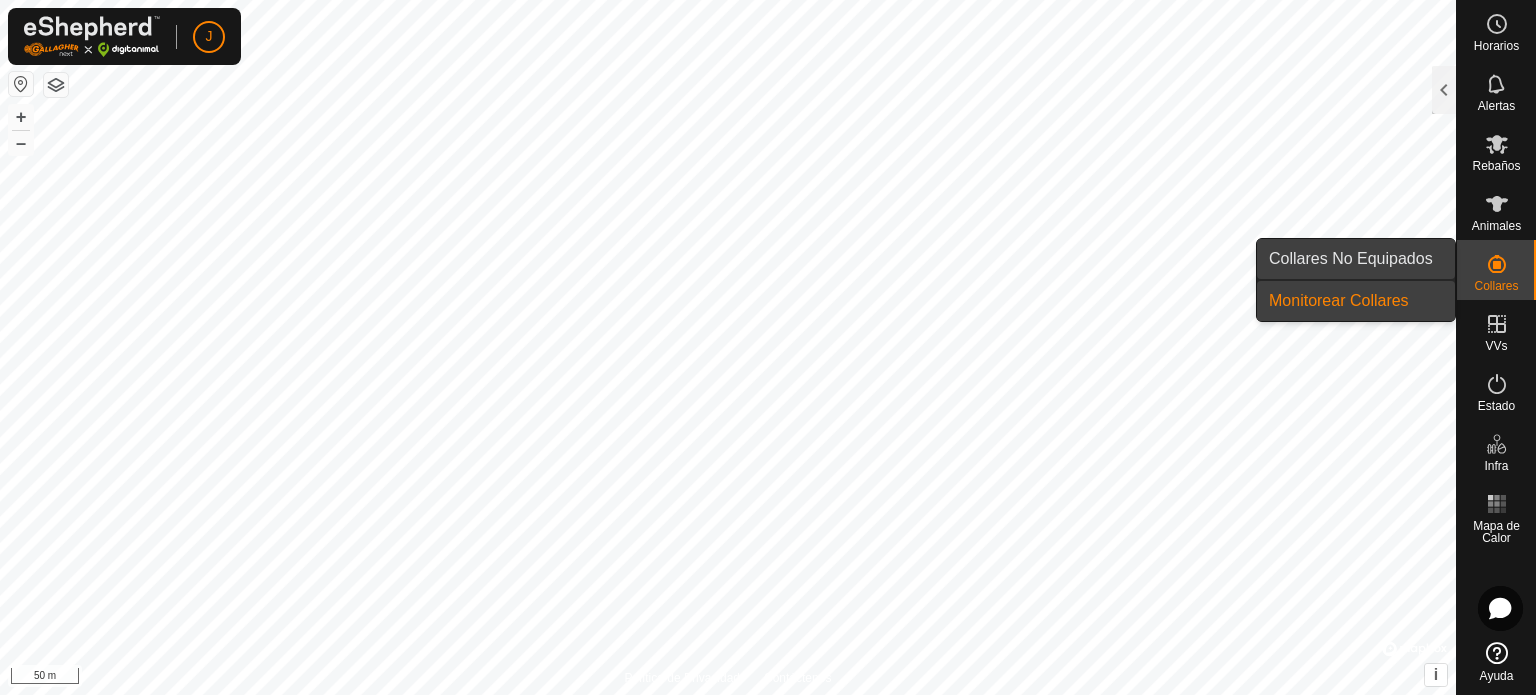 click on "Collares No Equipados" at bounding box center [1356, 259] 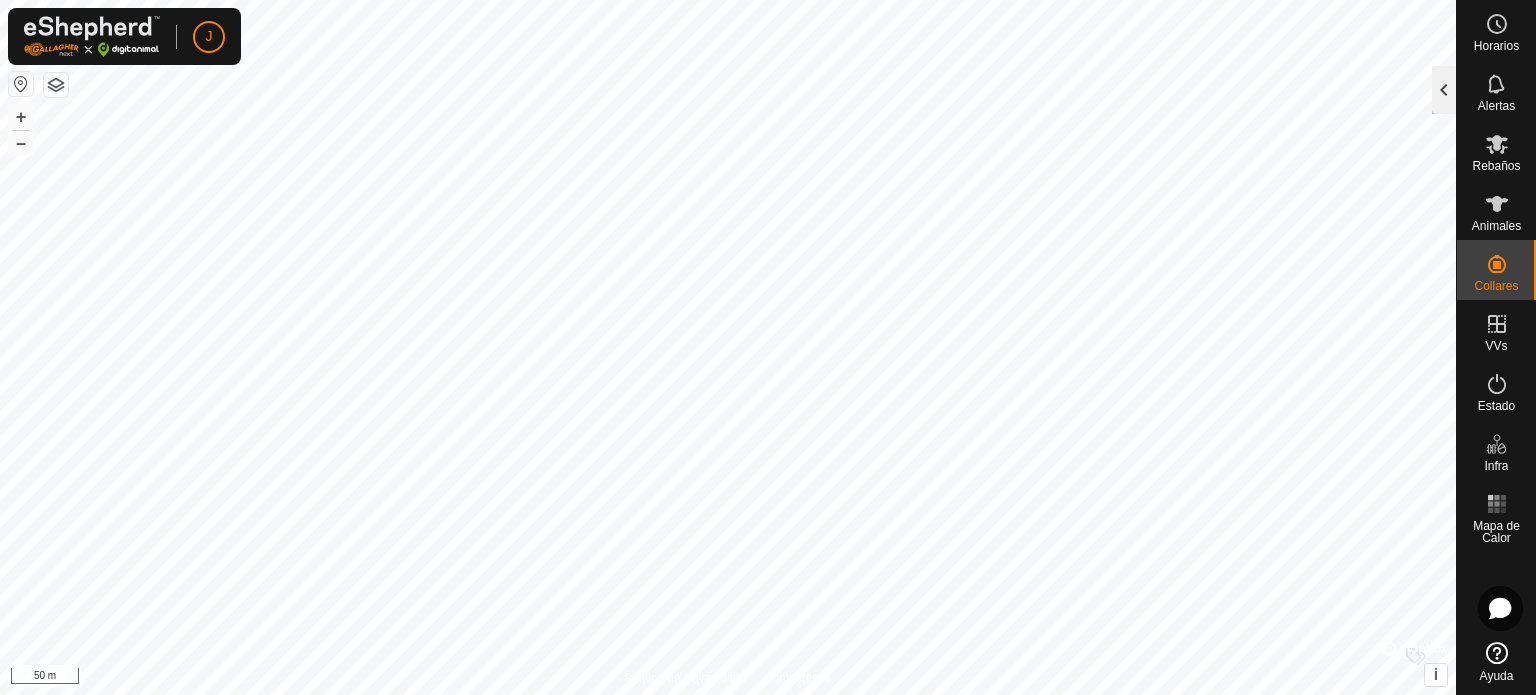 click 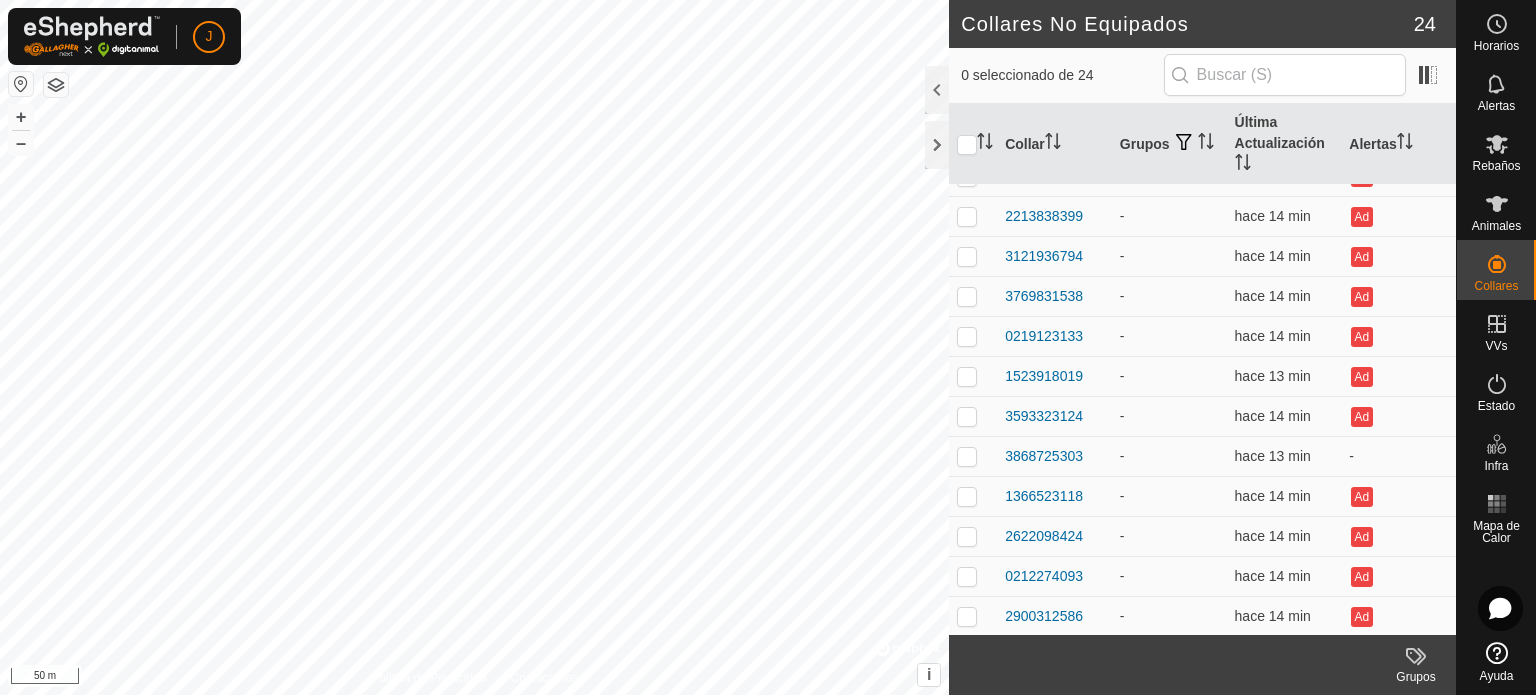 scroll, scrollTop: 514, scrollLeft: 0, axis: vertical 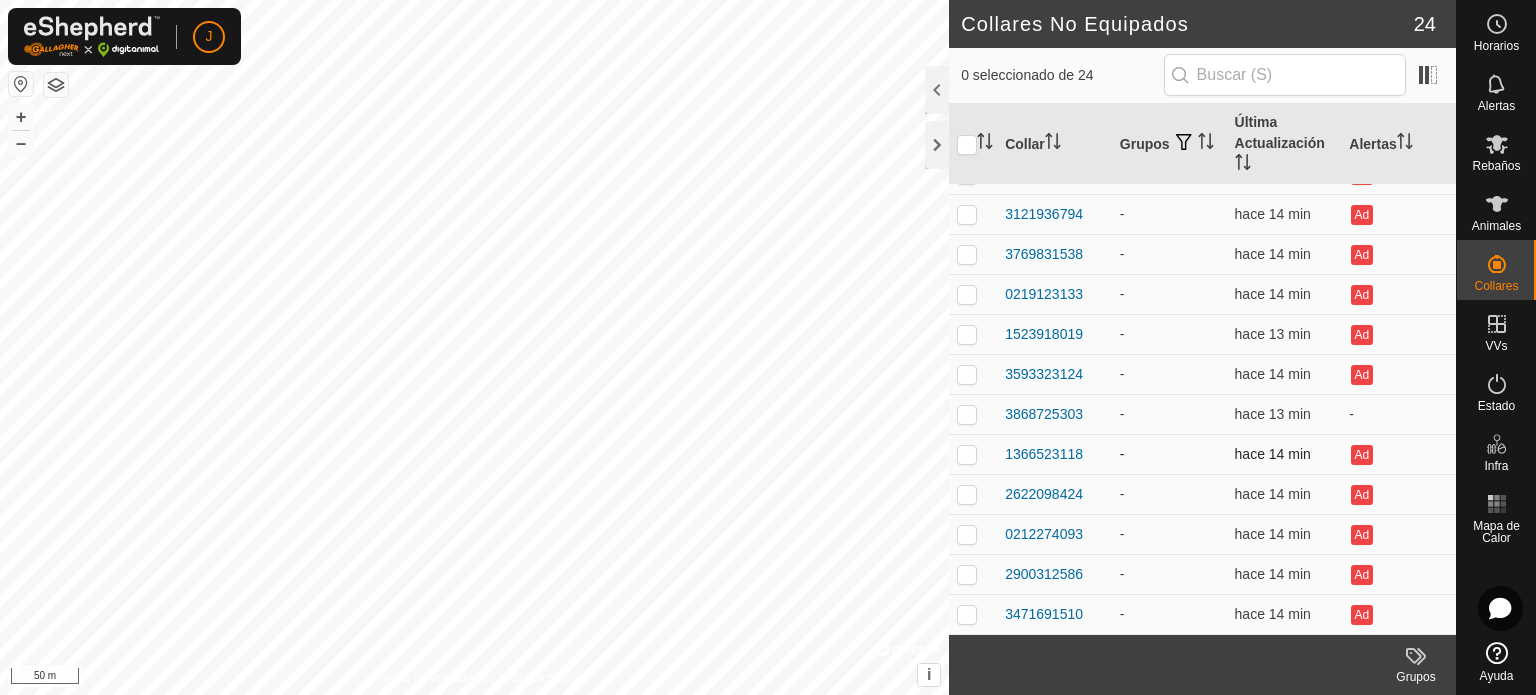 drag, startPoint x: 1345, startPoint y: 438, endPoint x: 1349, endPoint y: 471, distance: 33.24154 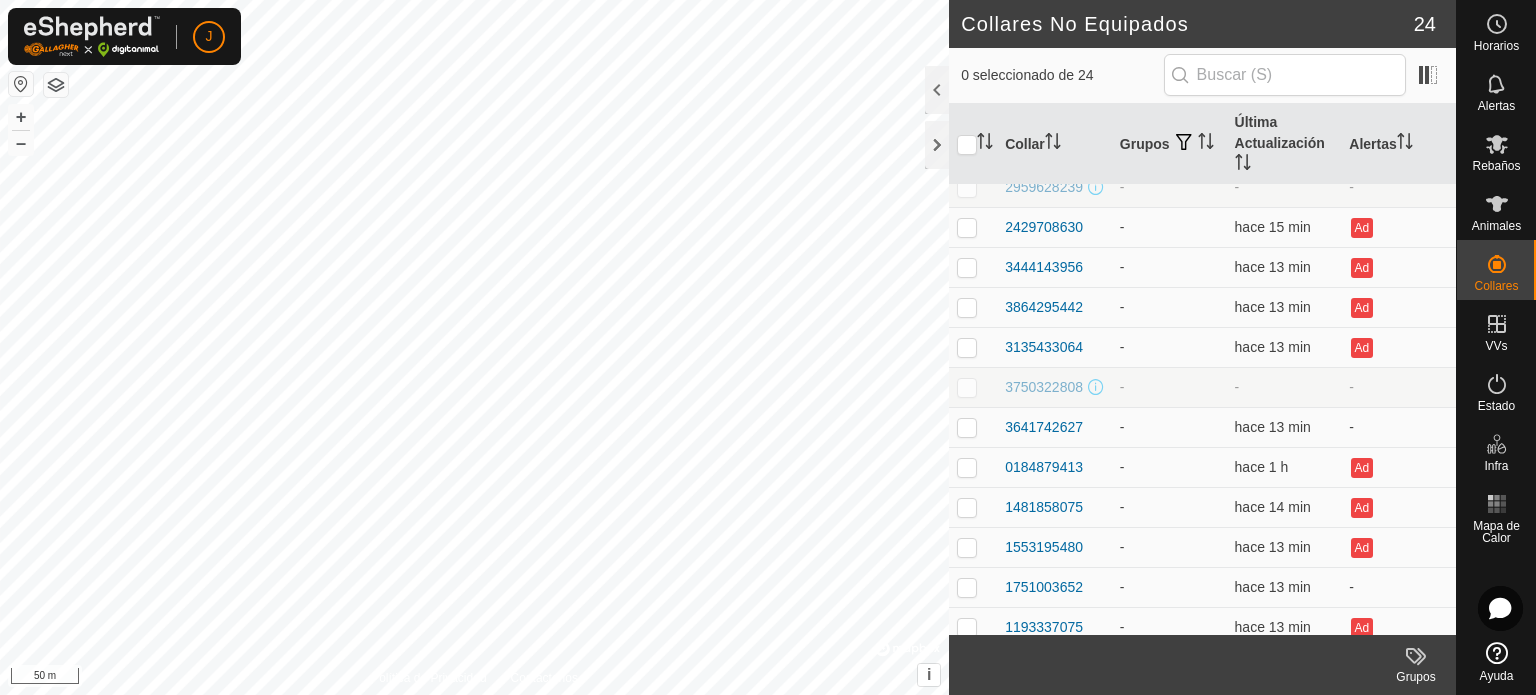 scroll, scrollTop: 0, scrollLeft: 0, axis: both 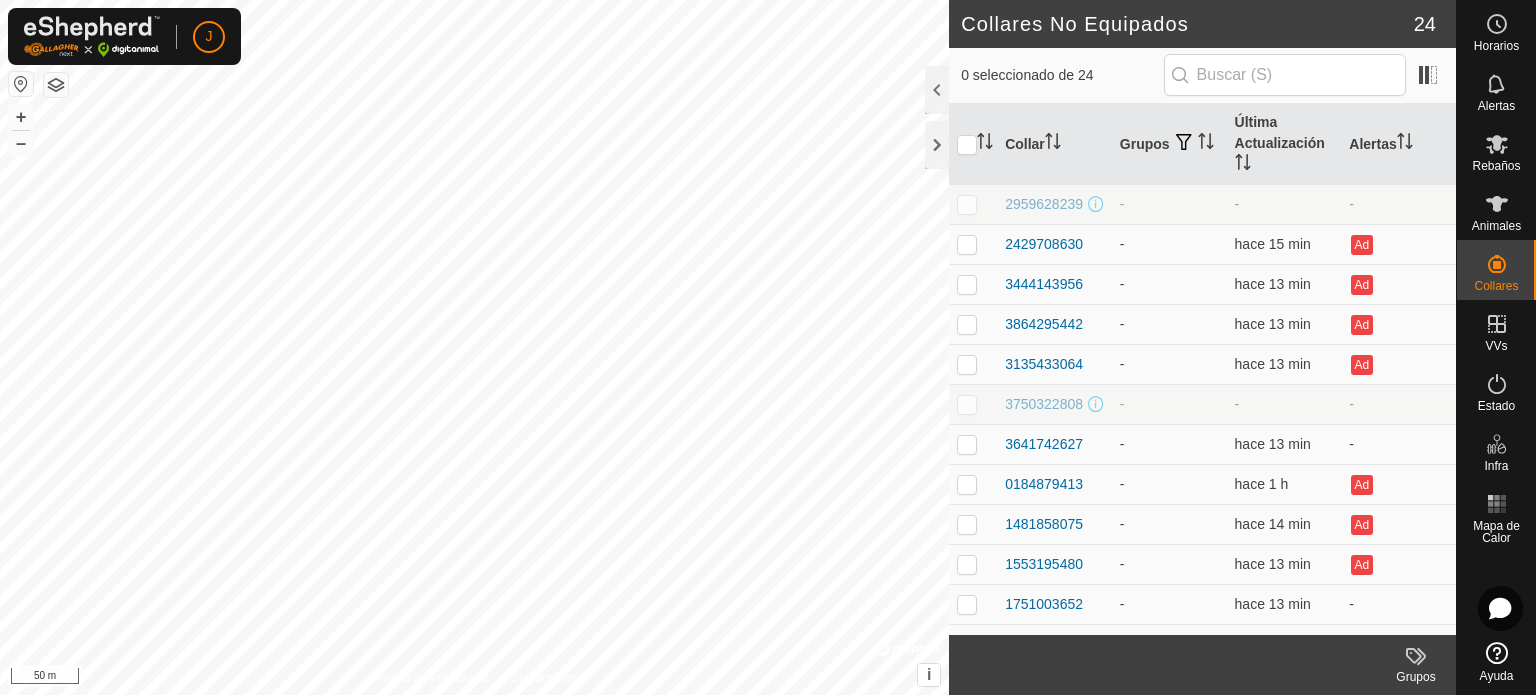 click 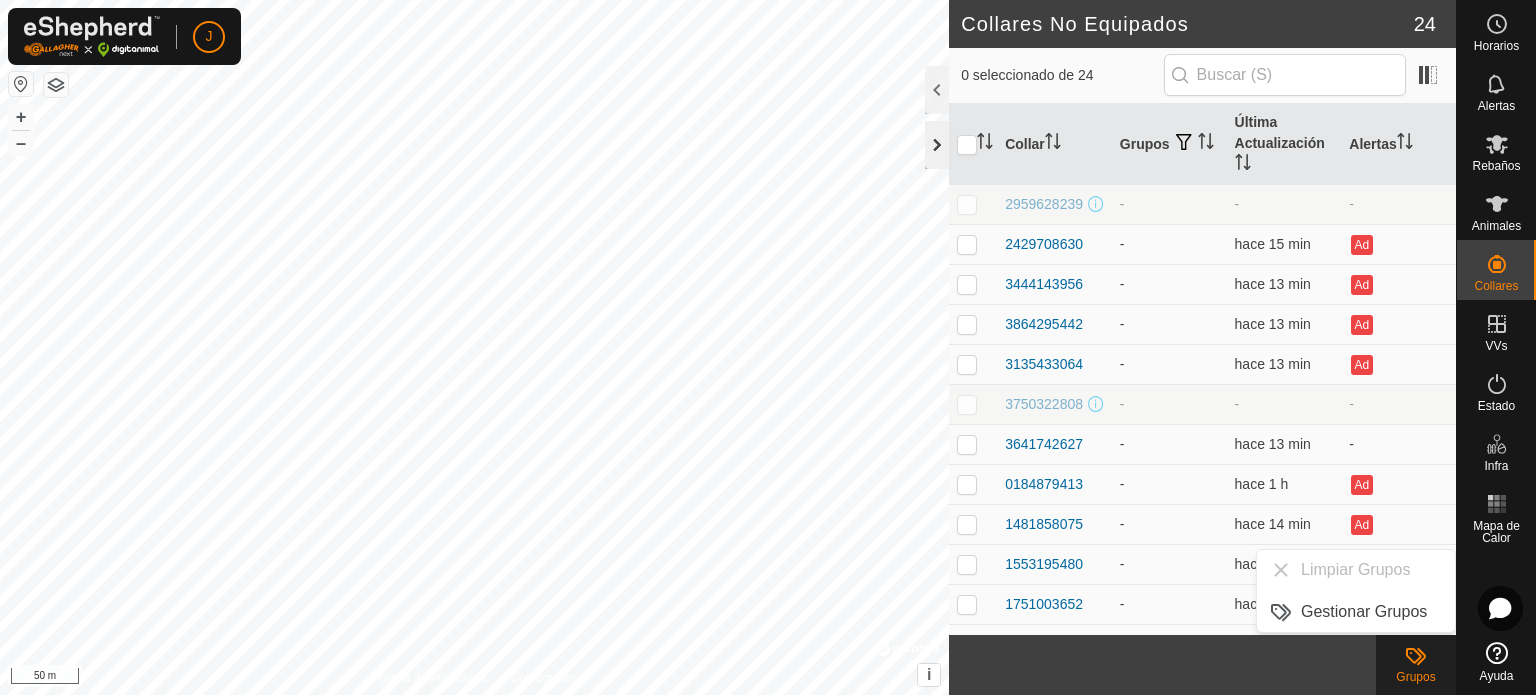 click 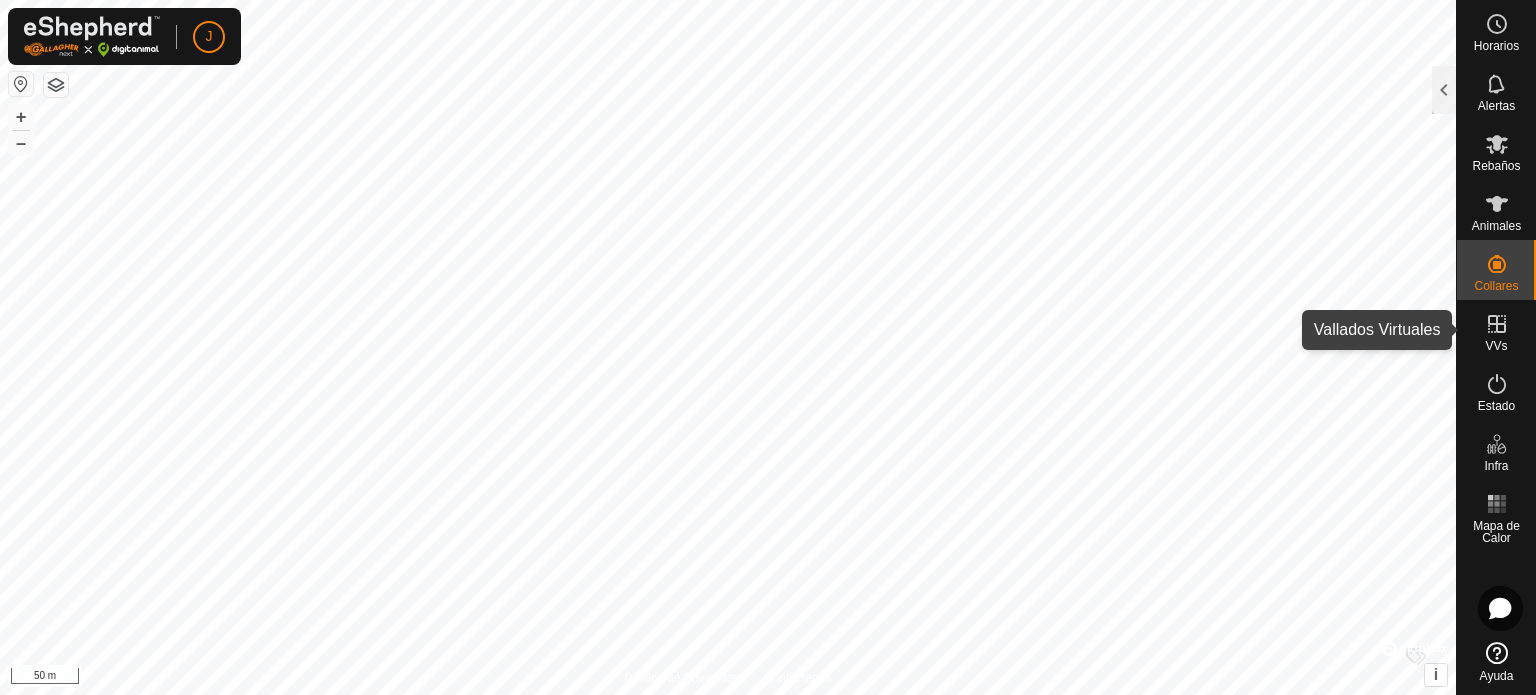 click on "VVs" at bounding box center (1496, 346) 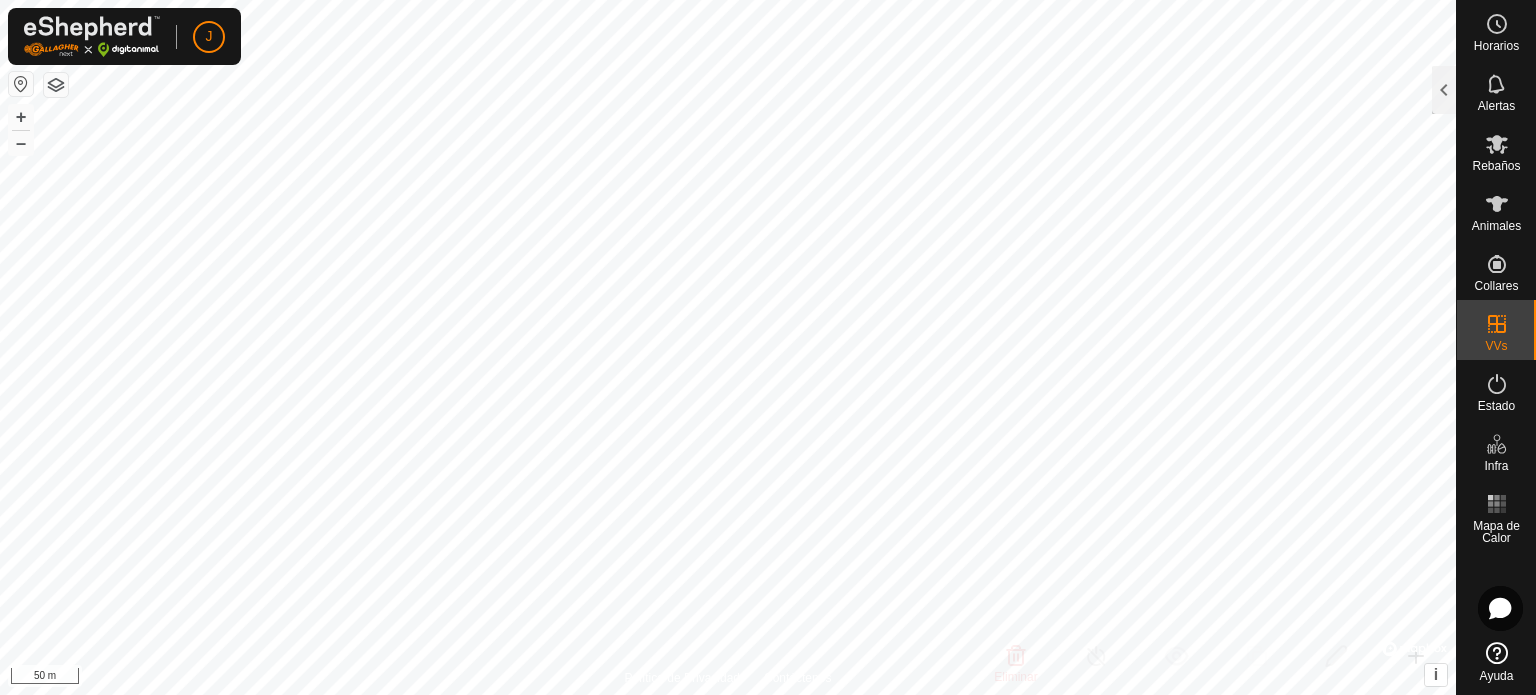 click on "VVs" at bounding box center [1496, 346] 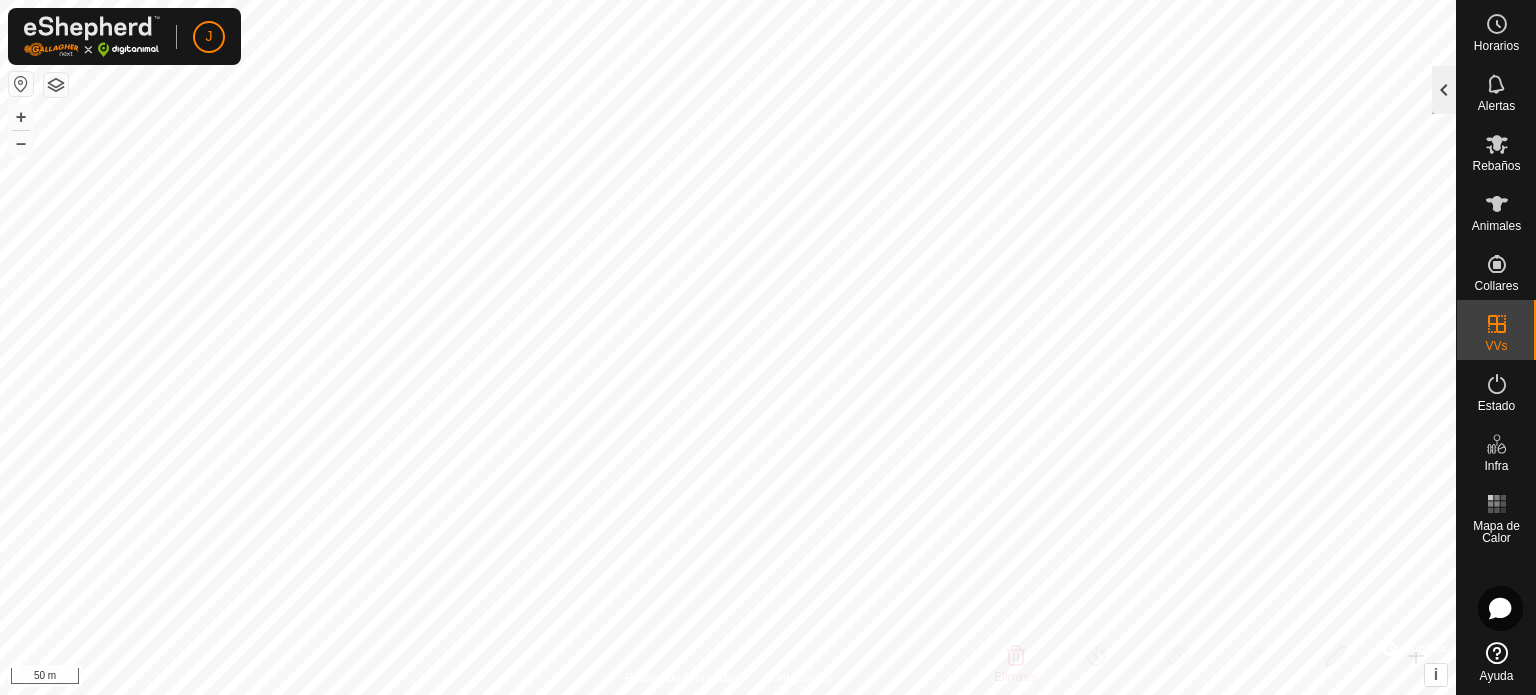 click 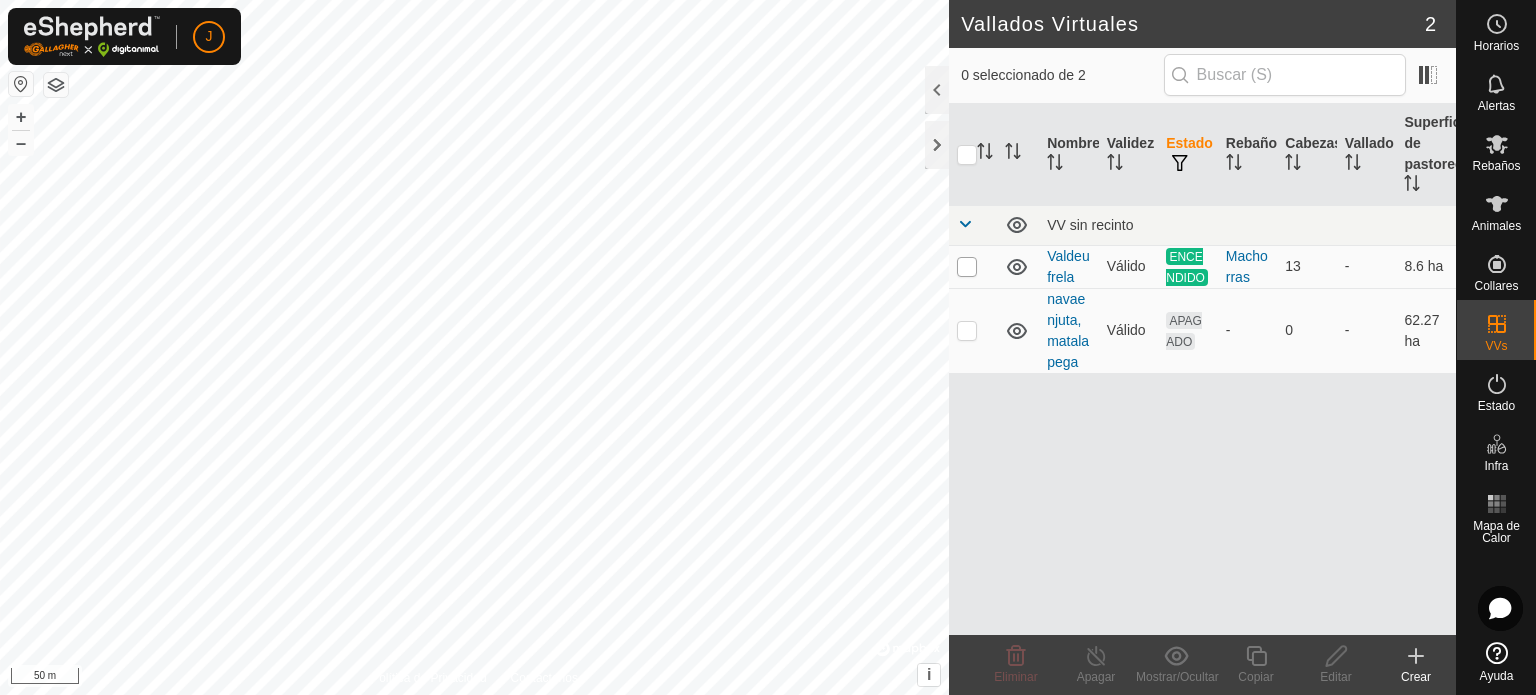 click at bounding box center [967, 267] 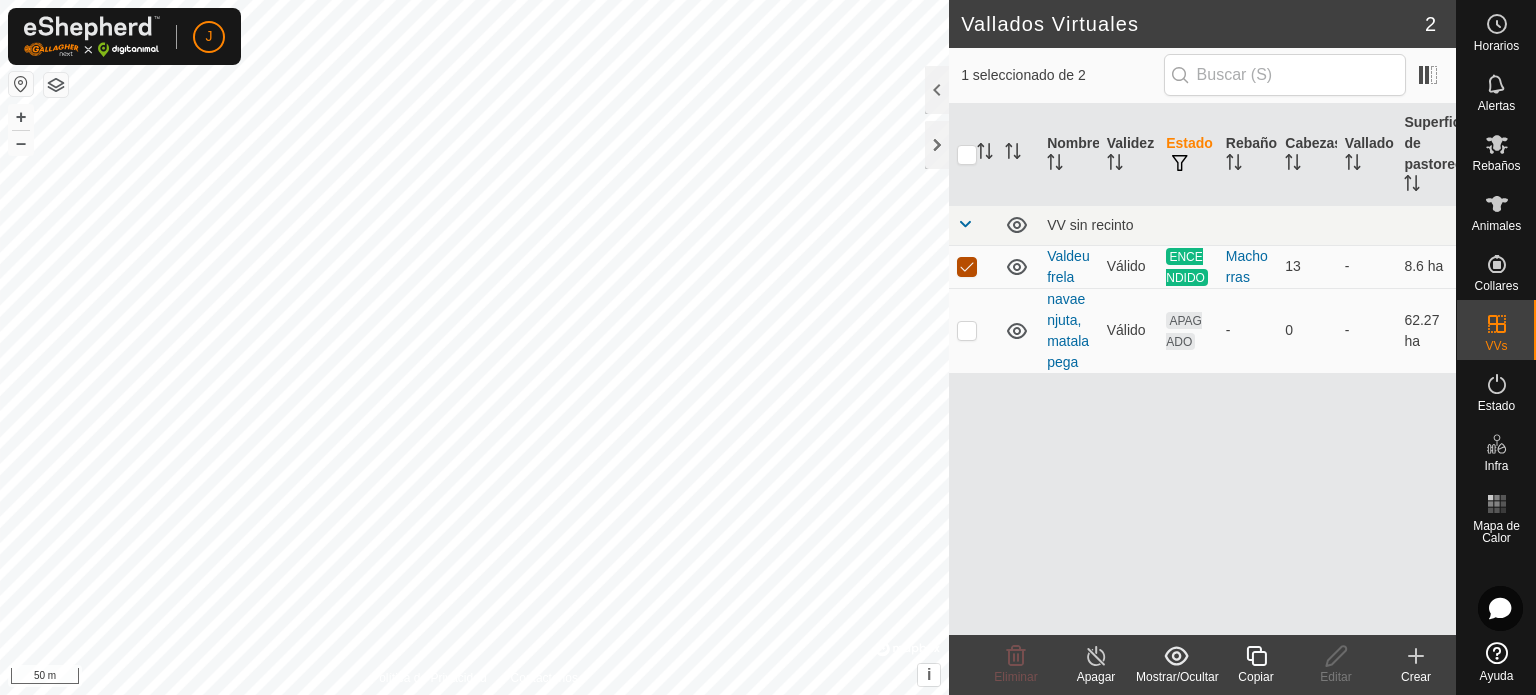 click at bounding box center (967, 267) 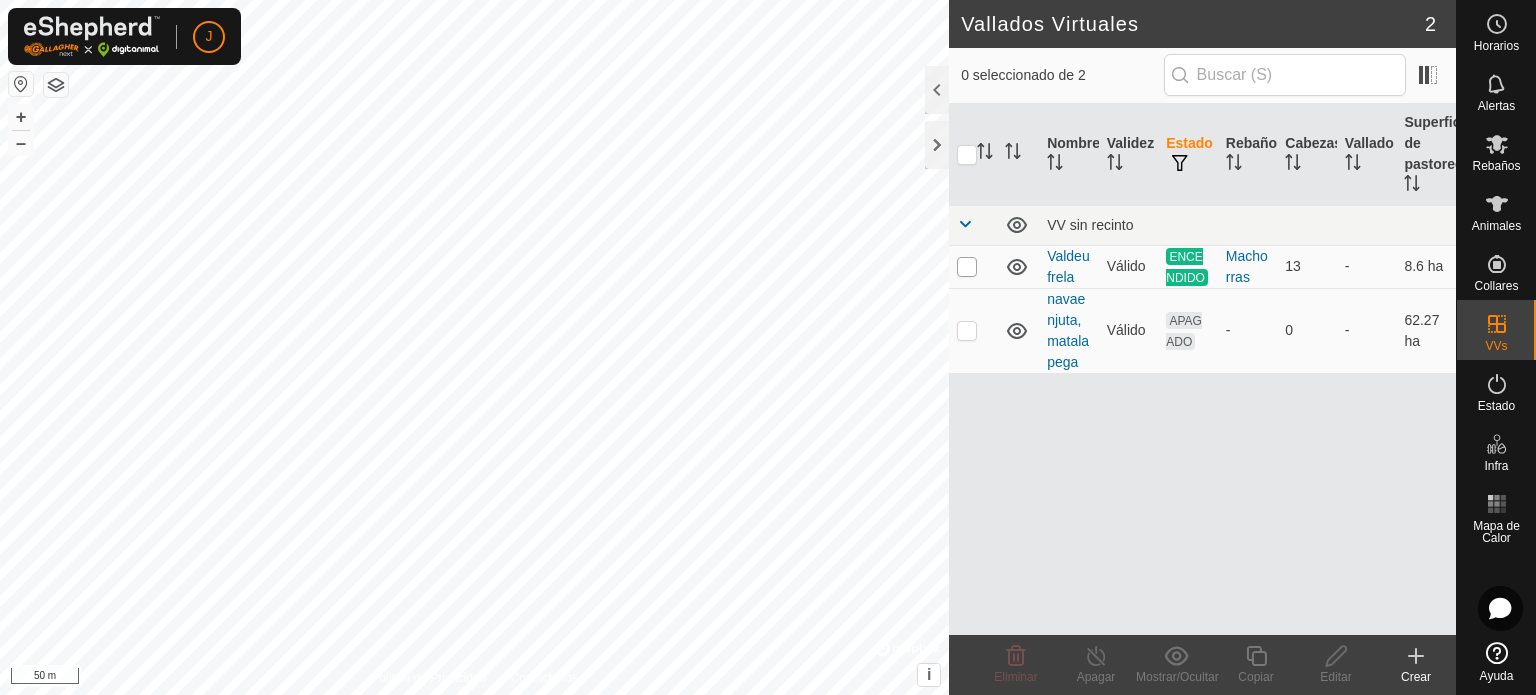 click at bounding box center [967, 267] 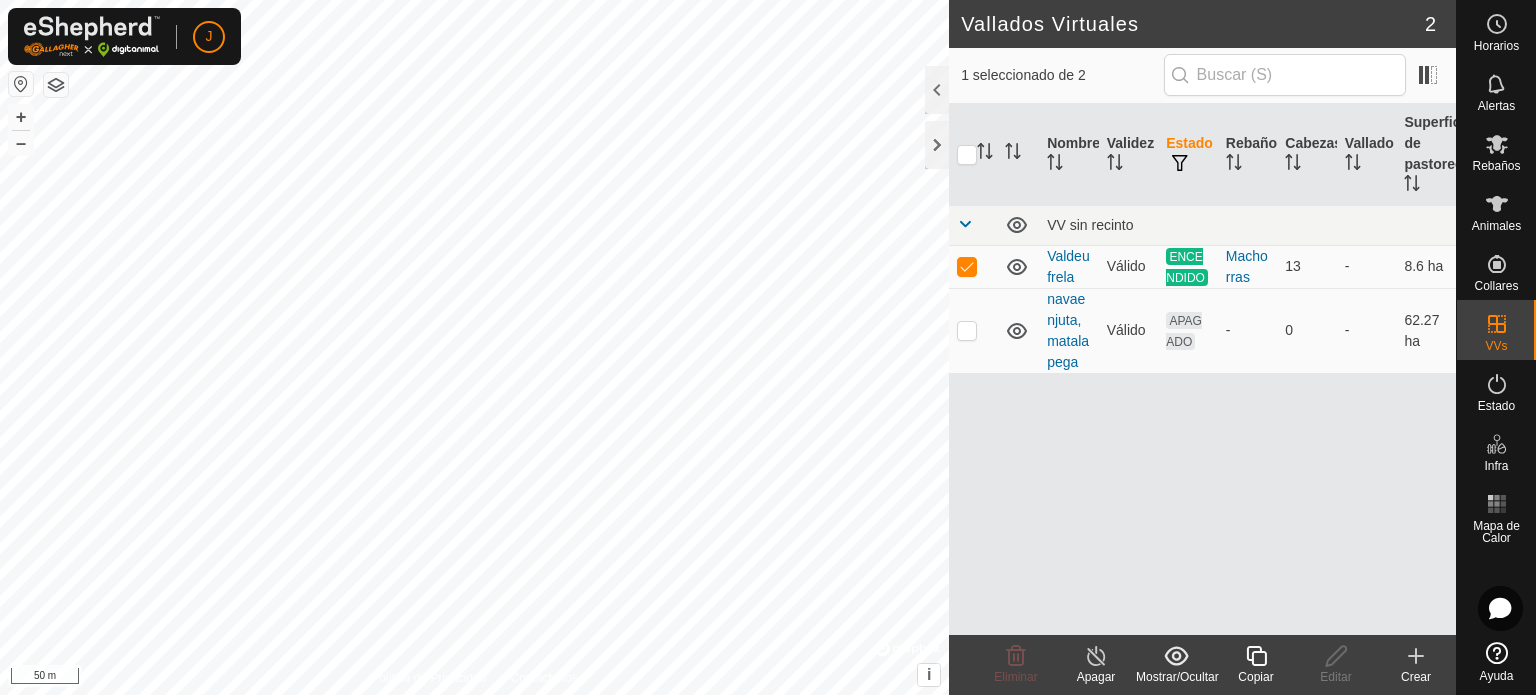 click 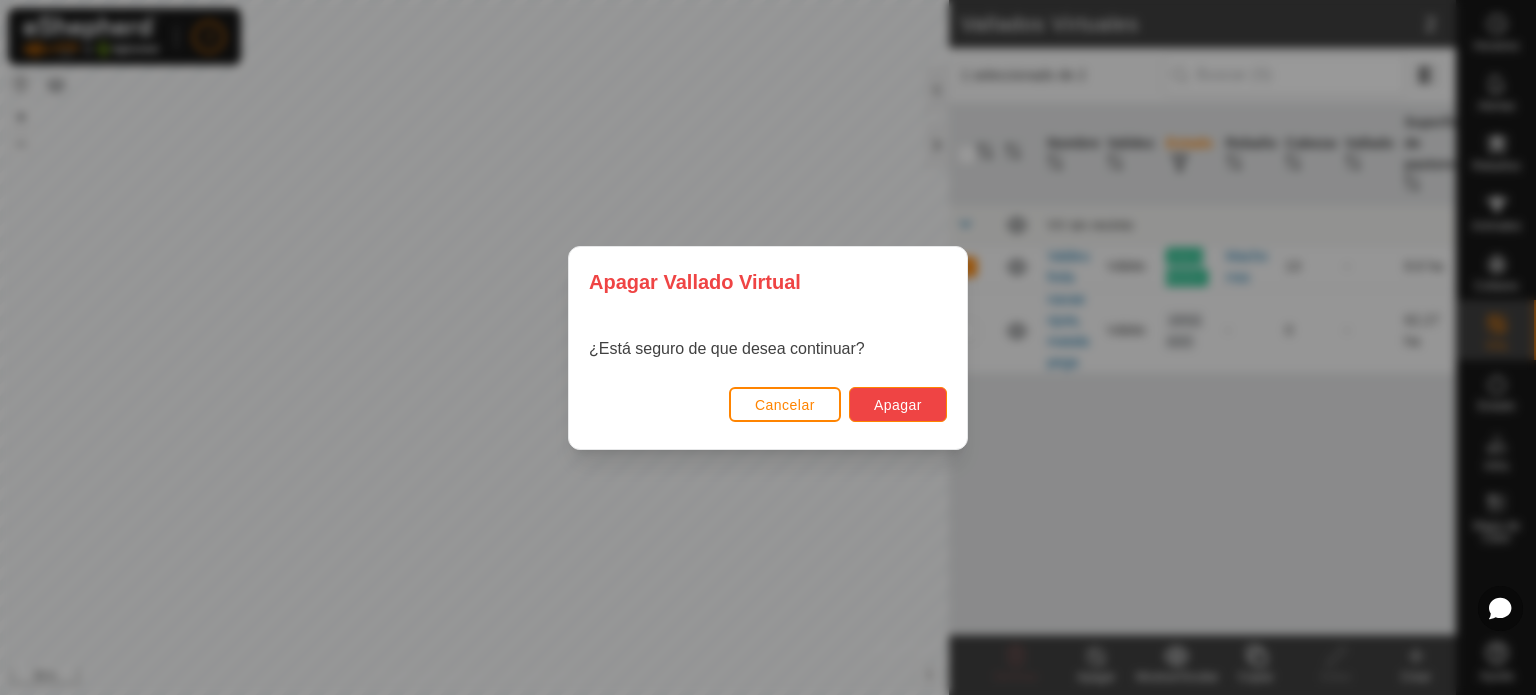click on "Apagar" at bounding box center (898, 405) 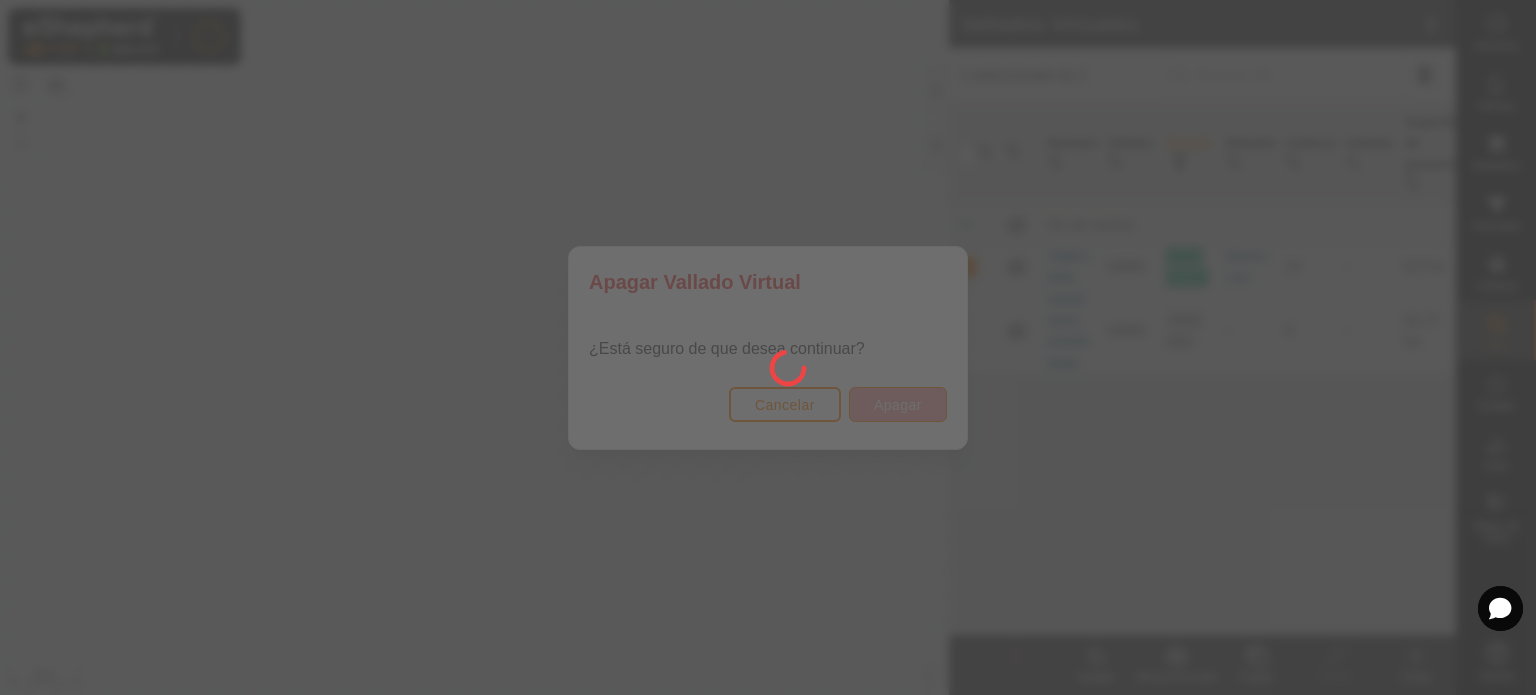click 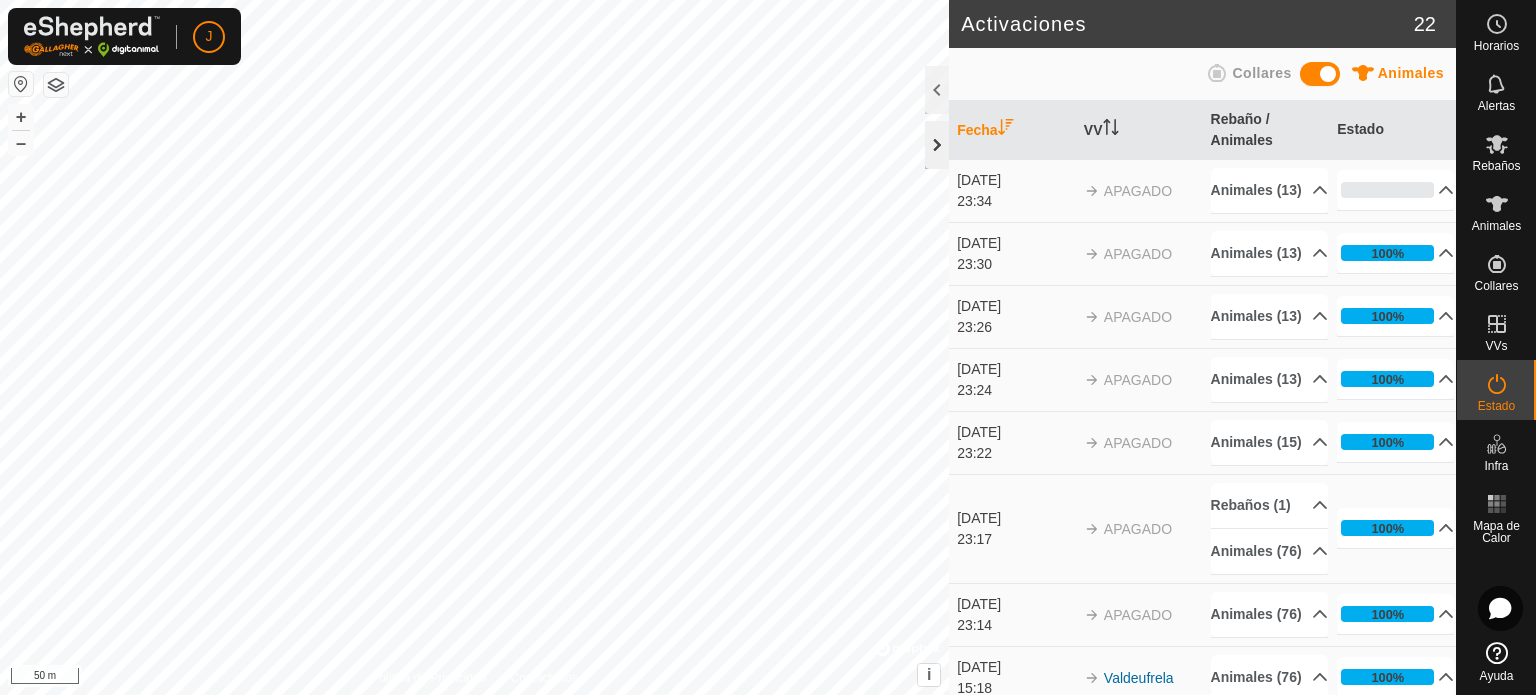 click 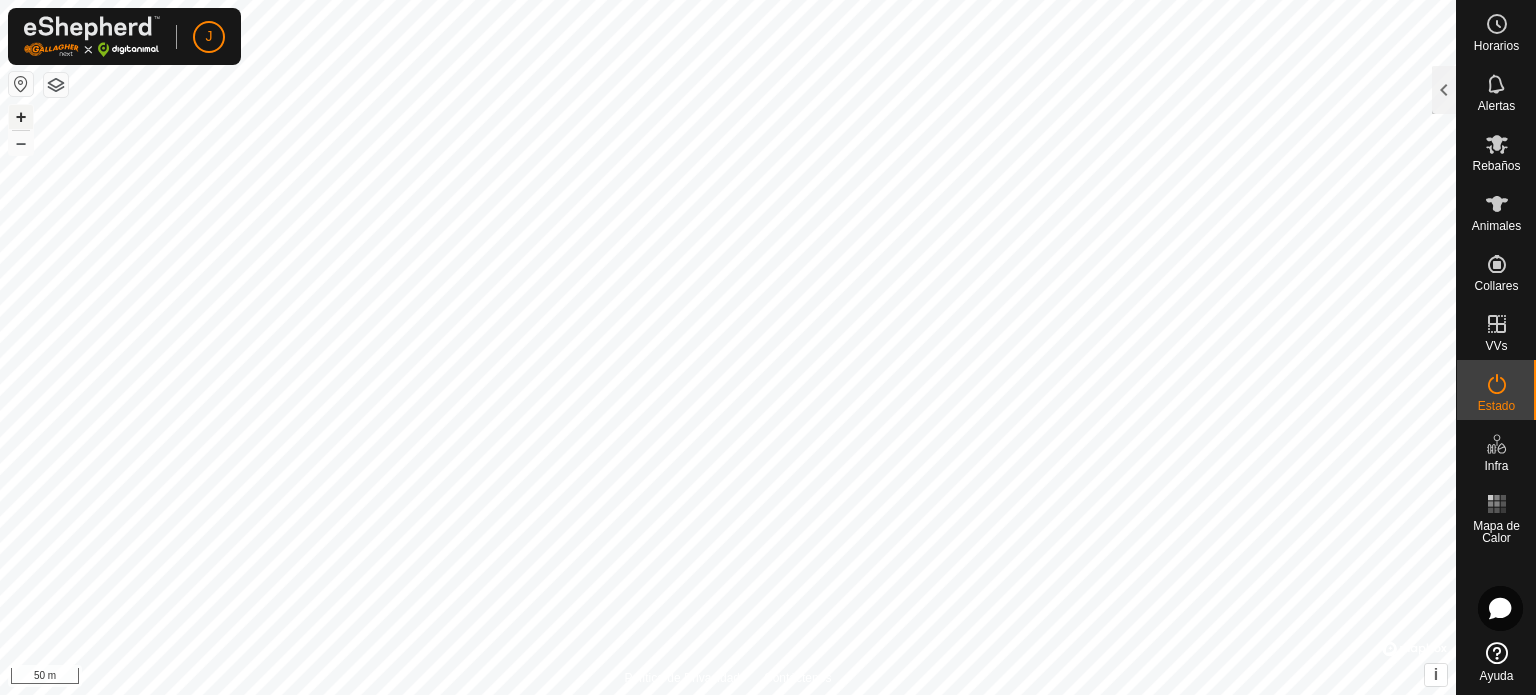 click on "+" at bounding box center [21, 117] 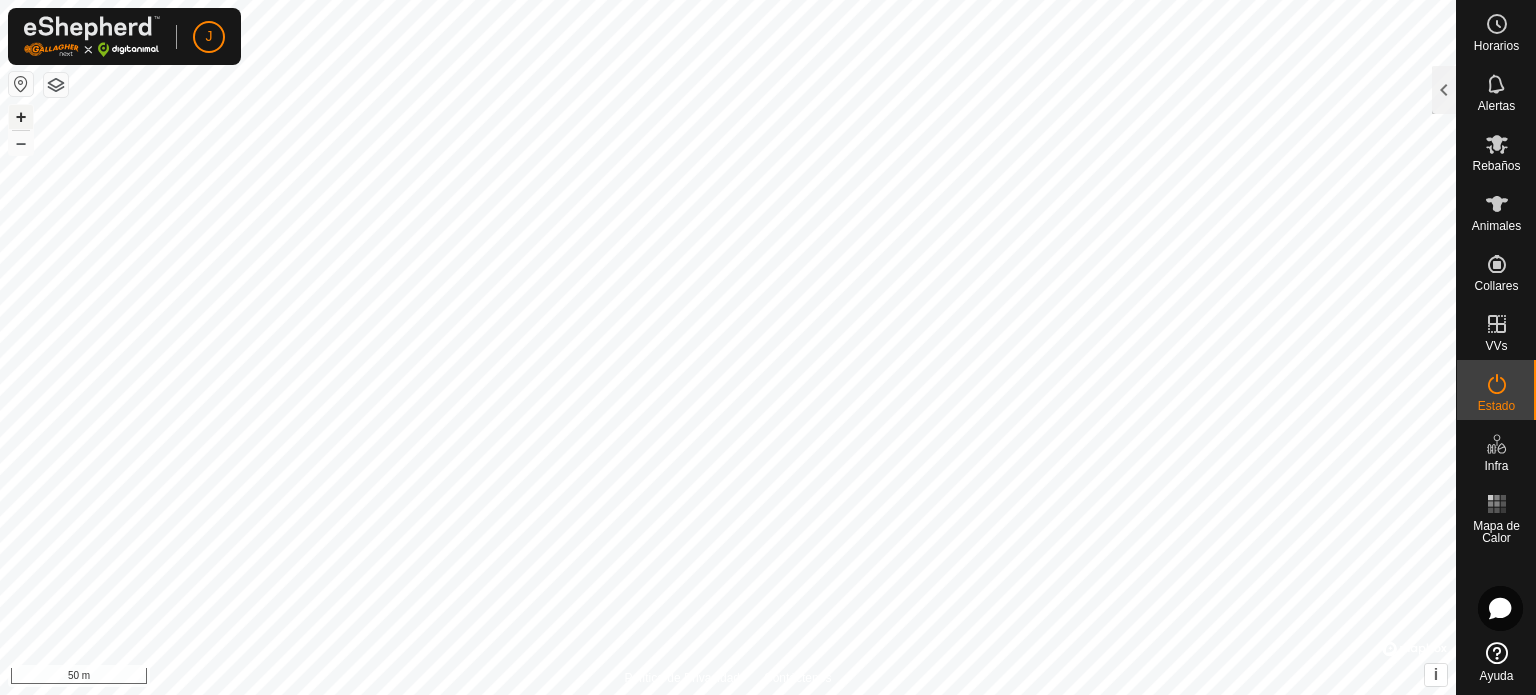 click on "+" at bounding box center (21, 117) 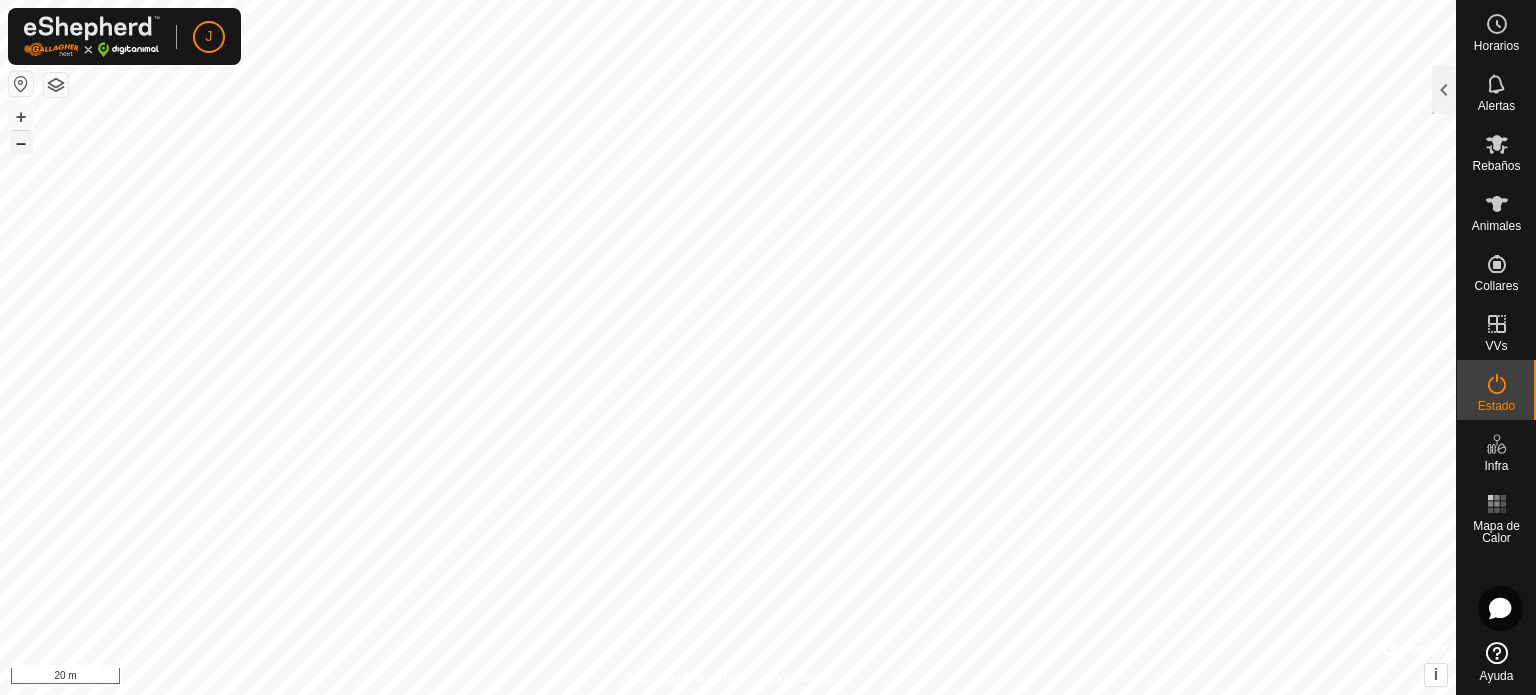 click on "–" at bounding box center (21, 143) 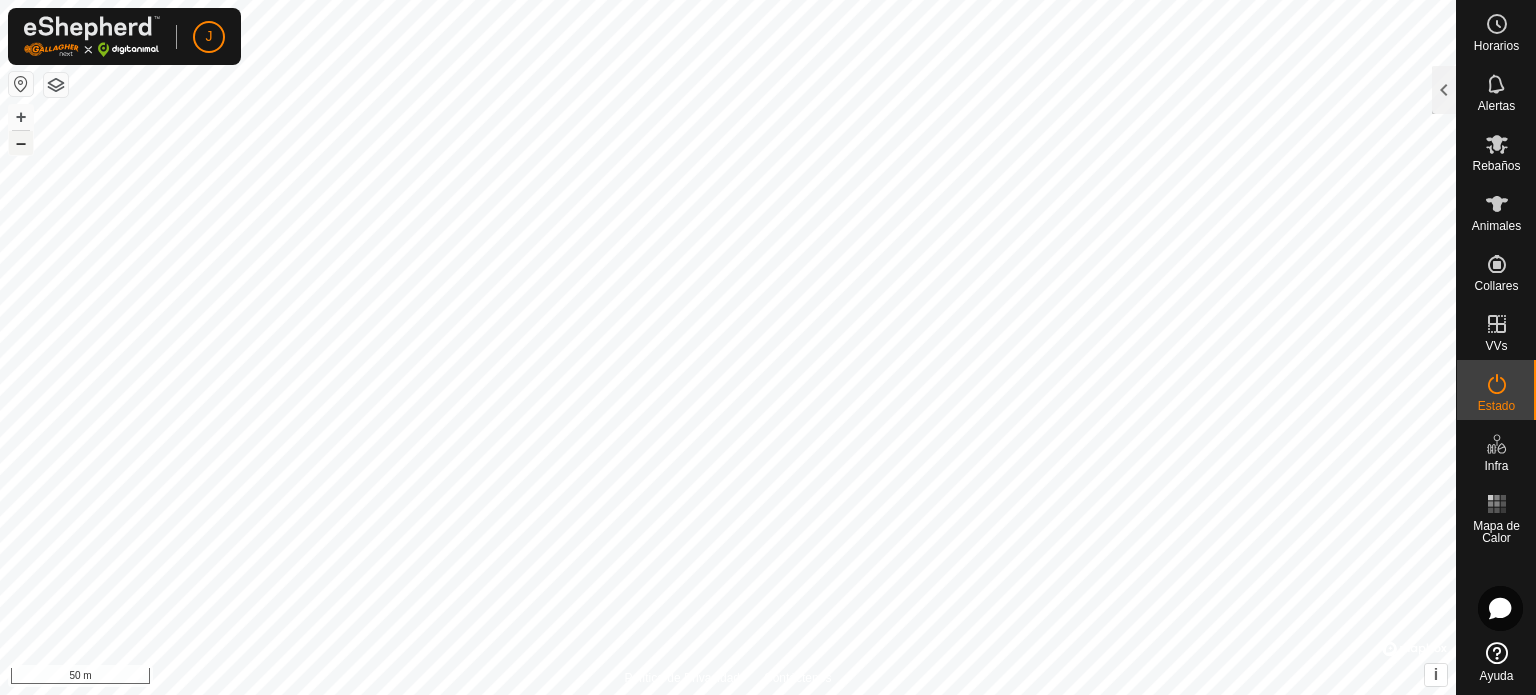 click on "–" at bounding box center [21, 143] 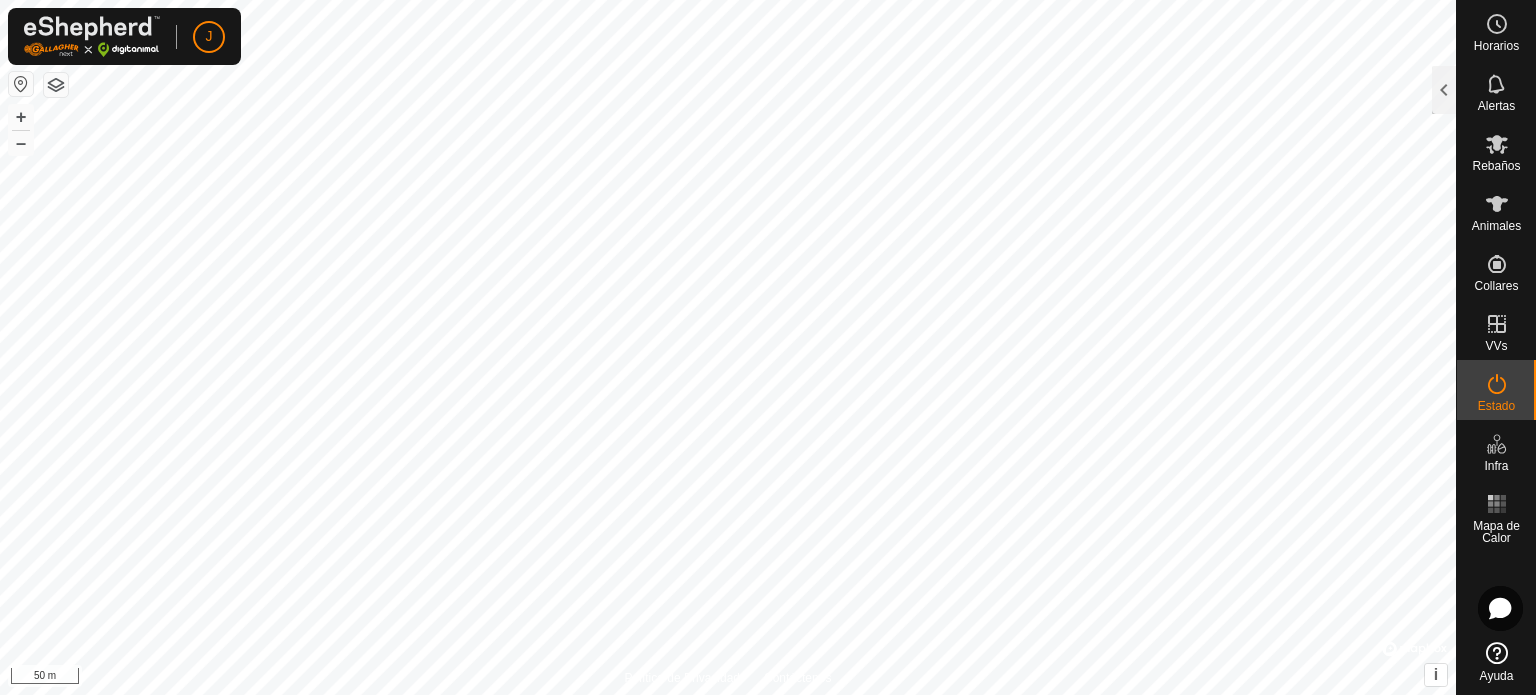 click 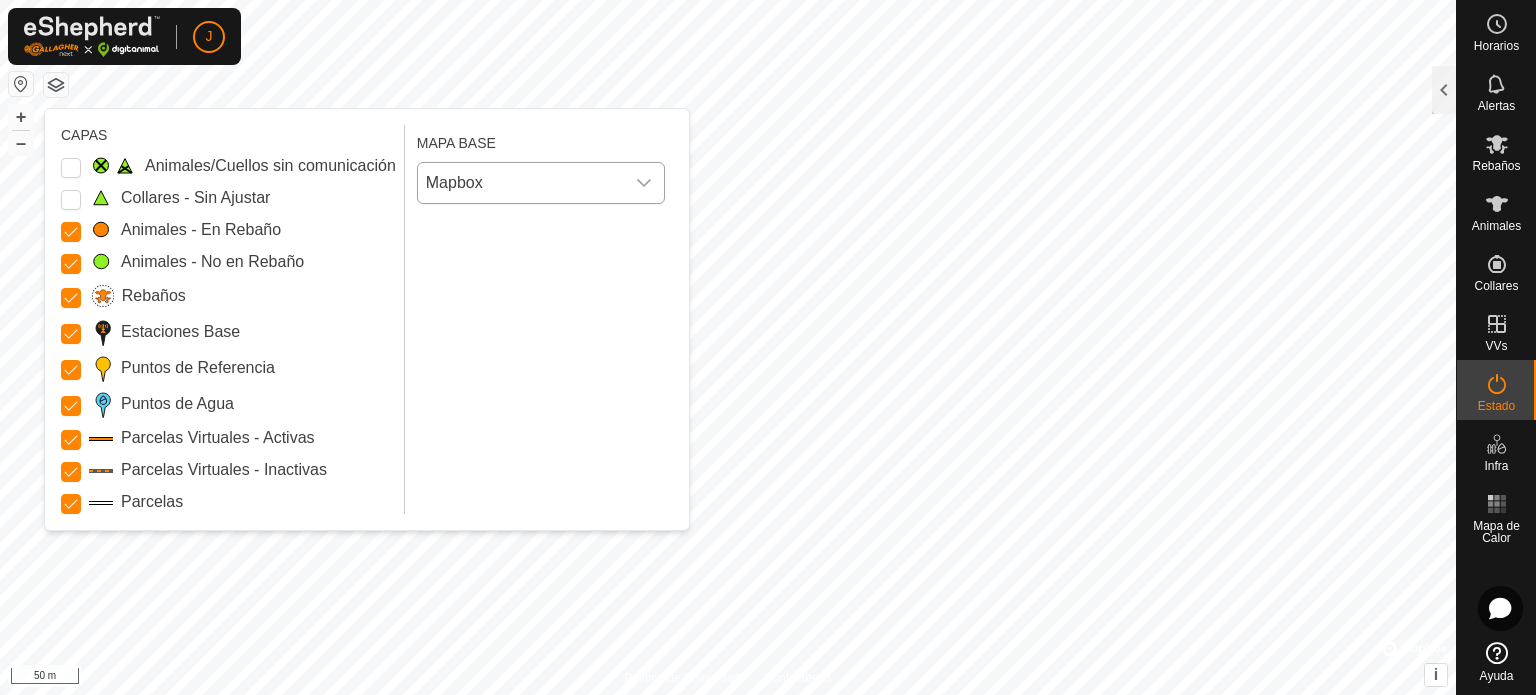 click 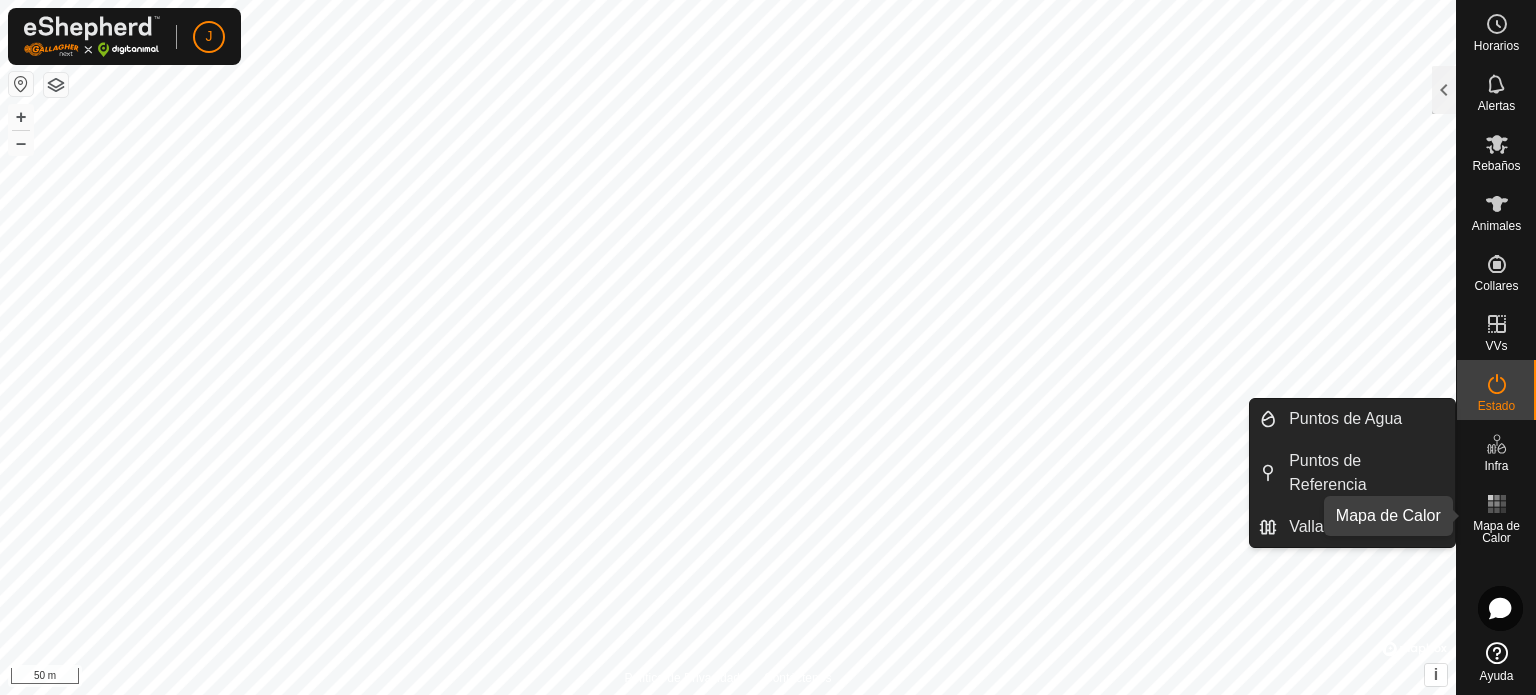 click on "Mapa de Calor" at bounding box center (1496, 532) 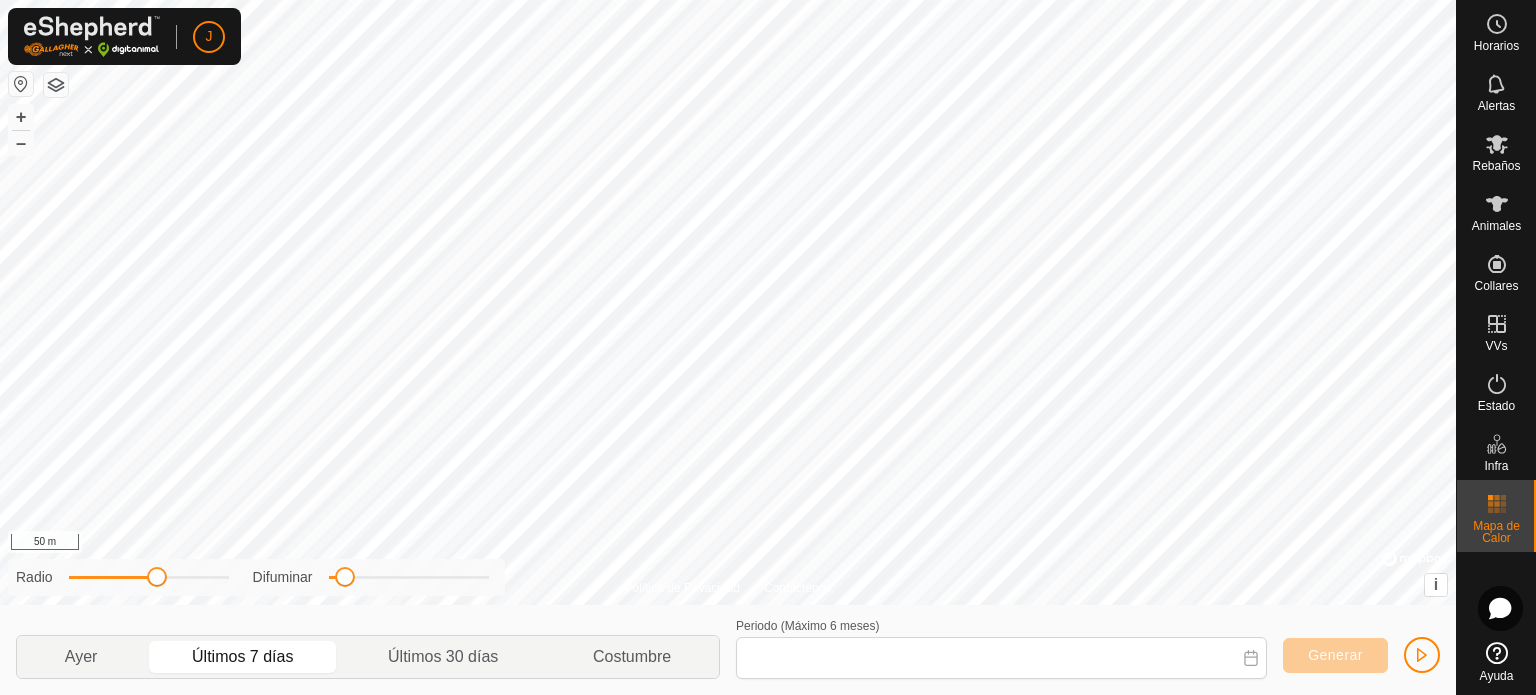 type on "[DATE] - [DATE]" 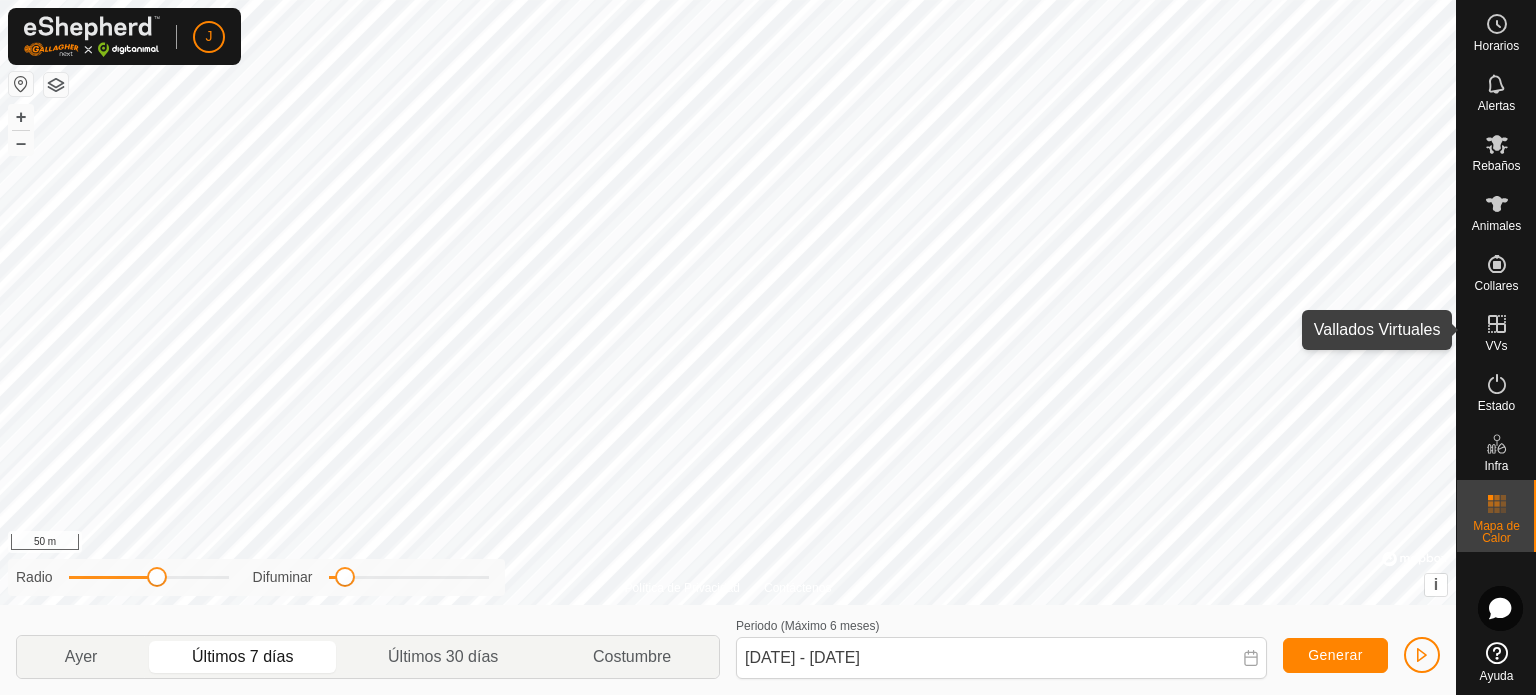 click 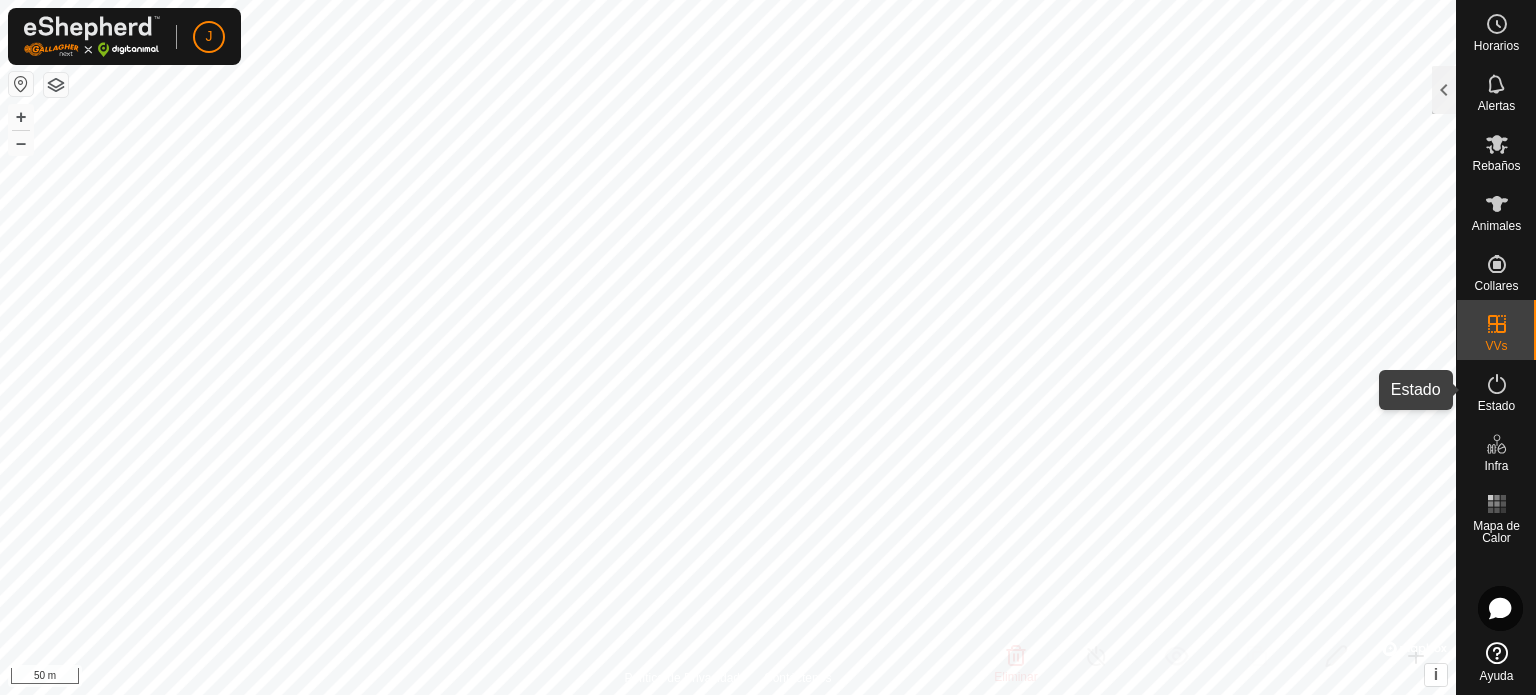 click 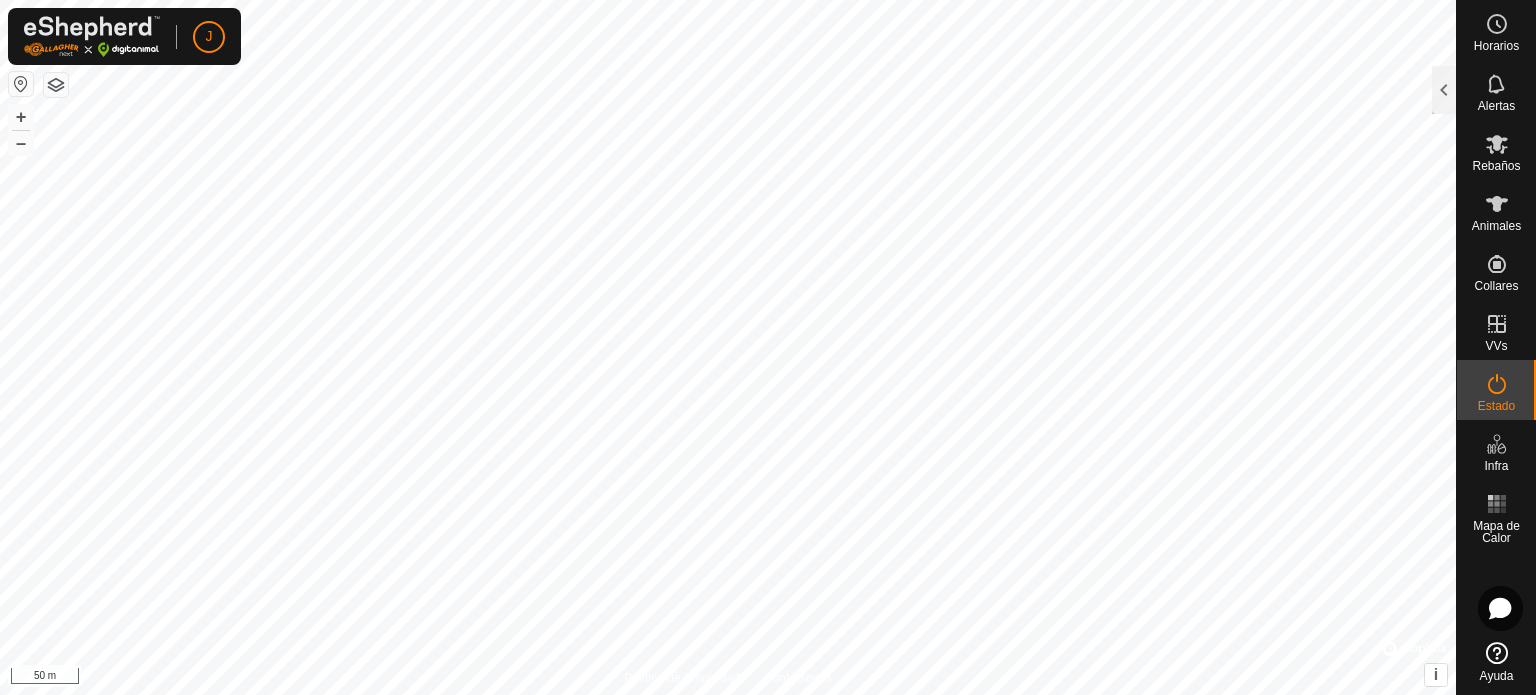 click 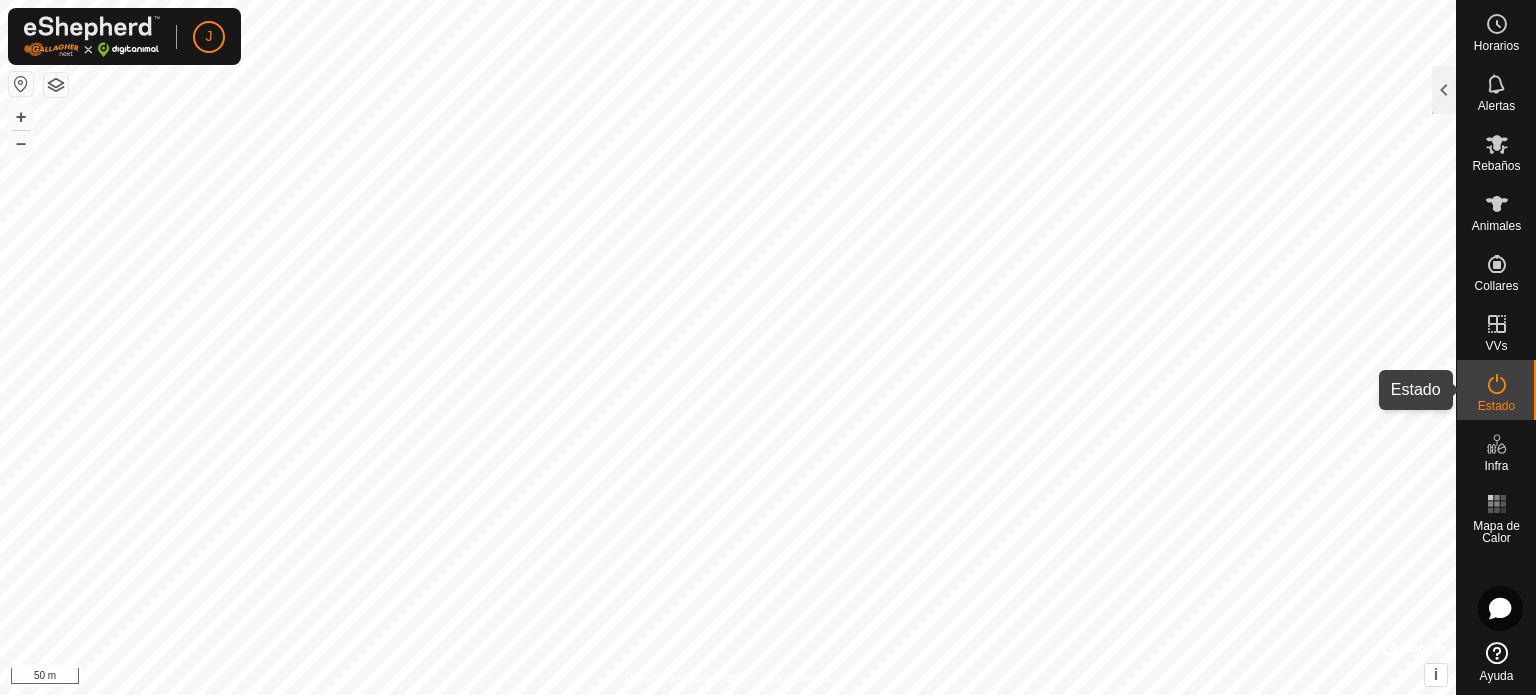 click 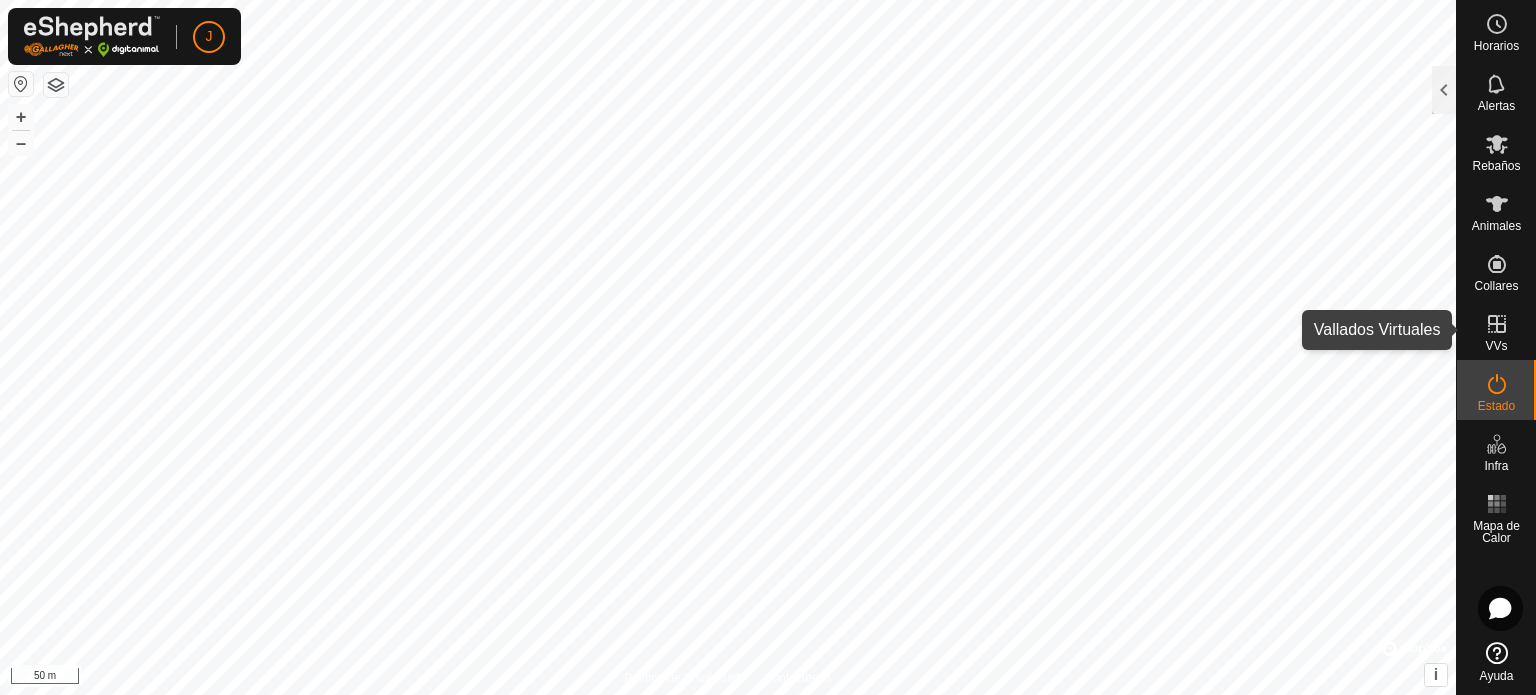 click 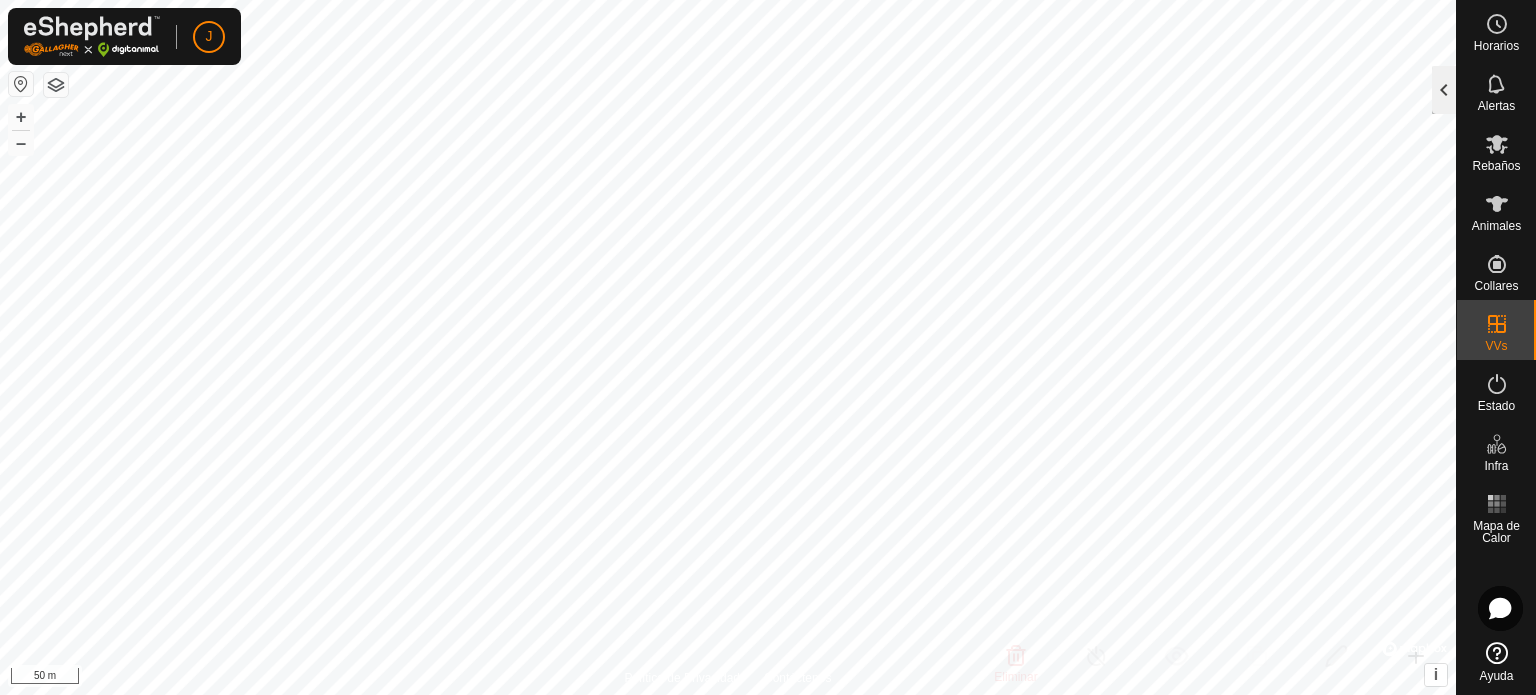 click 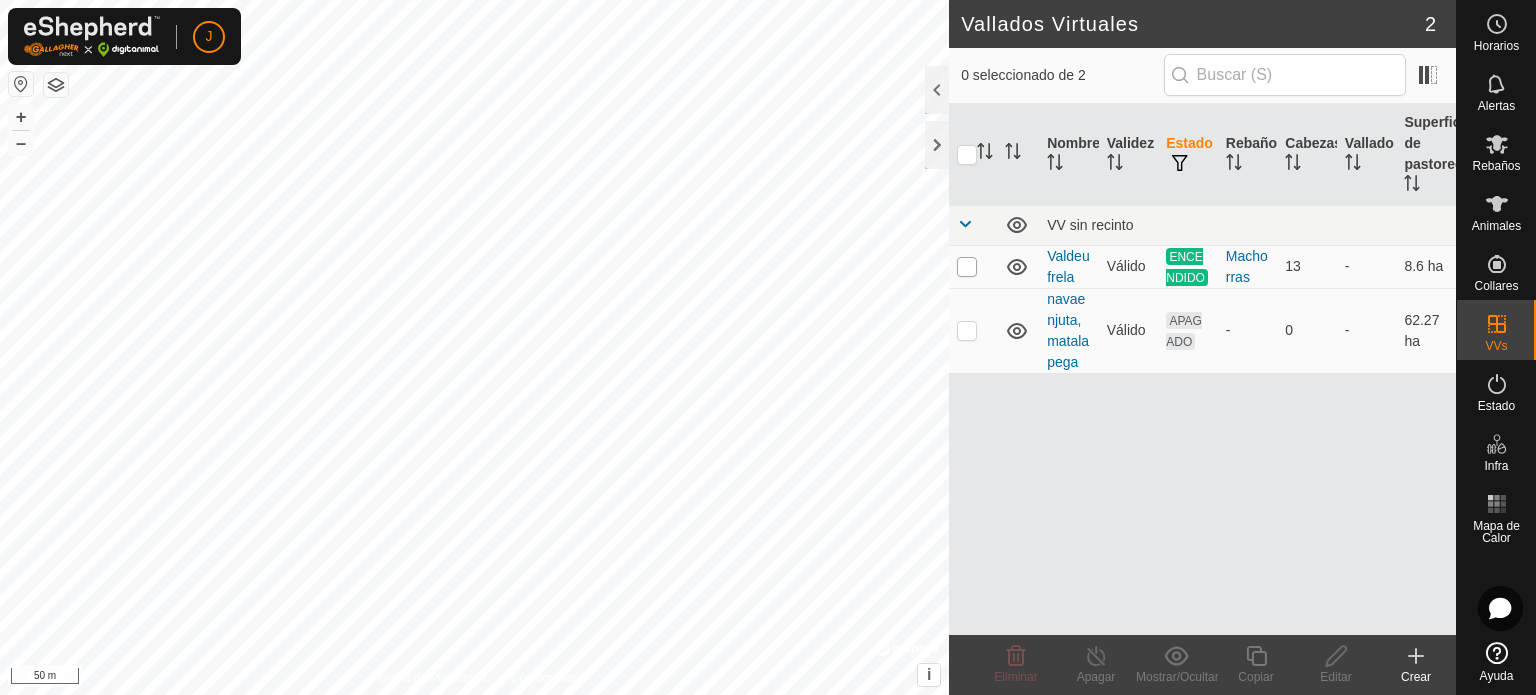 click at bounding box center [967, 267] 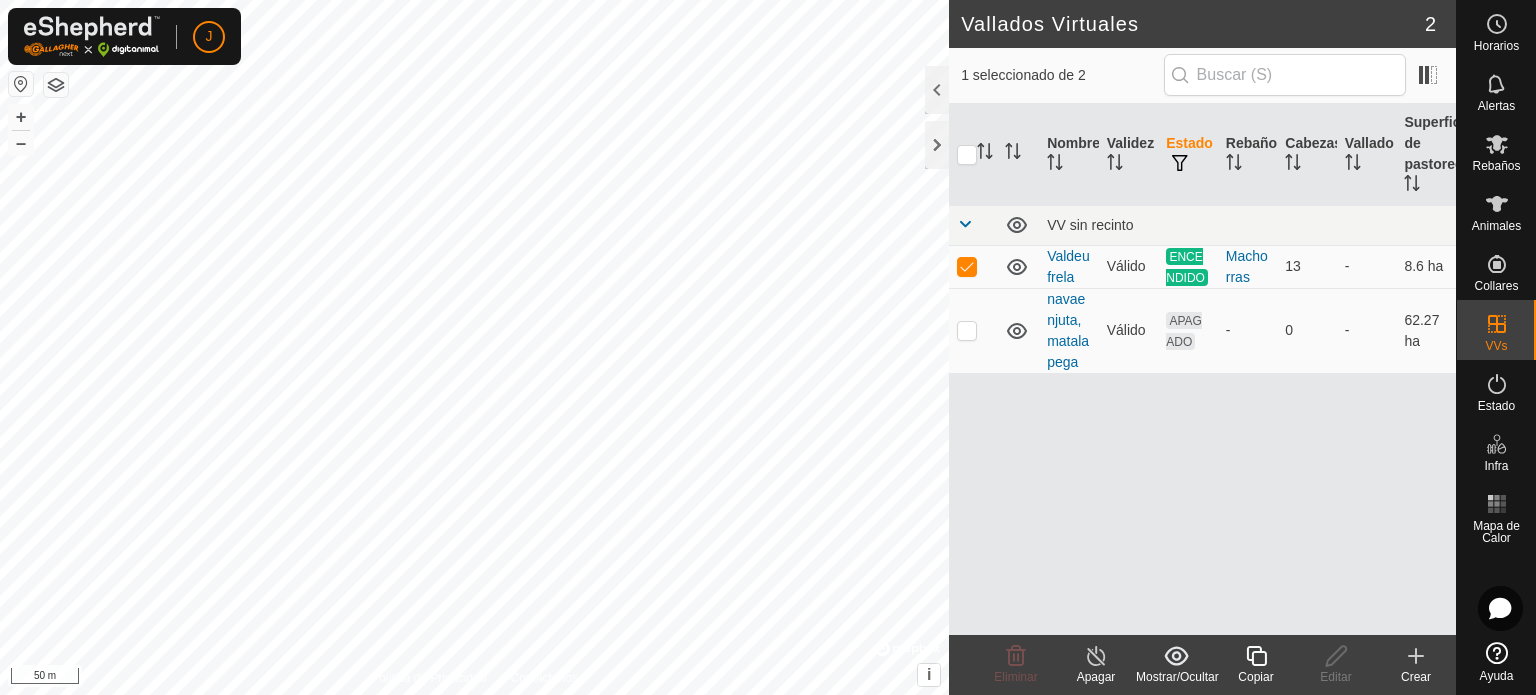 click 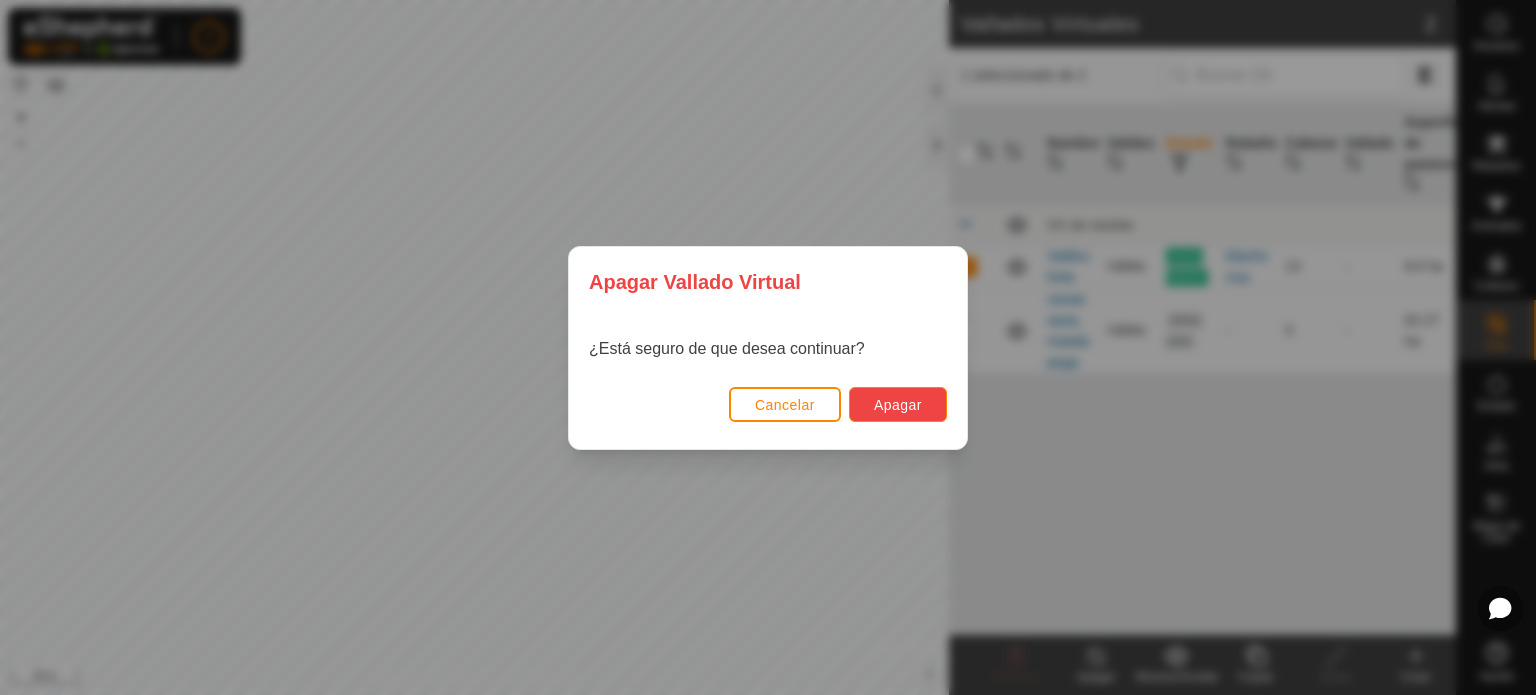 click on "Apagar" at bounding box center (898, 405) 